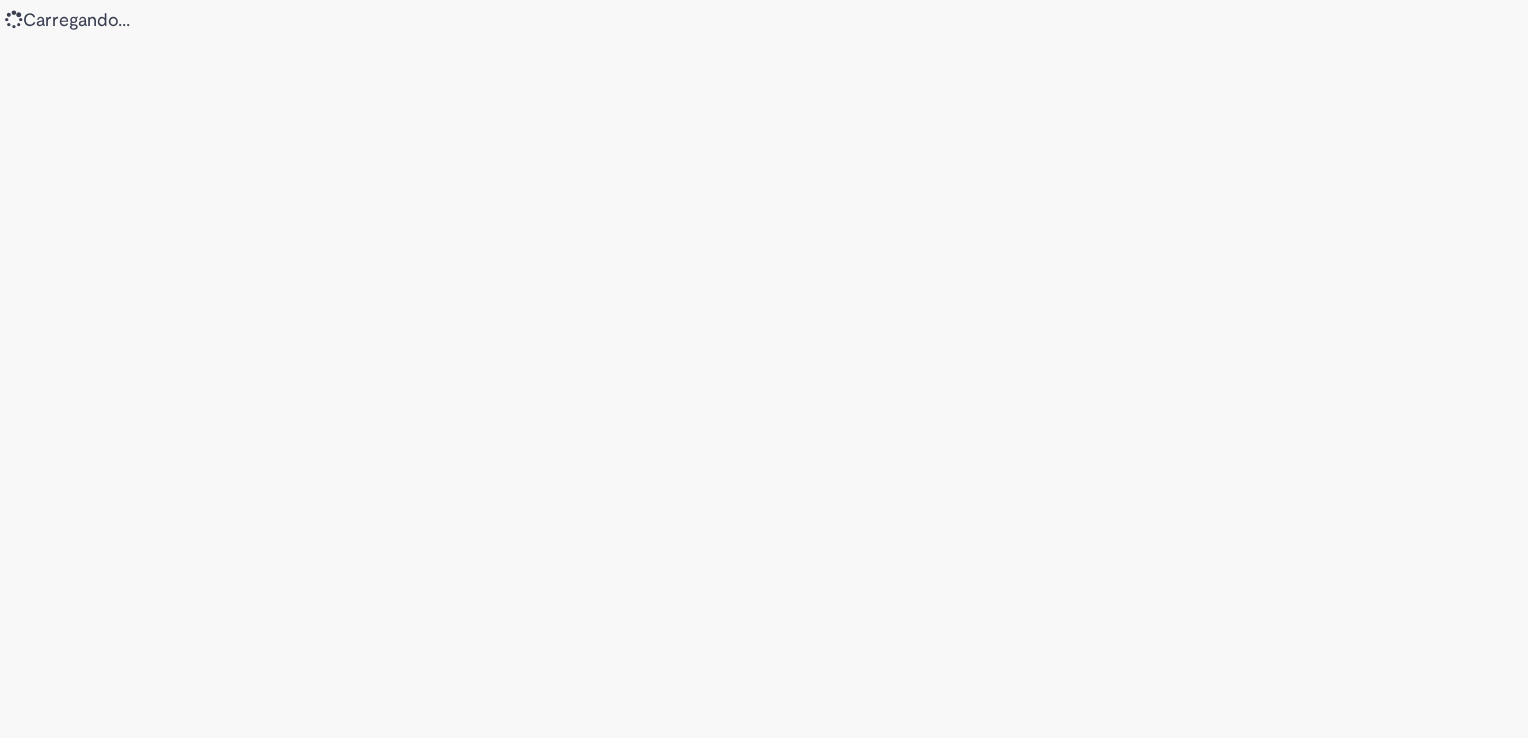 scroll, scrollTop: 0, scrollLeft: 0, axis: both 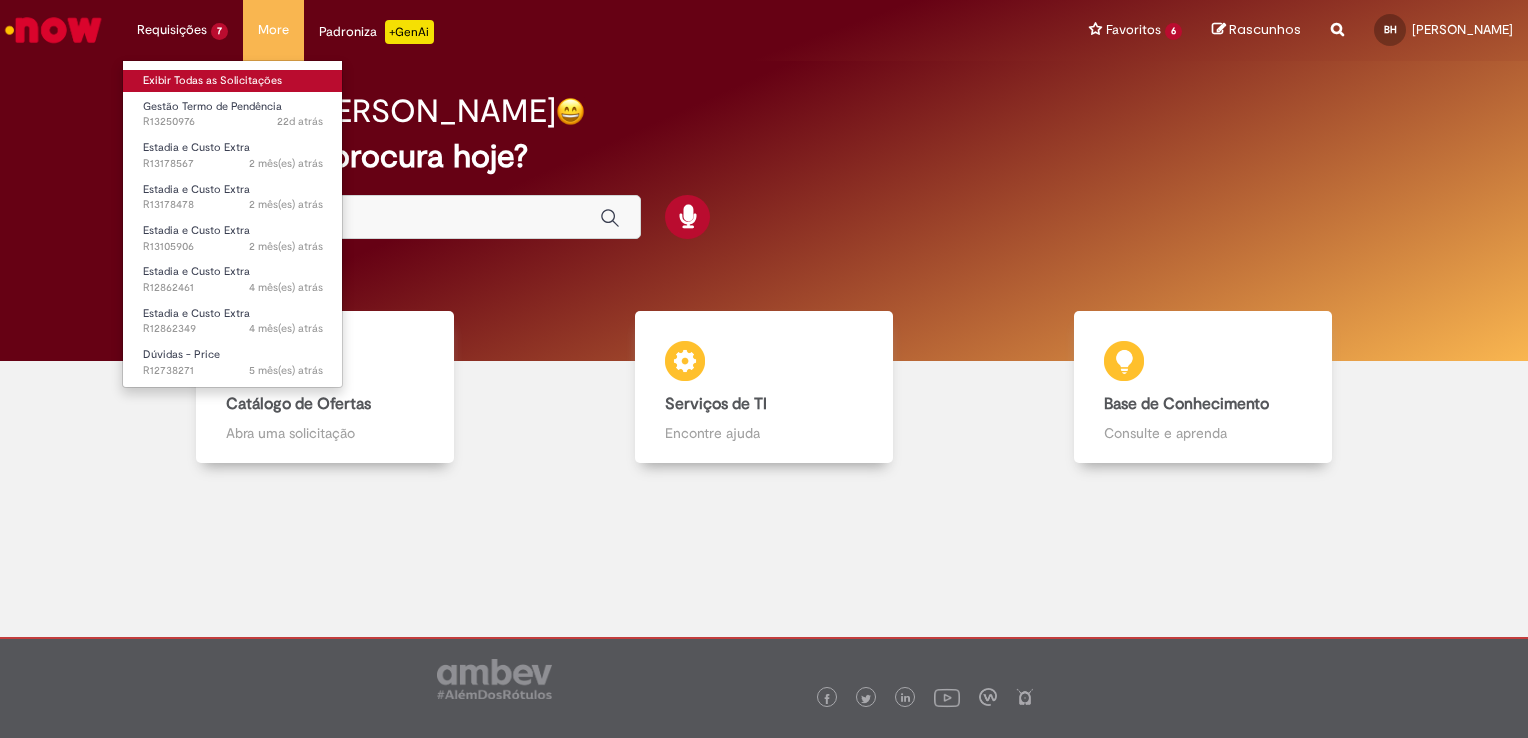 click on "Exibir Todas as Solicitações" at bounding box center (233, 81) 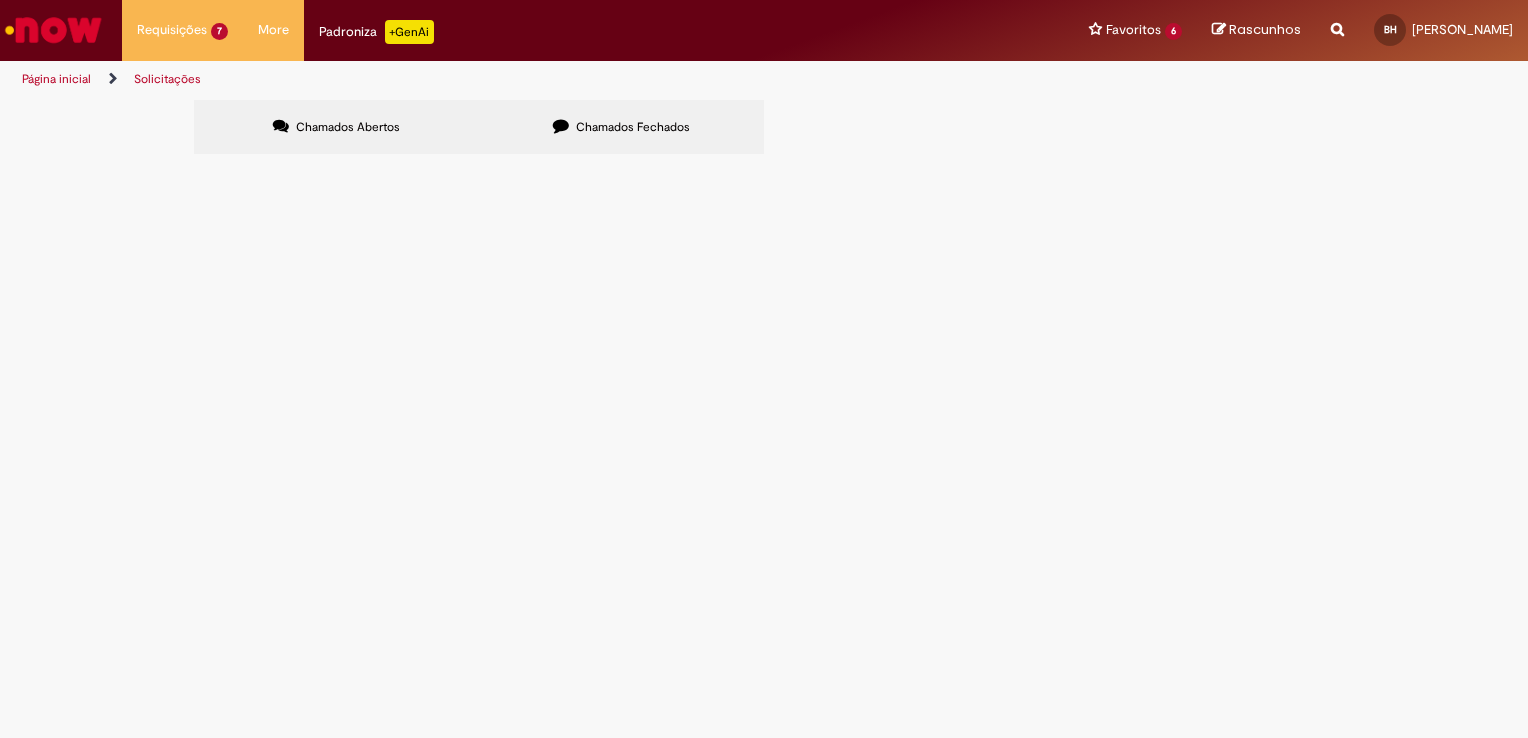 click on "Estadia e Custo Extra" at bounding box center (0, 0) 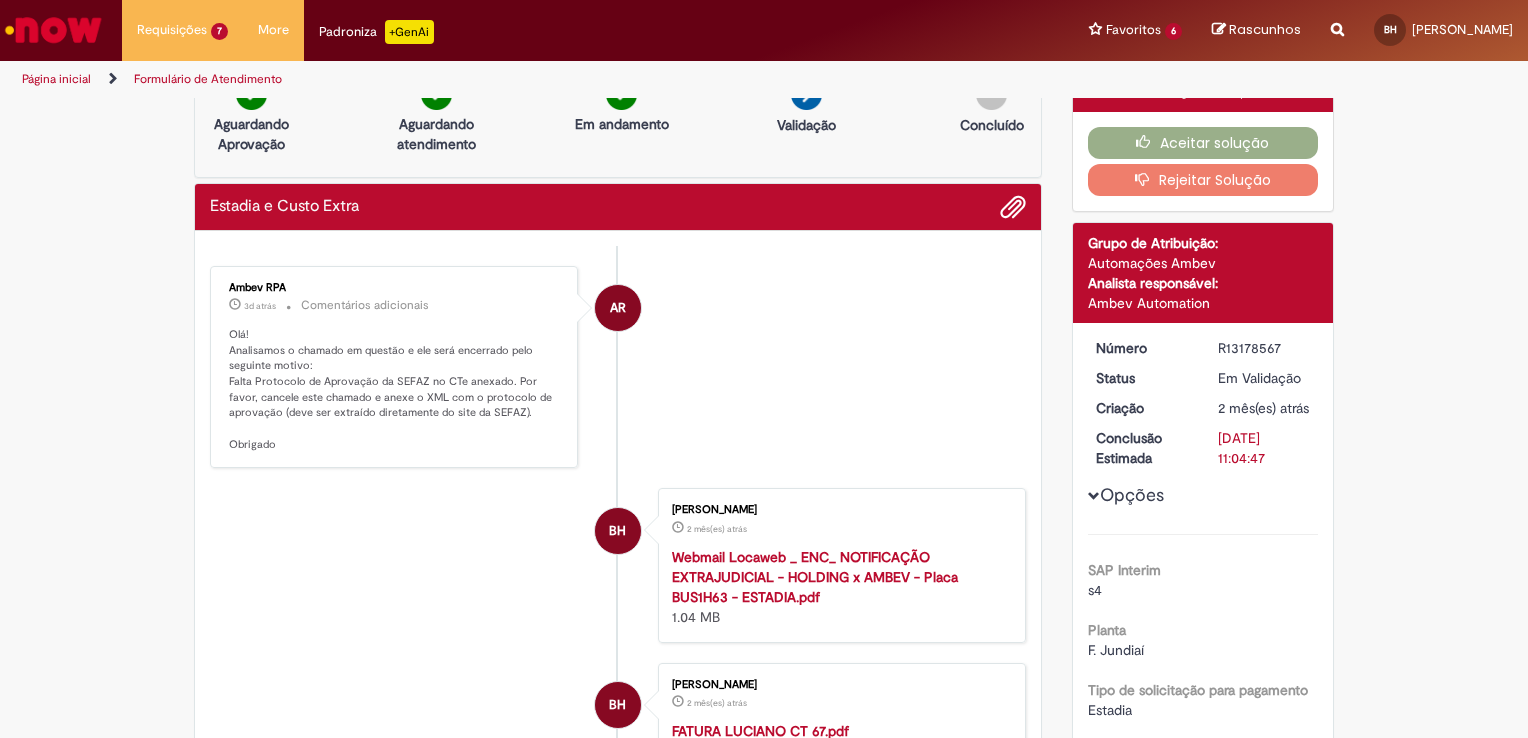 scroll, scrollTop: 0, scrollLeft: 0, axis: both 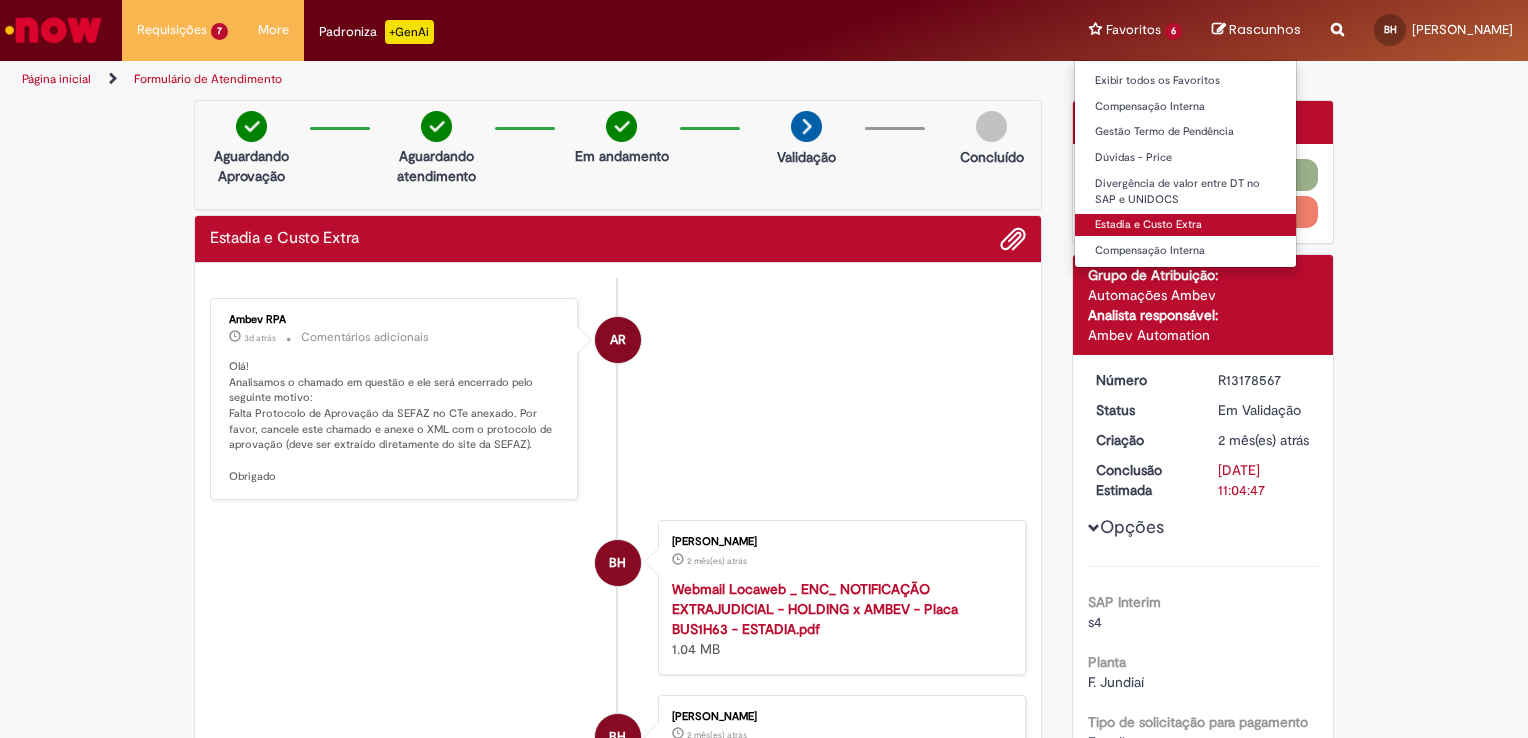 click on "Estadia e Custo Extra" at bounding box center [1185, 225] 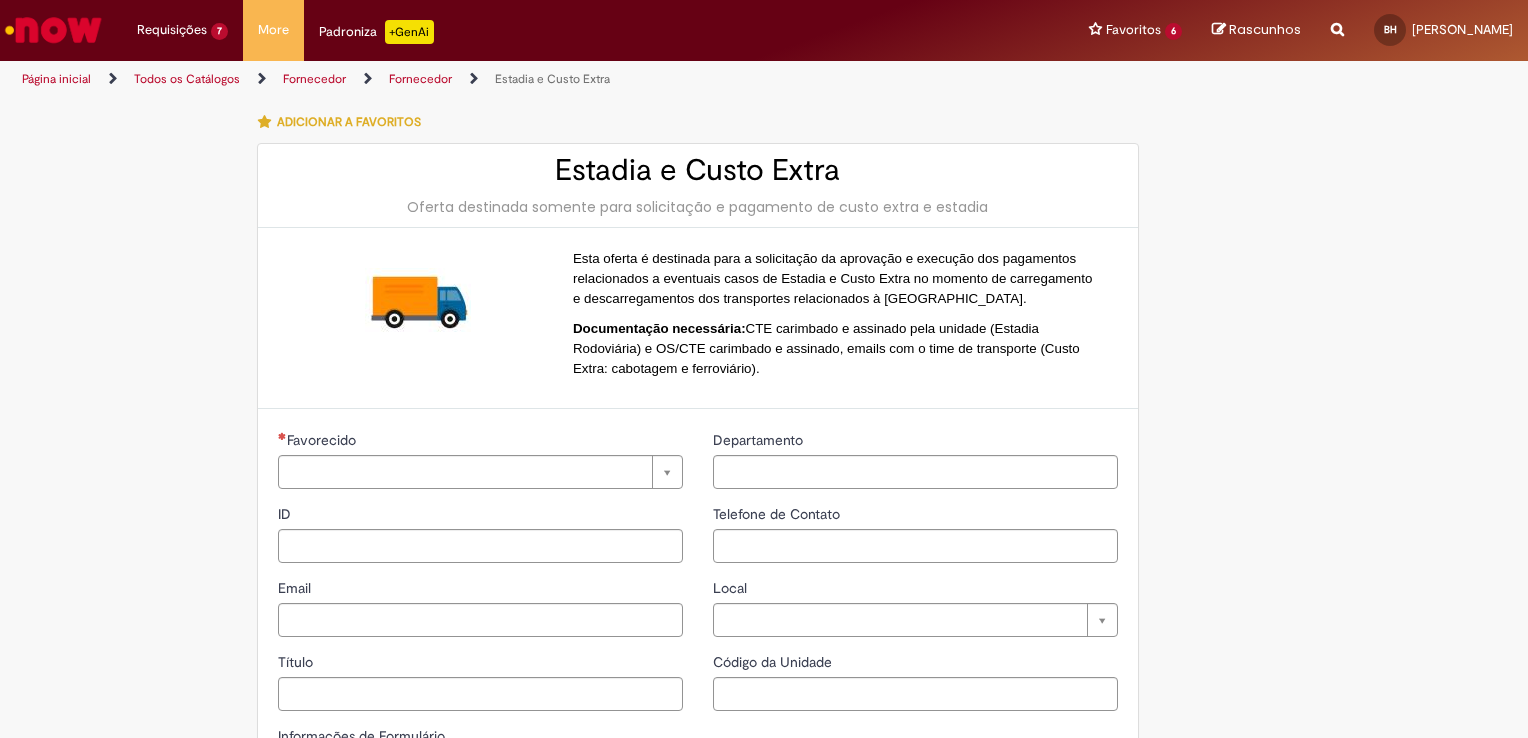 type on "**********" 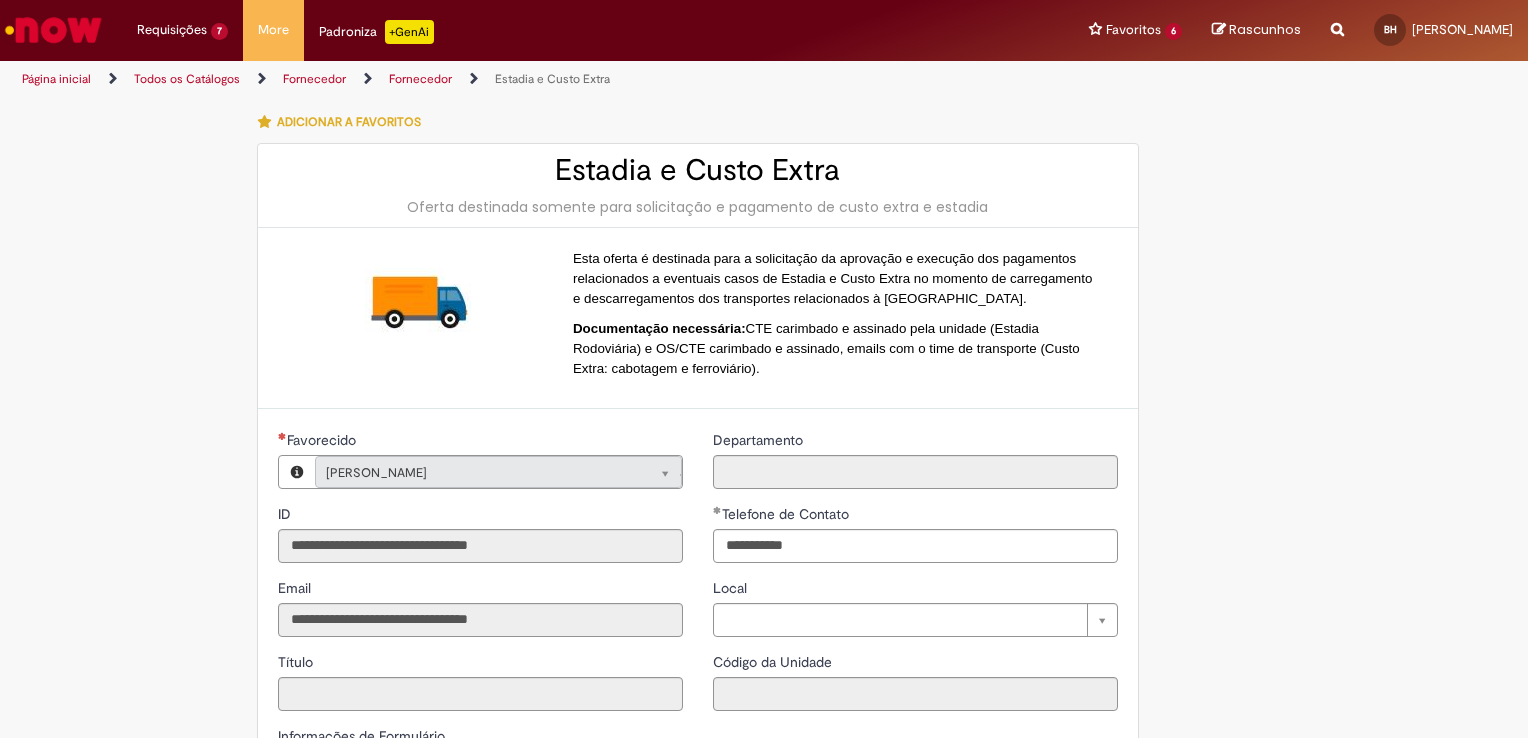 type on "**********" 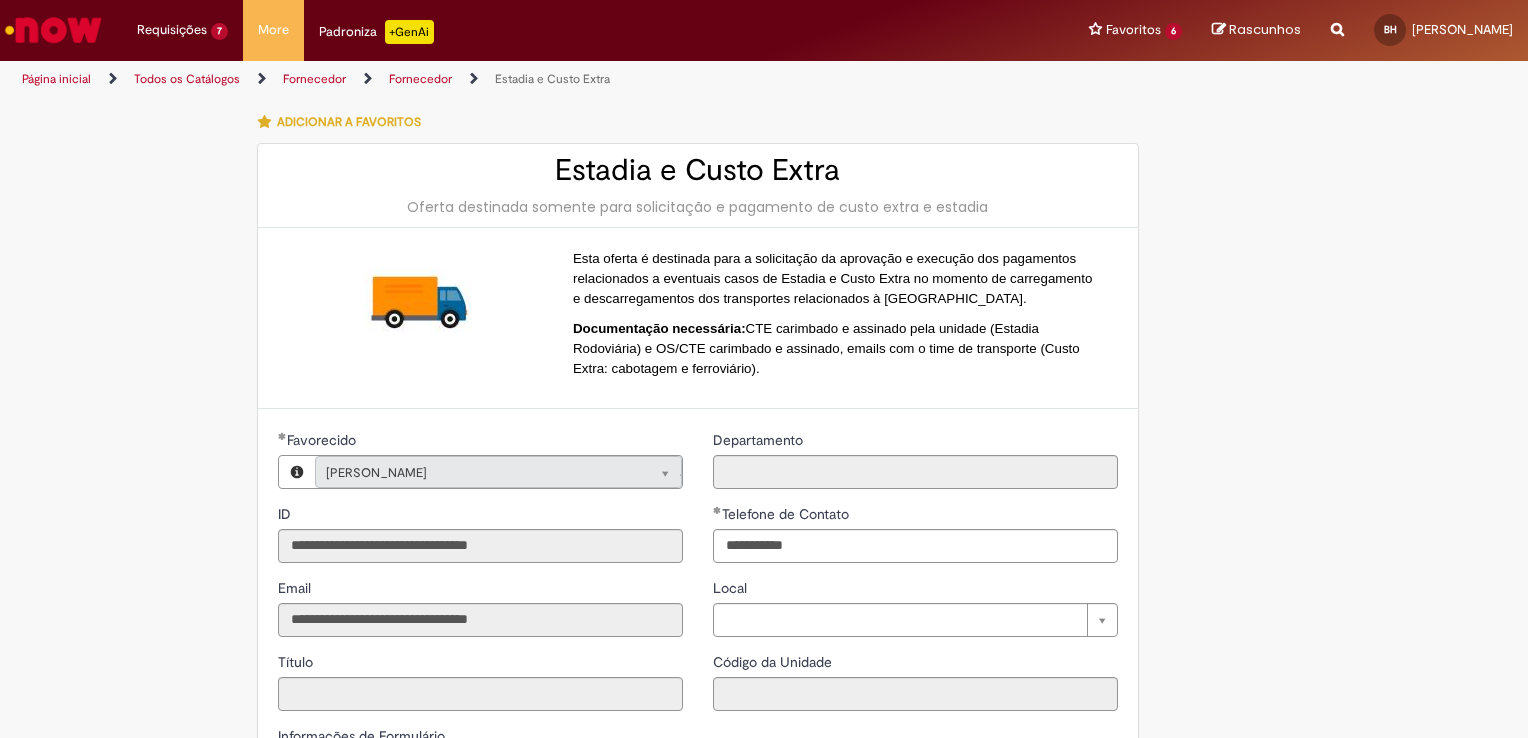 type on "**********" 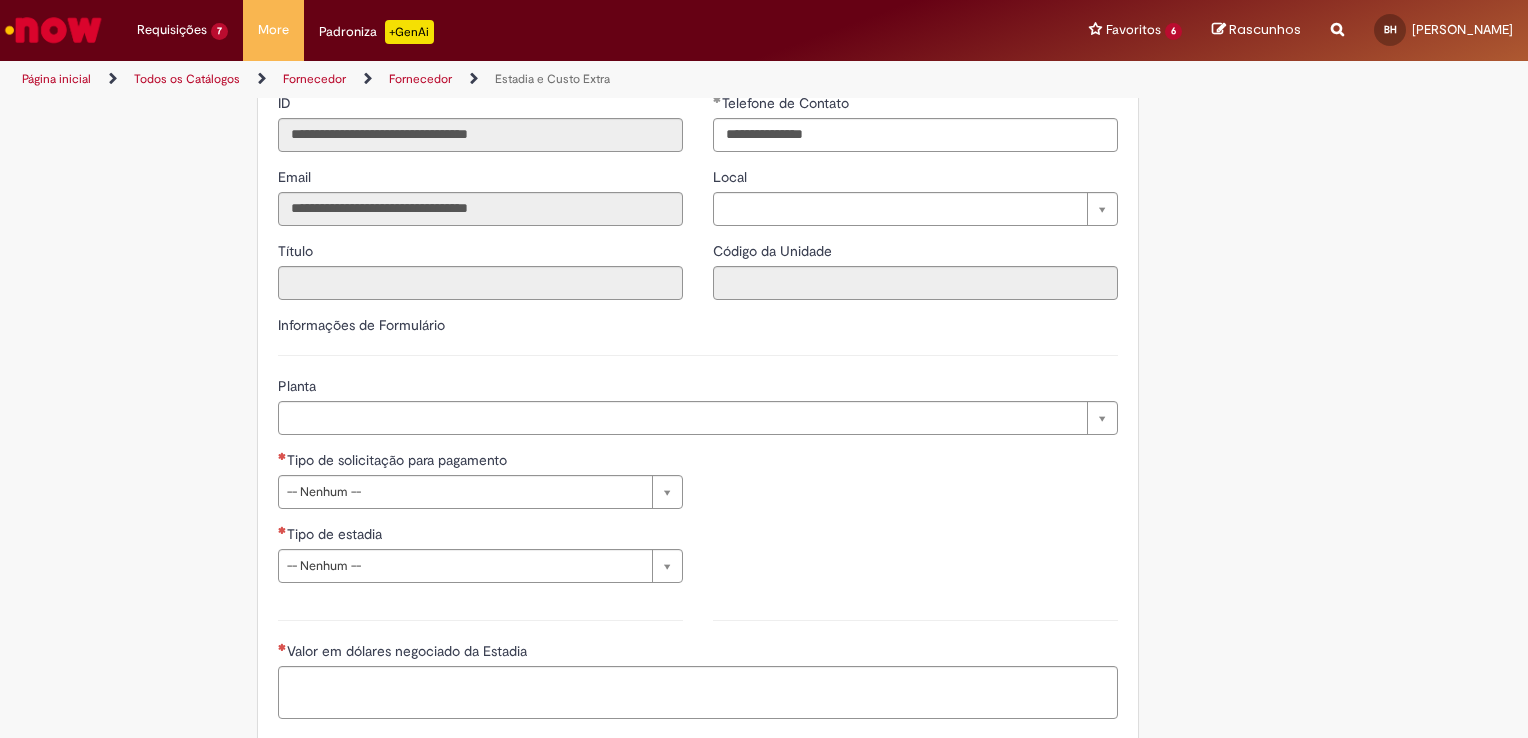 scroll, scrollTop: 600, scrollLeft: 0, axis: vertical 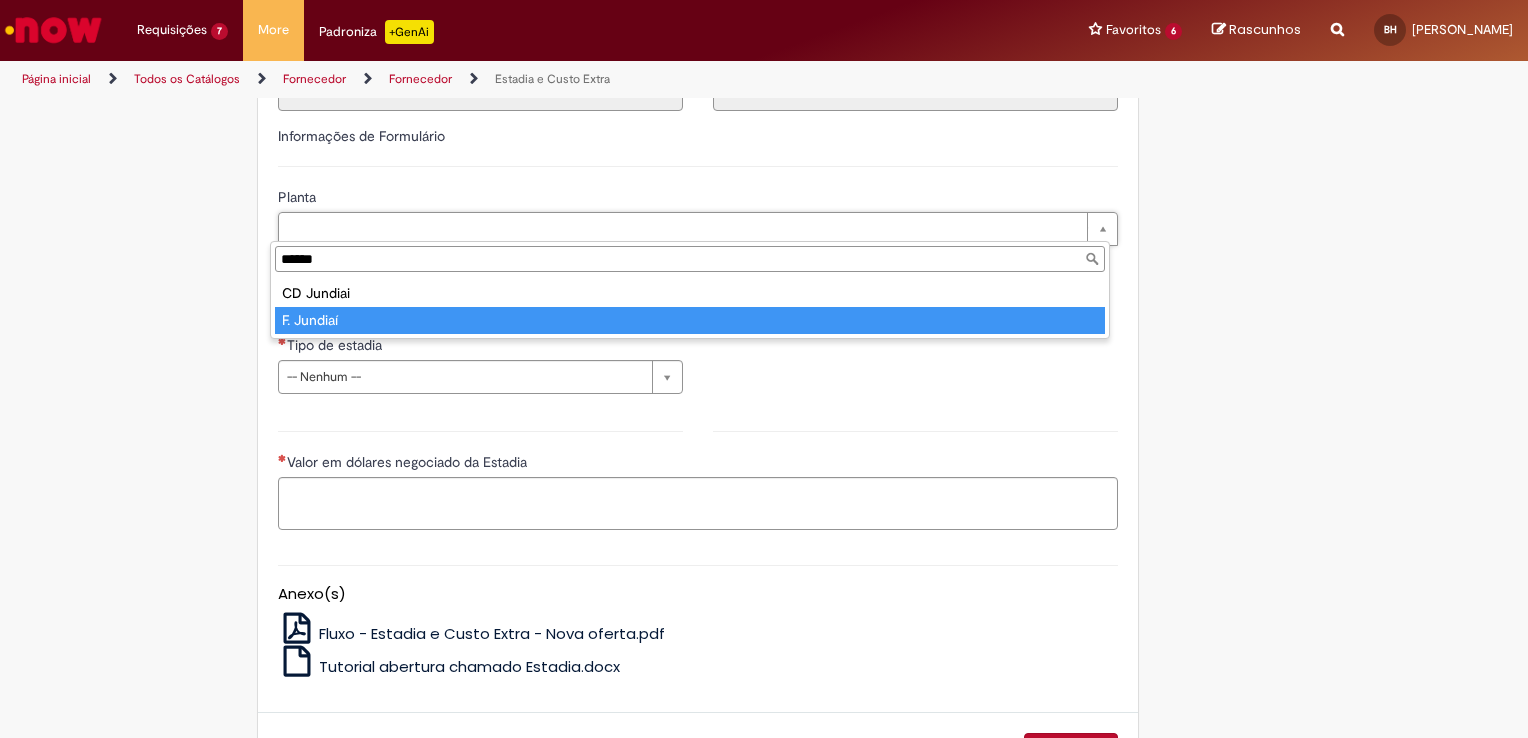 type on "******" 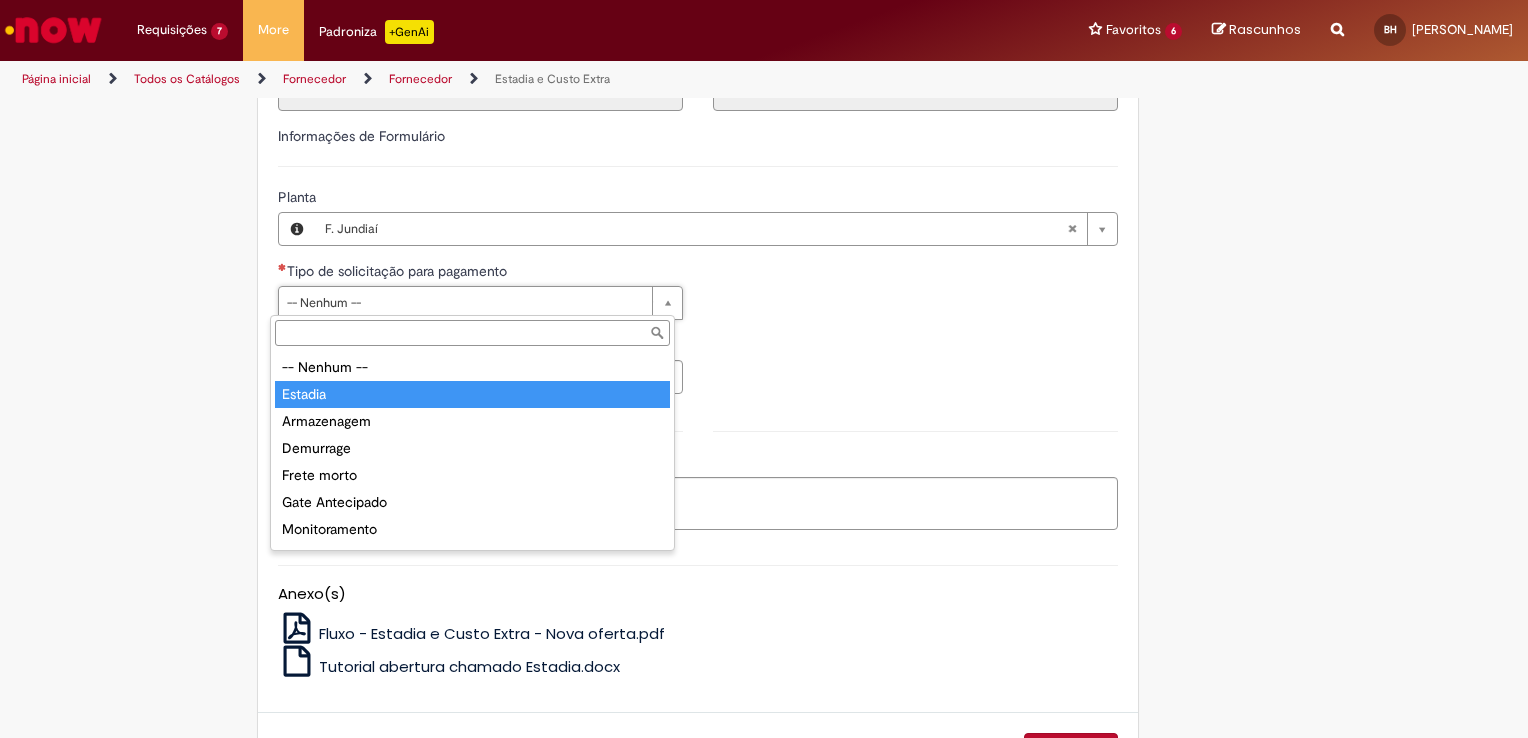 type on "*******" 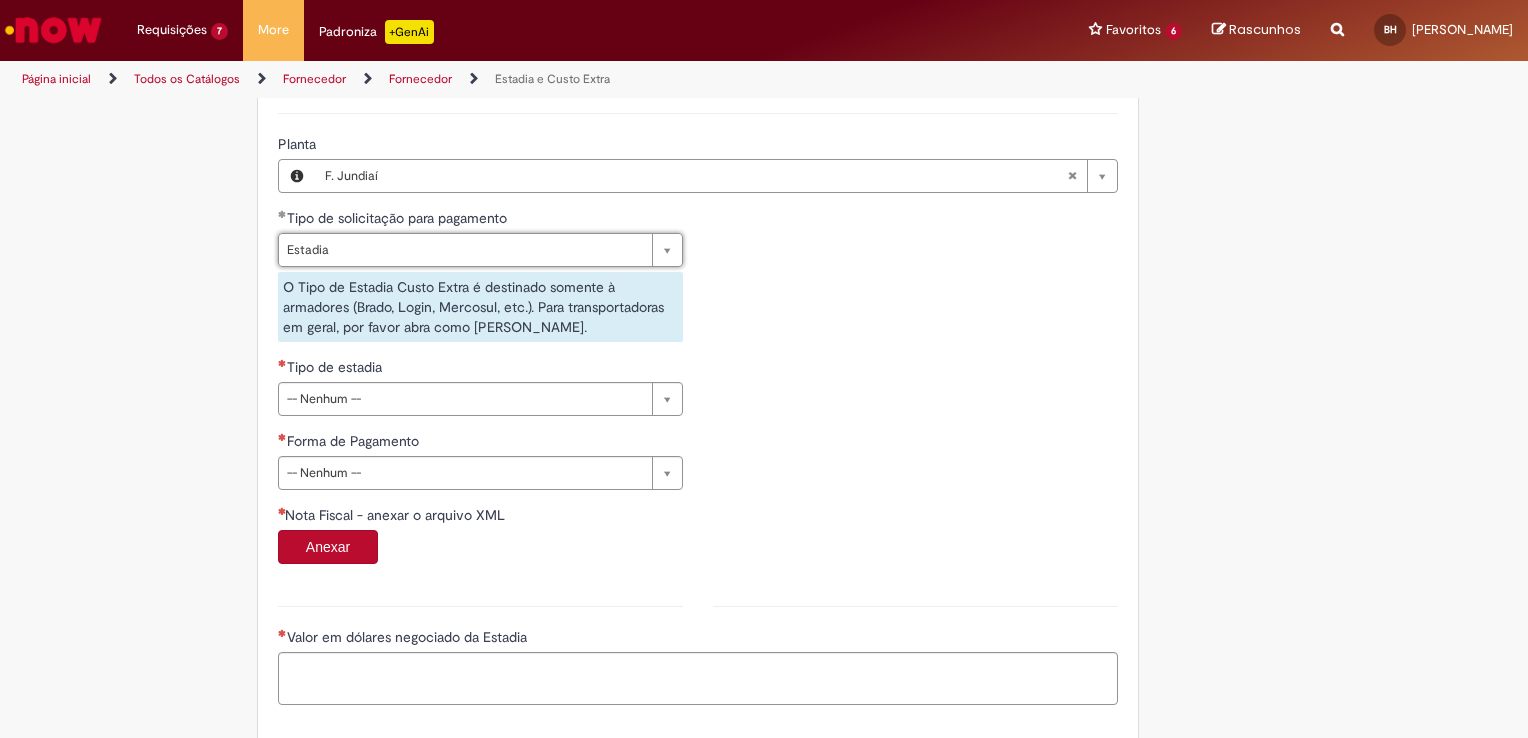 scroll, scrollTop: 700, scrollLeft: 0, axis: vertical 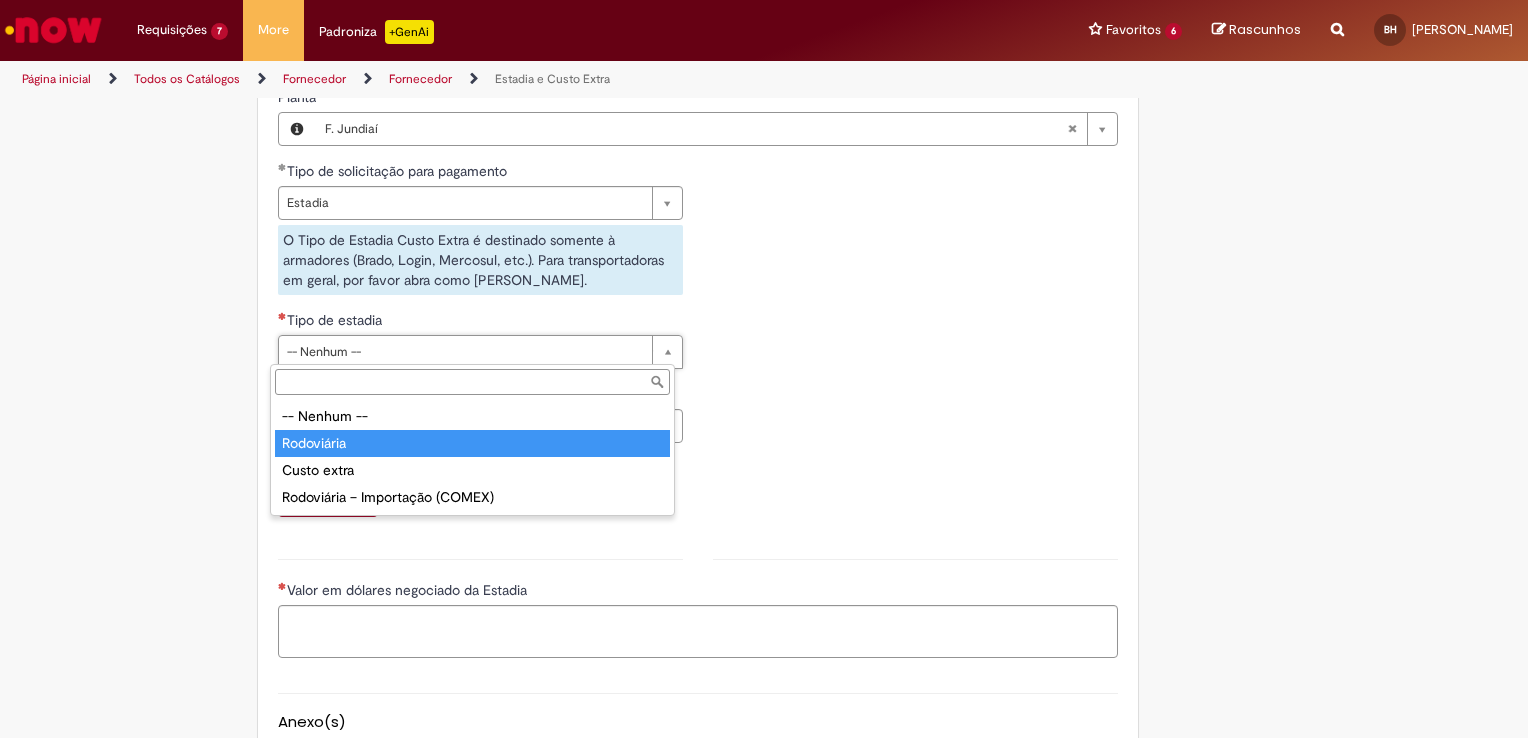 type on "**********" 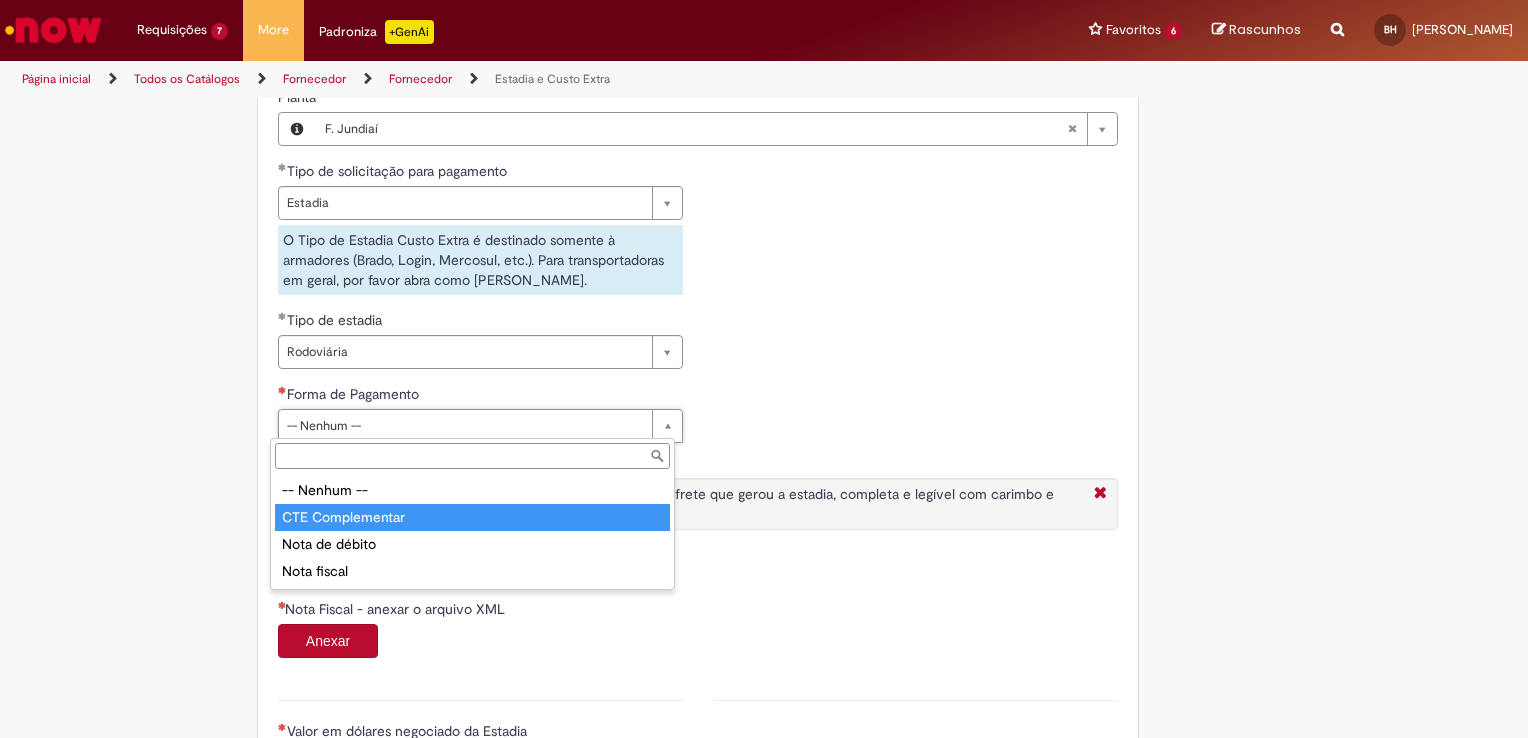 type on "**********" 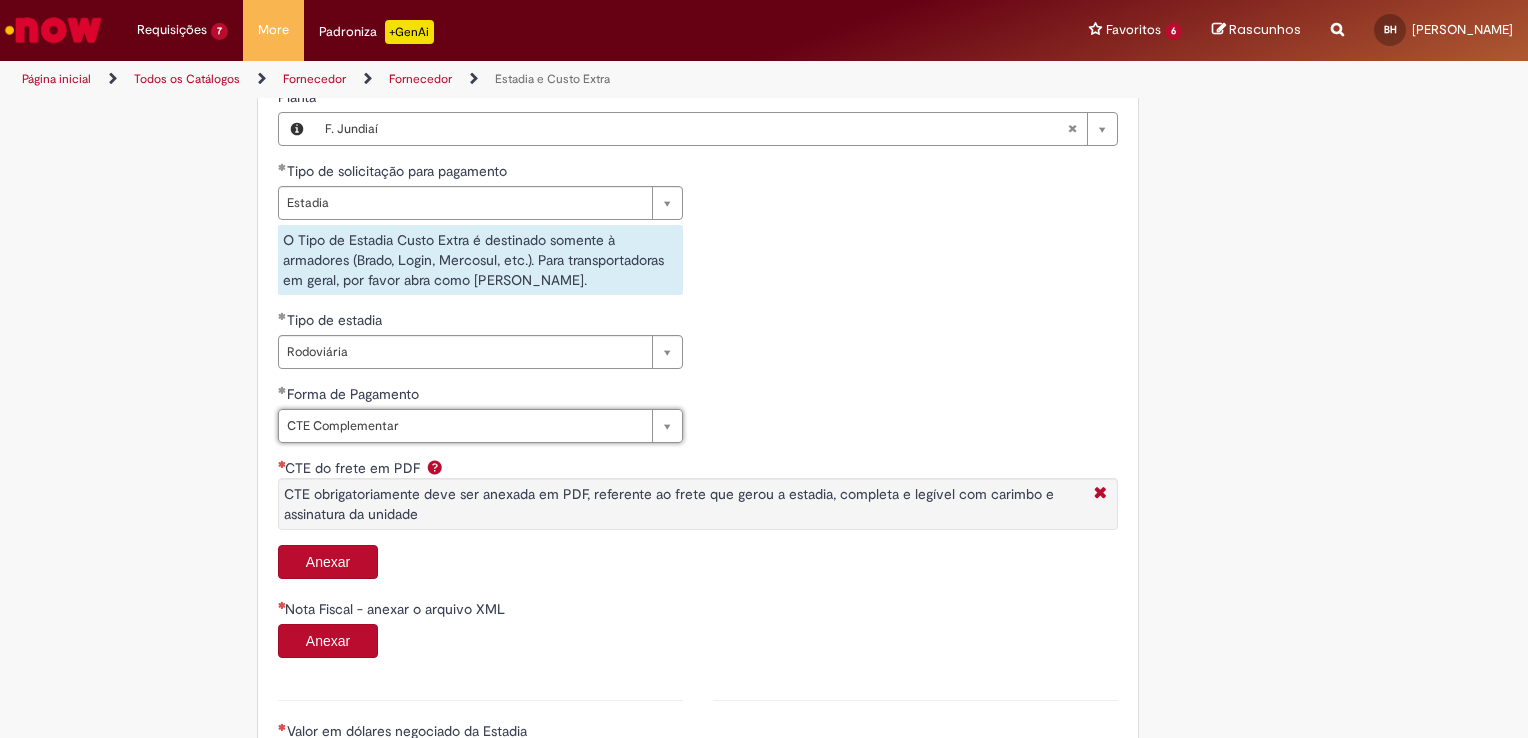 scroll, scrollTop: 900, scrollLeft: 0, axis: vertical 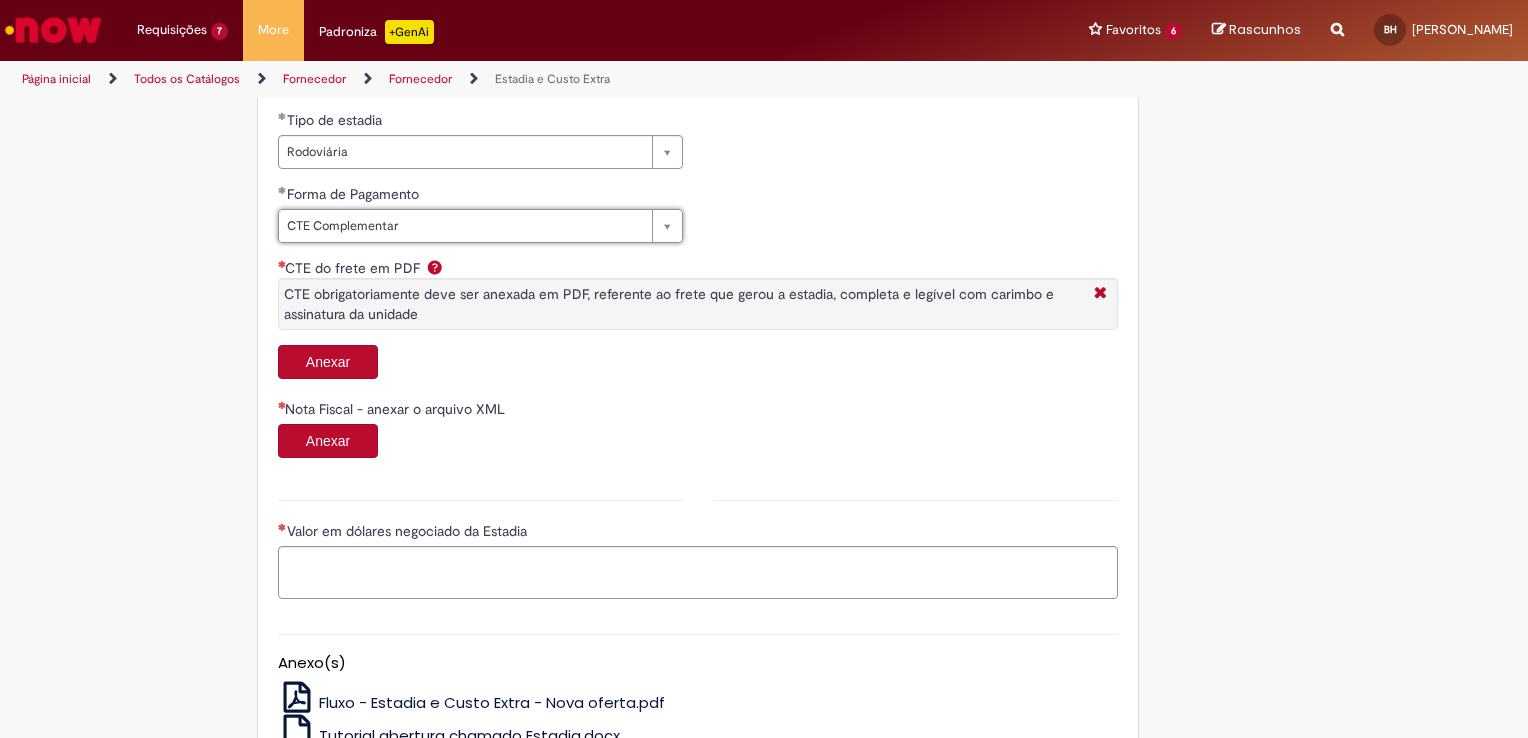 click on "Anexar" at bounding box center [328, 362] 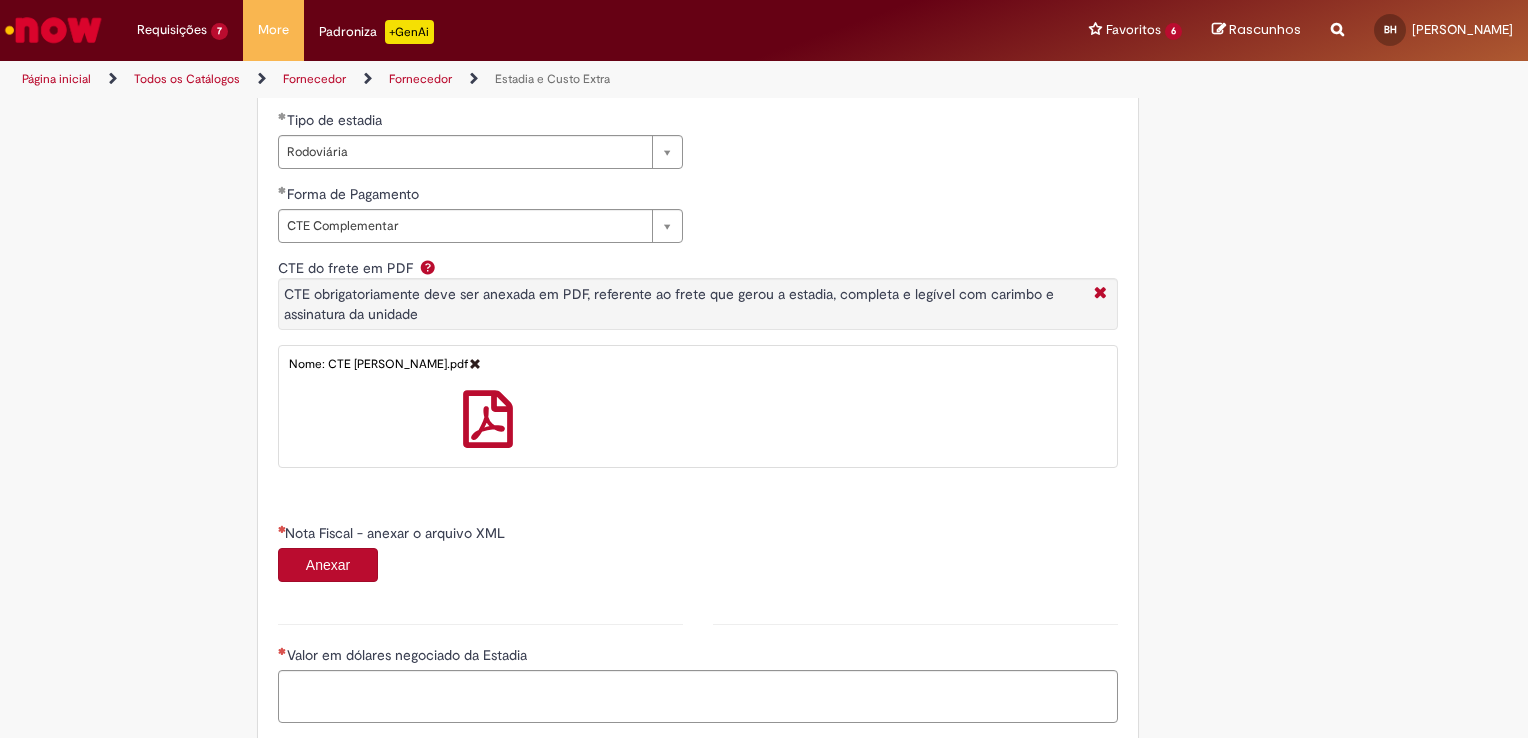 click on "Anexar" at bounding box center [328, 565] 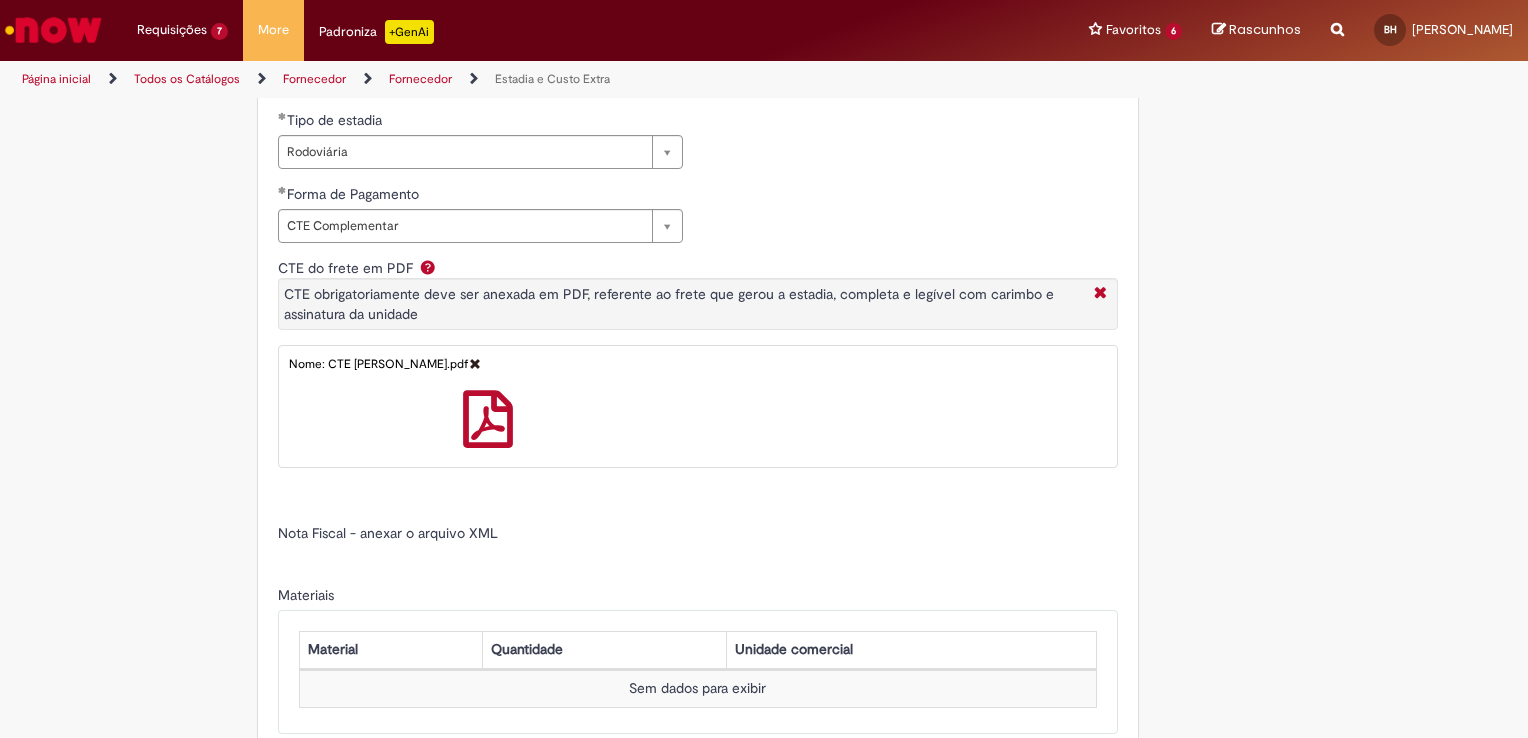 type on "******" 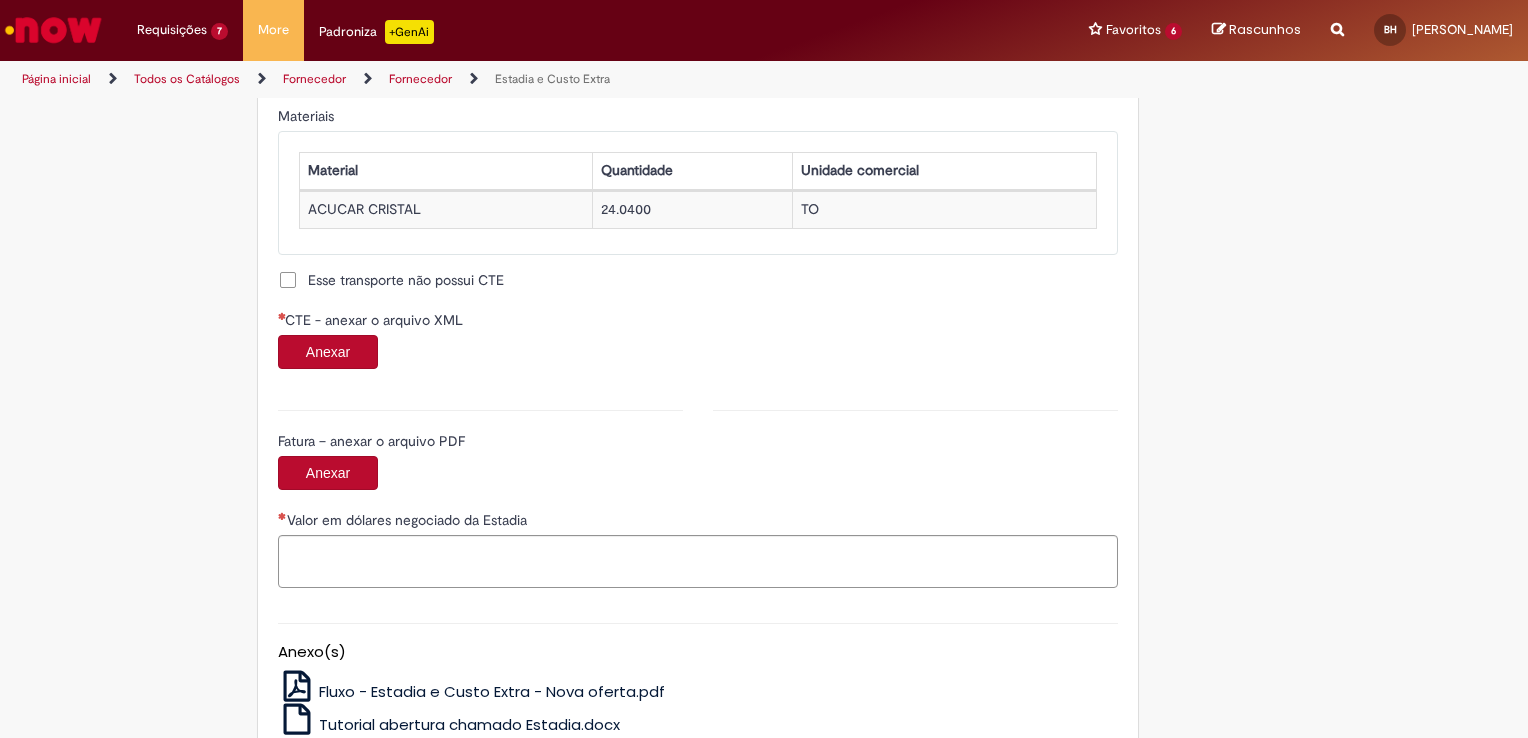scroll, scrollTop: 1900, scrollLeft: 0, axis: vertical 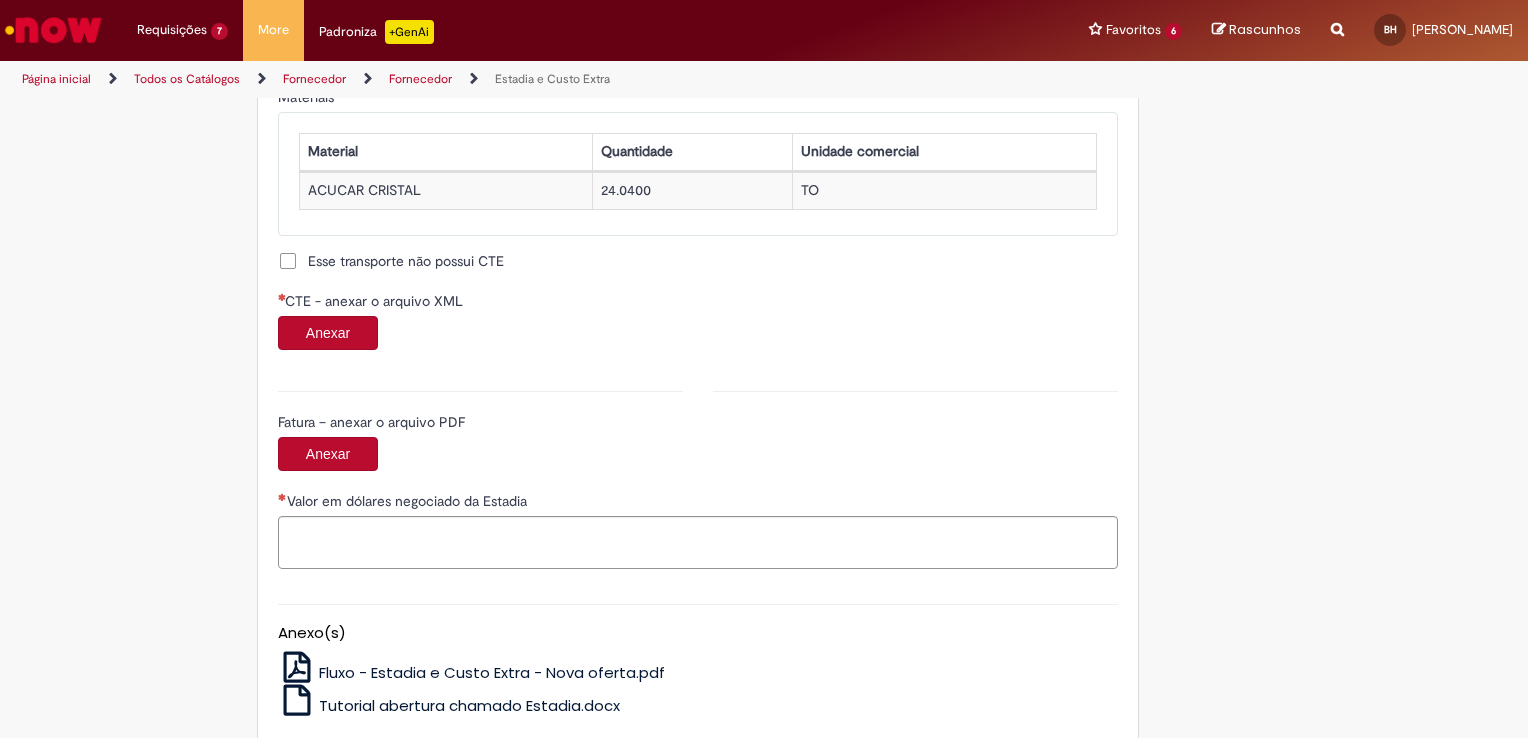 click on "Anexar" at bounding box center [328, 333] 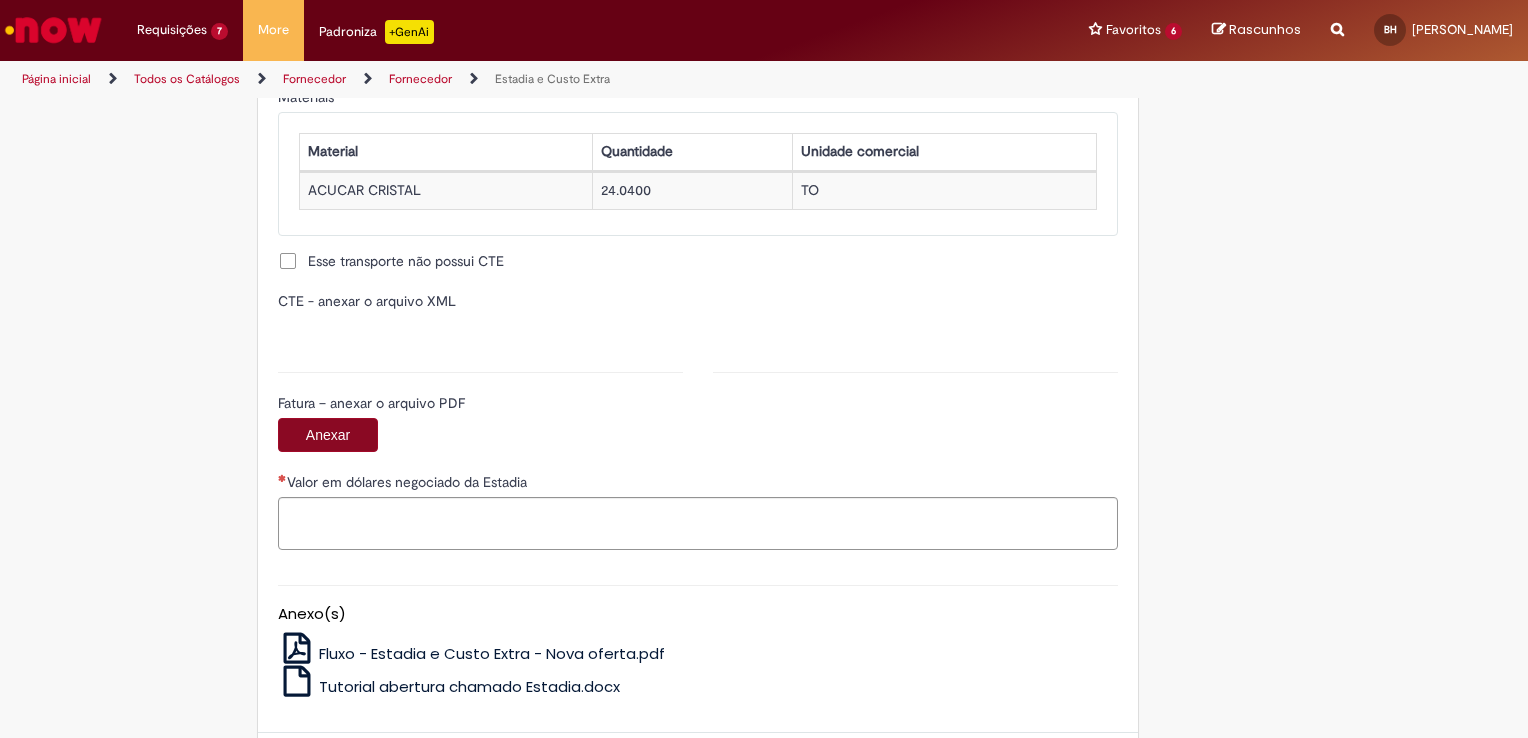 type on "**********" 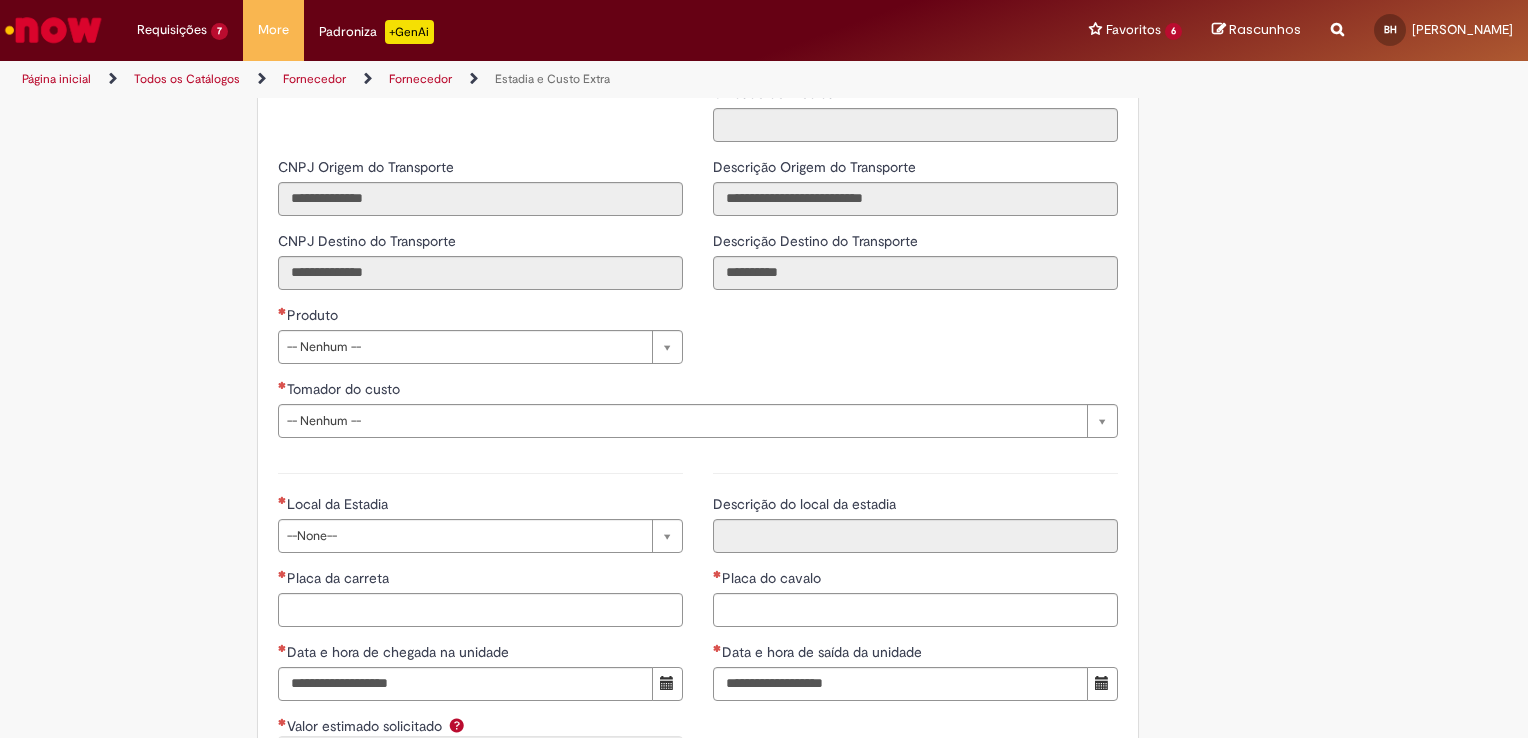 scroll, scrollTop: 2600, scrollLeft: 0, axis: vertical 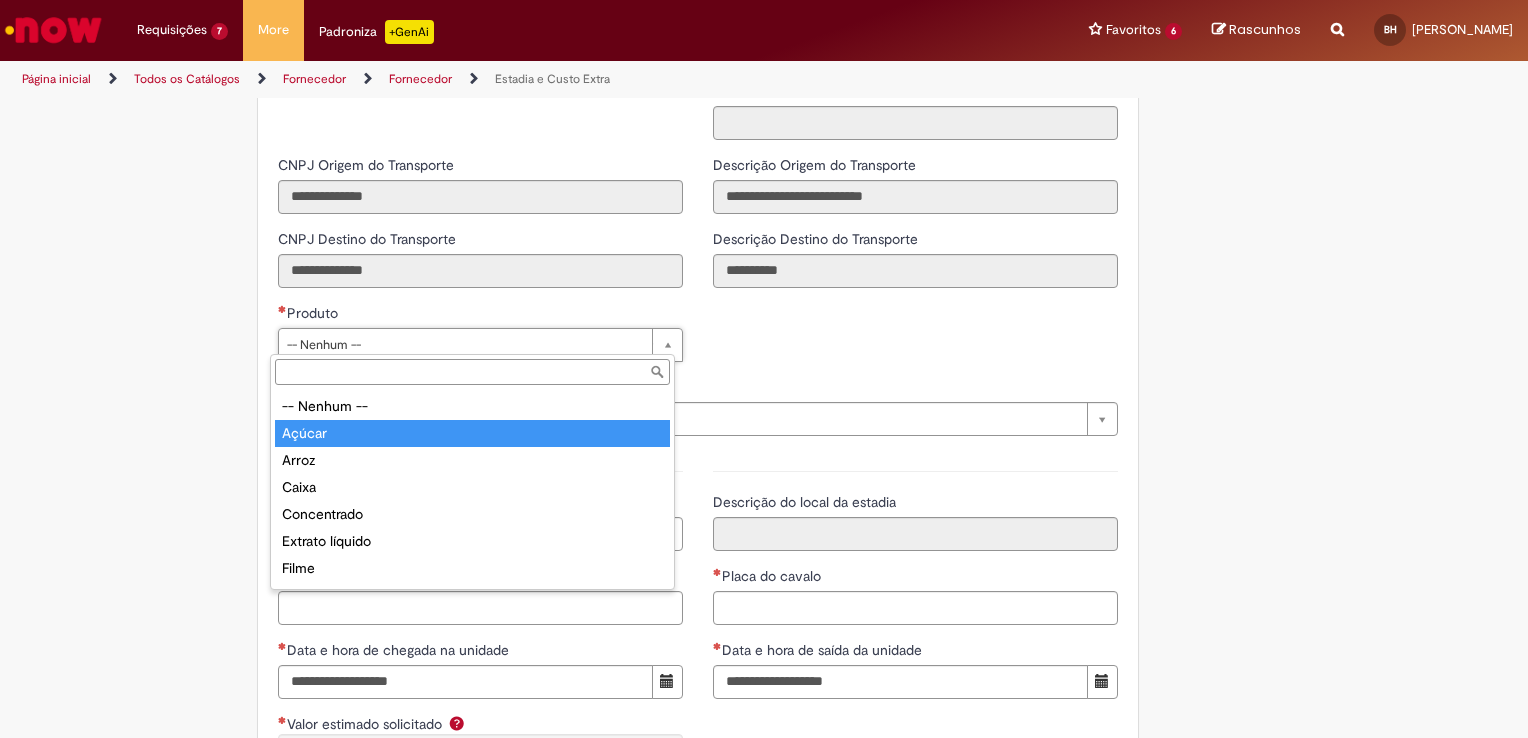 type on "******" 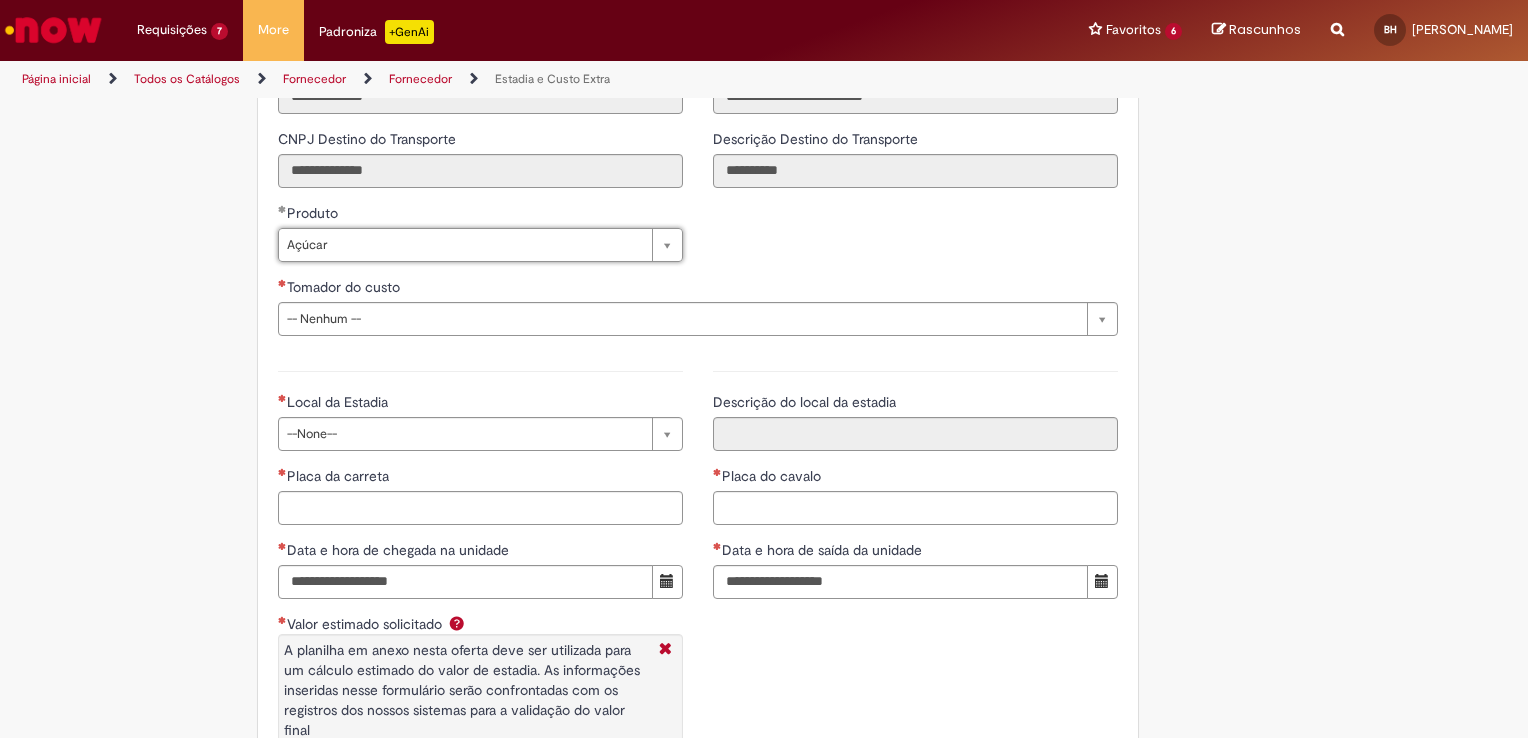 scroll, scrollTop: 2800, scrollLeft: 0, axis: vertical 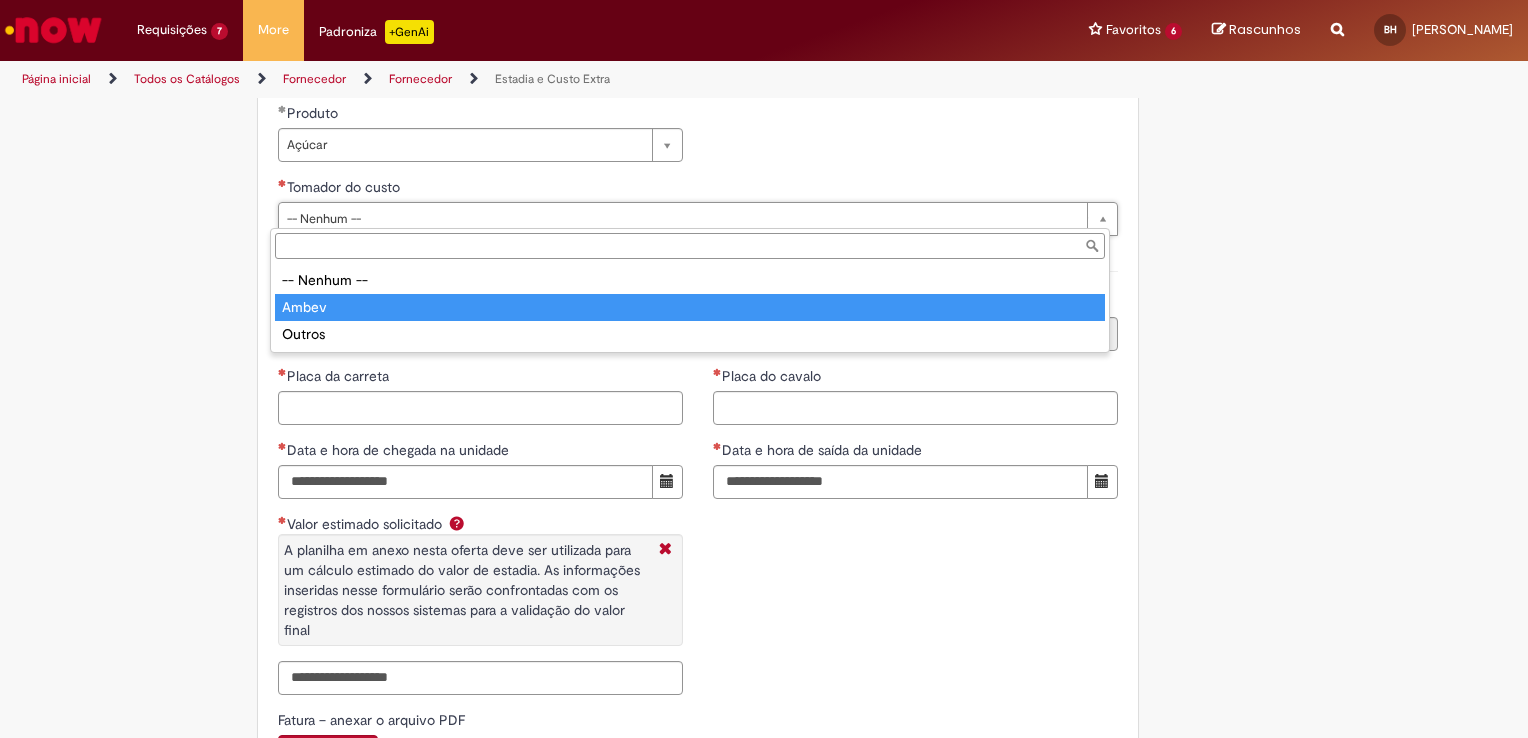 type on "*****" 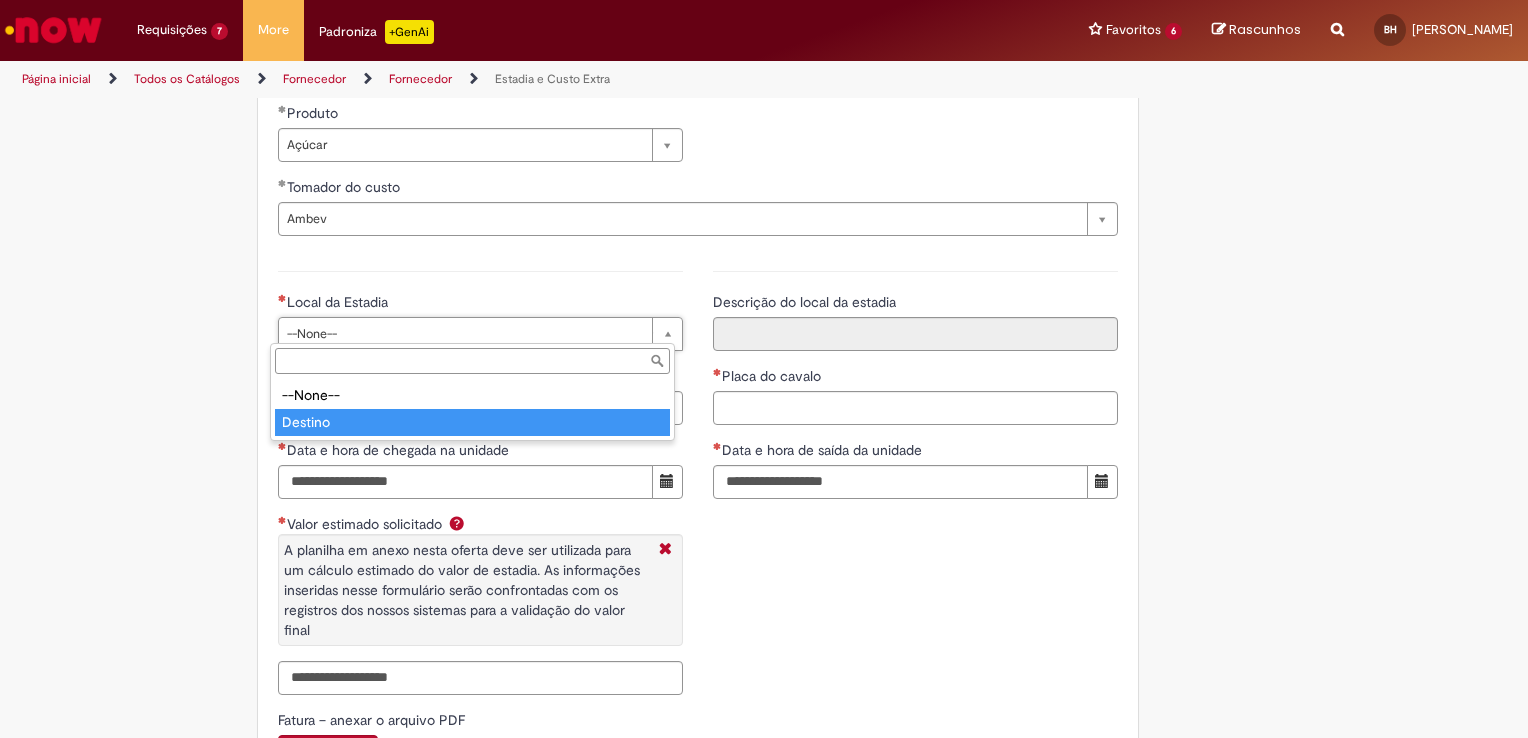 type on "*******" 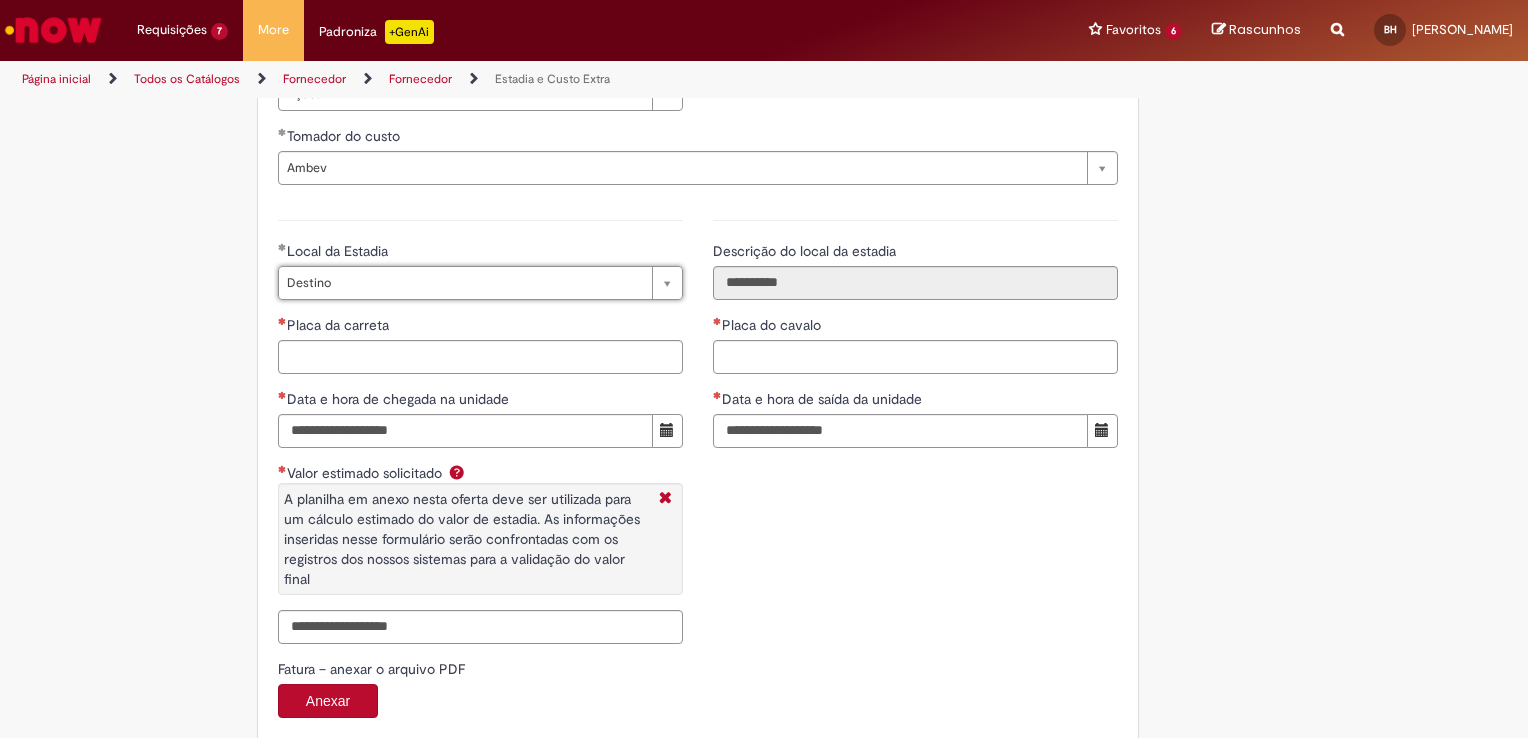 scroll, scrollTop: 2900, scrollLeft: 0, axis: vertical 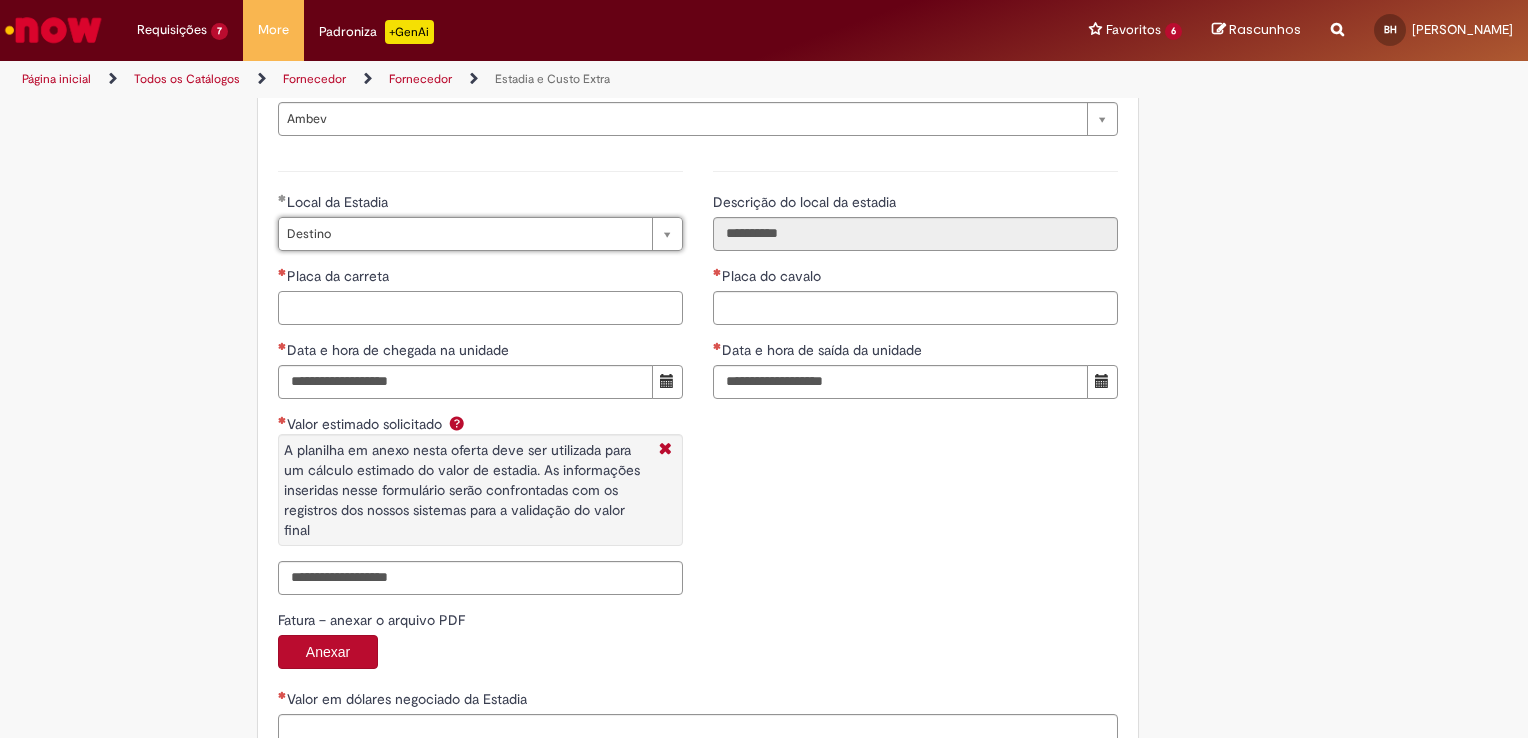 click on "Placa da carreta" at bounding box center [480, 308] 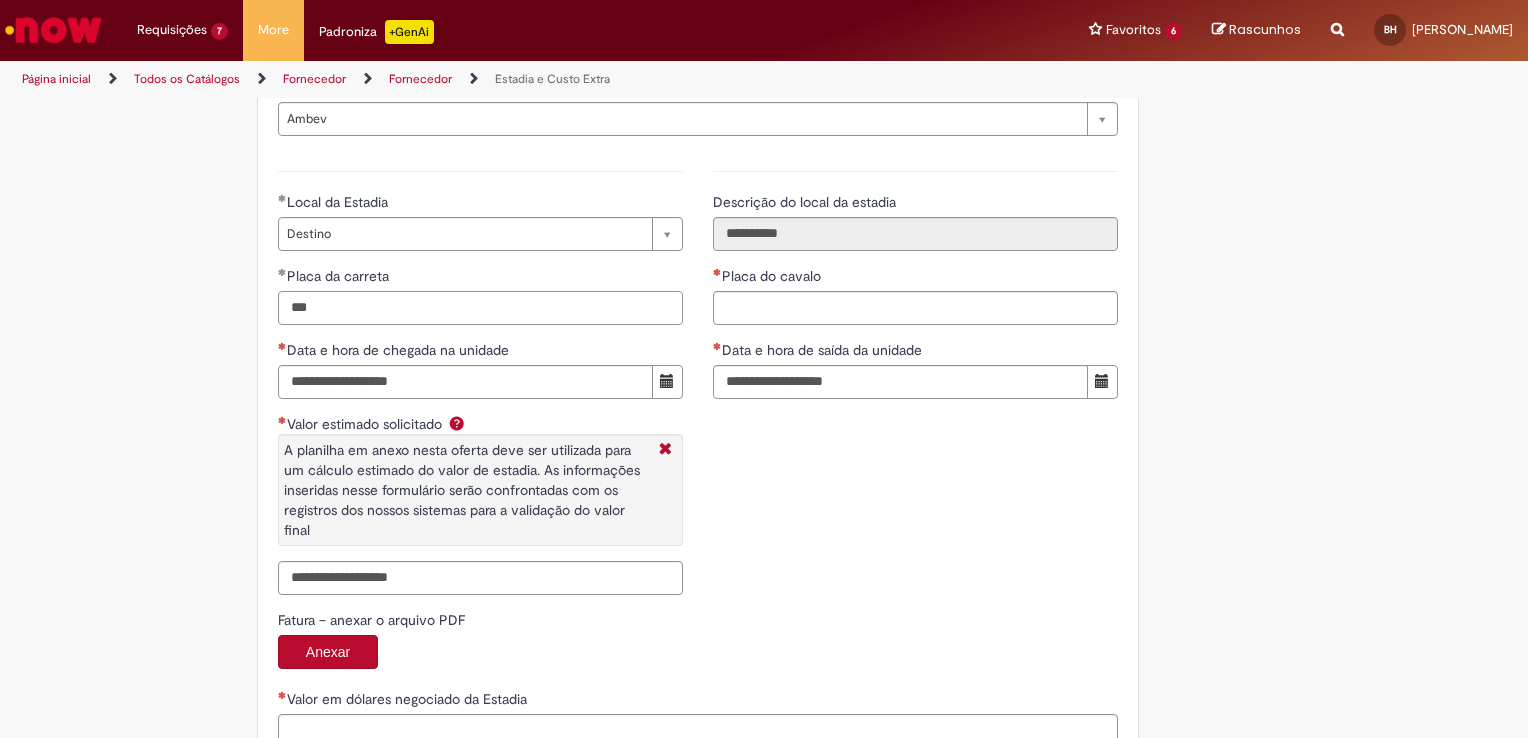 type on "***" 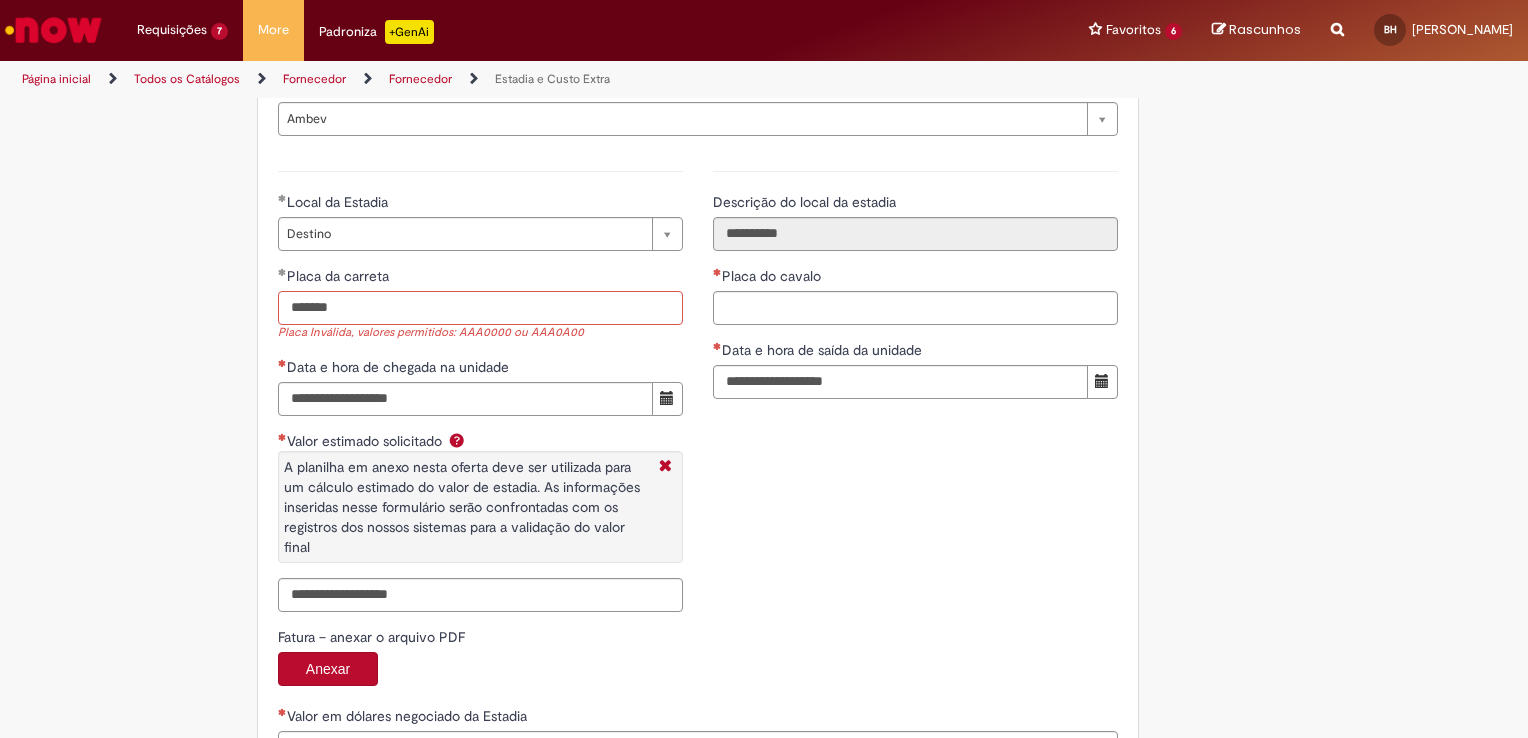 type on "*******" 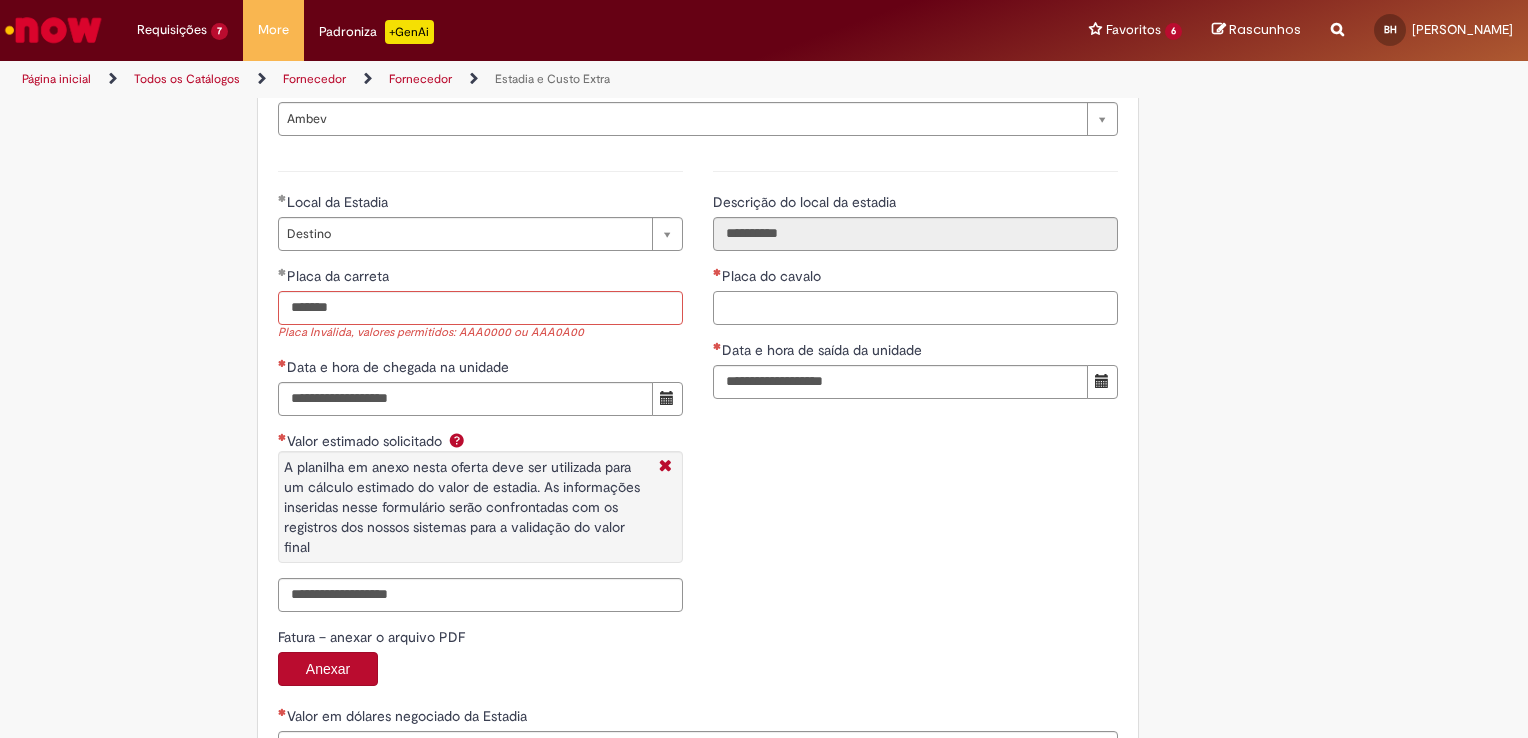 click on "Placa do cavalo" at bounding box center (915, 308) 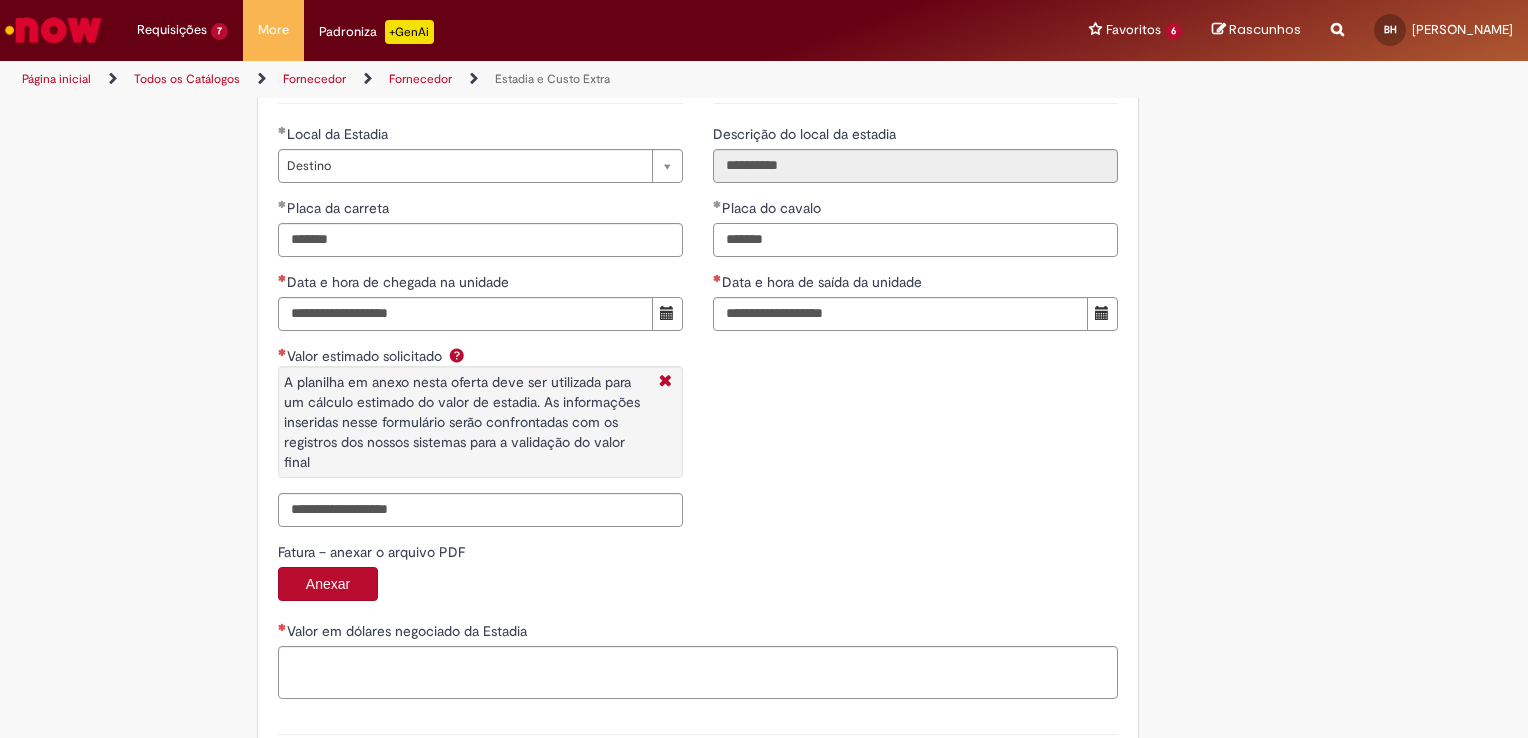 scroll, scrollTop: 3000, scrollLeft: 0, axis: vertical 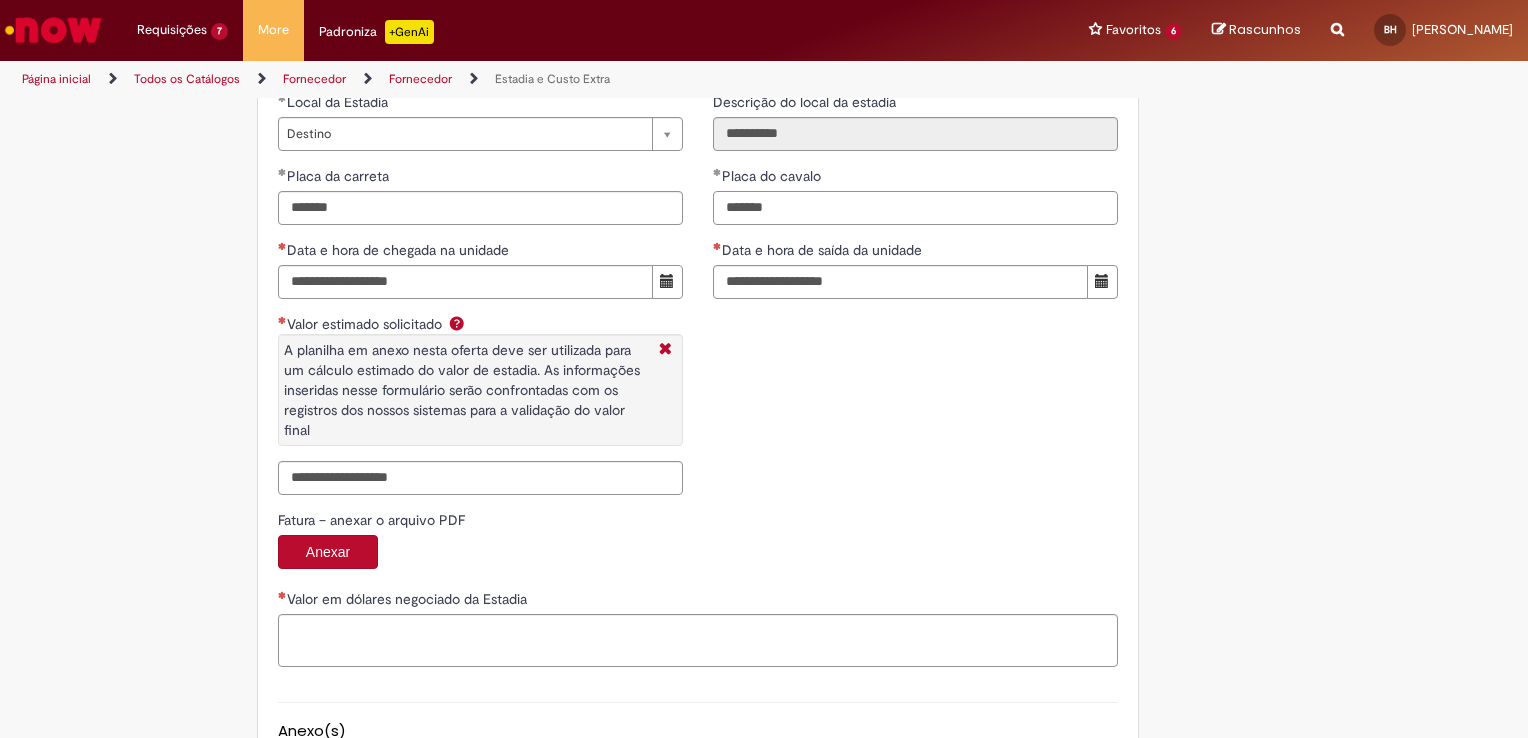type on "*******" 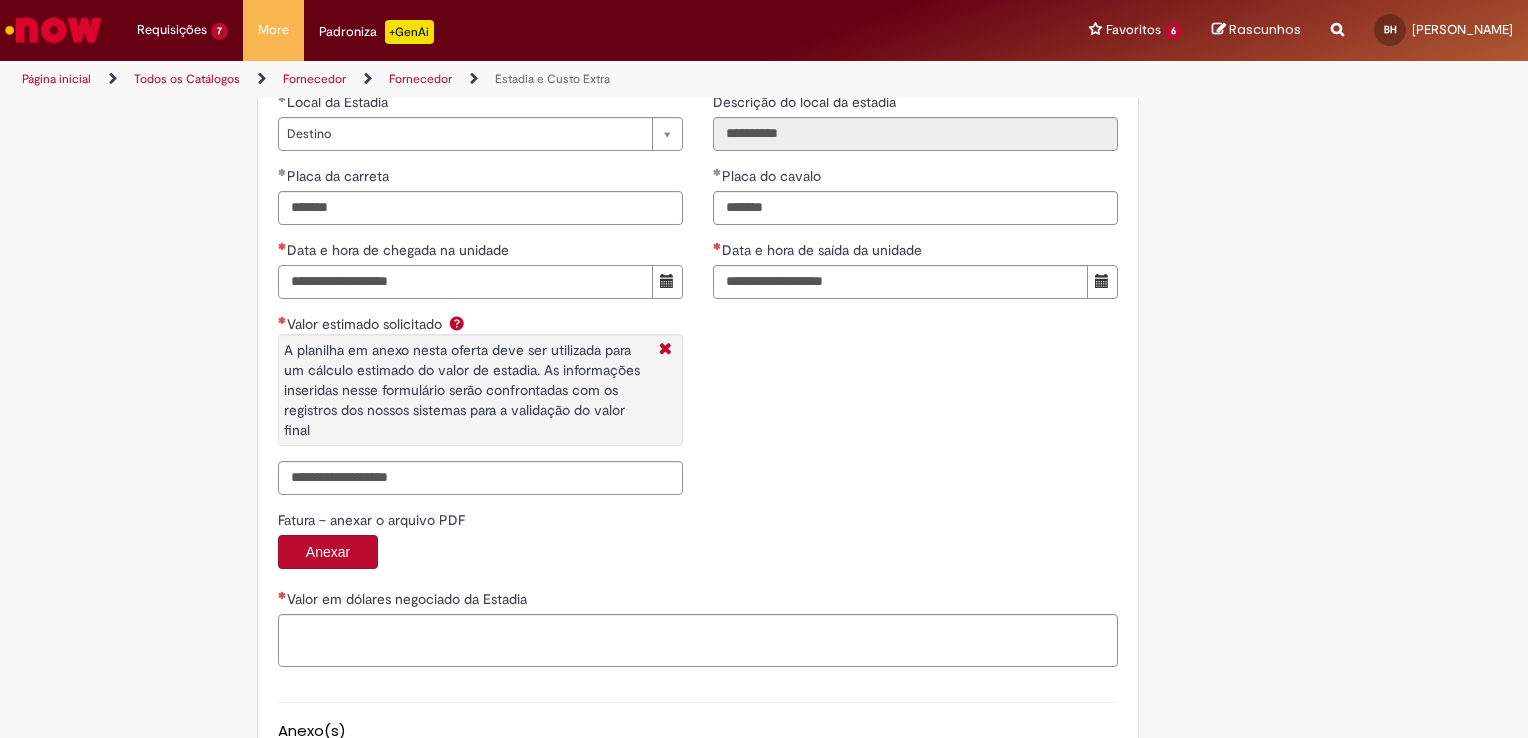 click on "Data e hora de chegada na unidade" at bounding box center [465, 282] 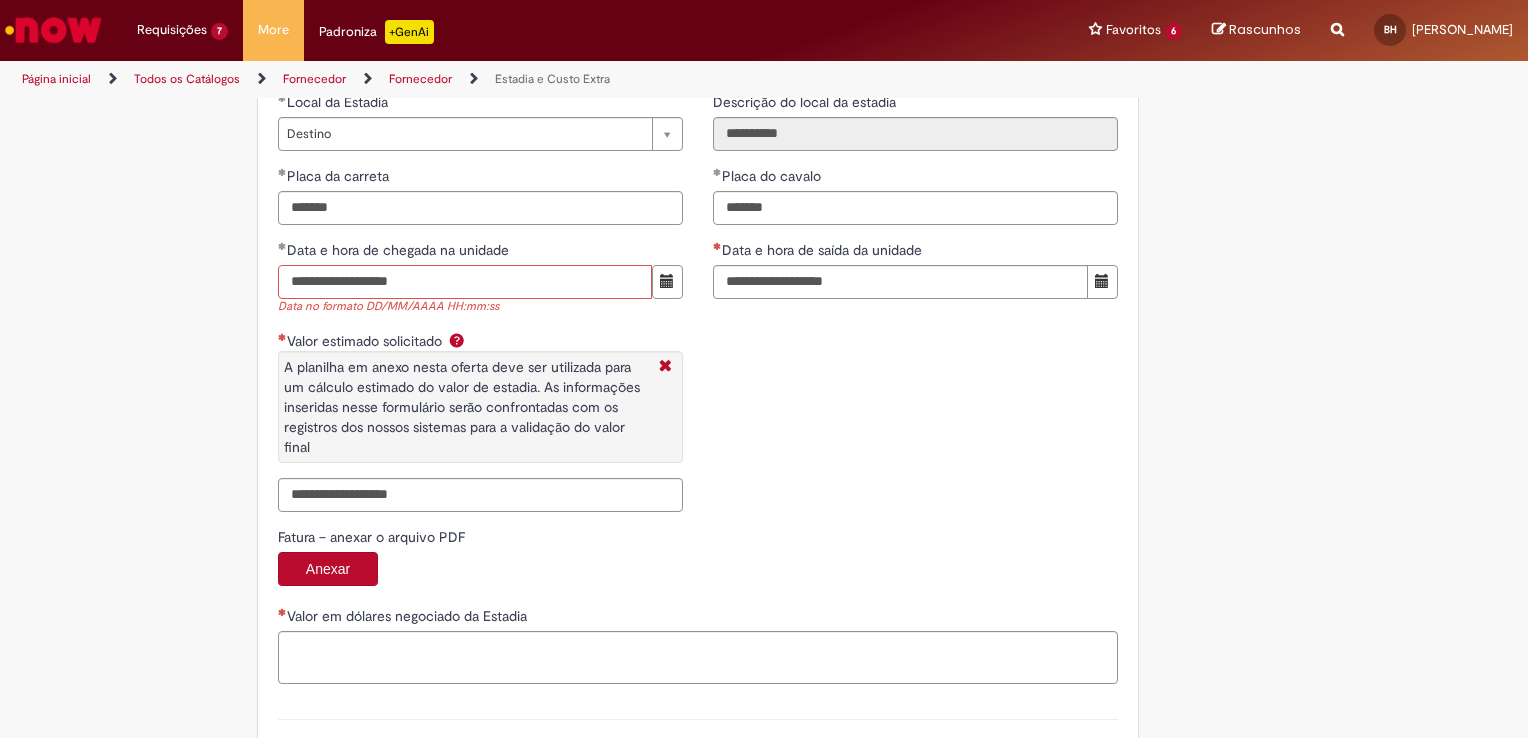 type on "**********" 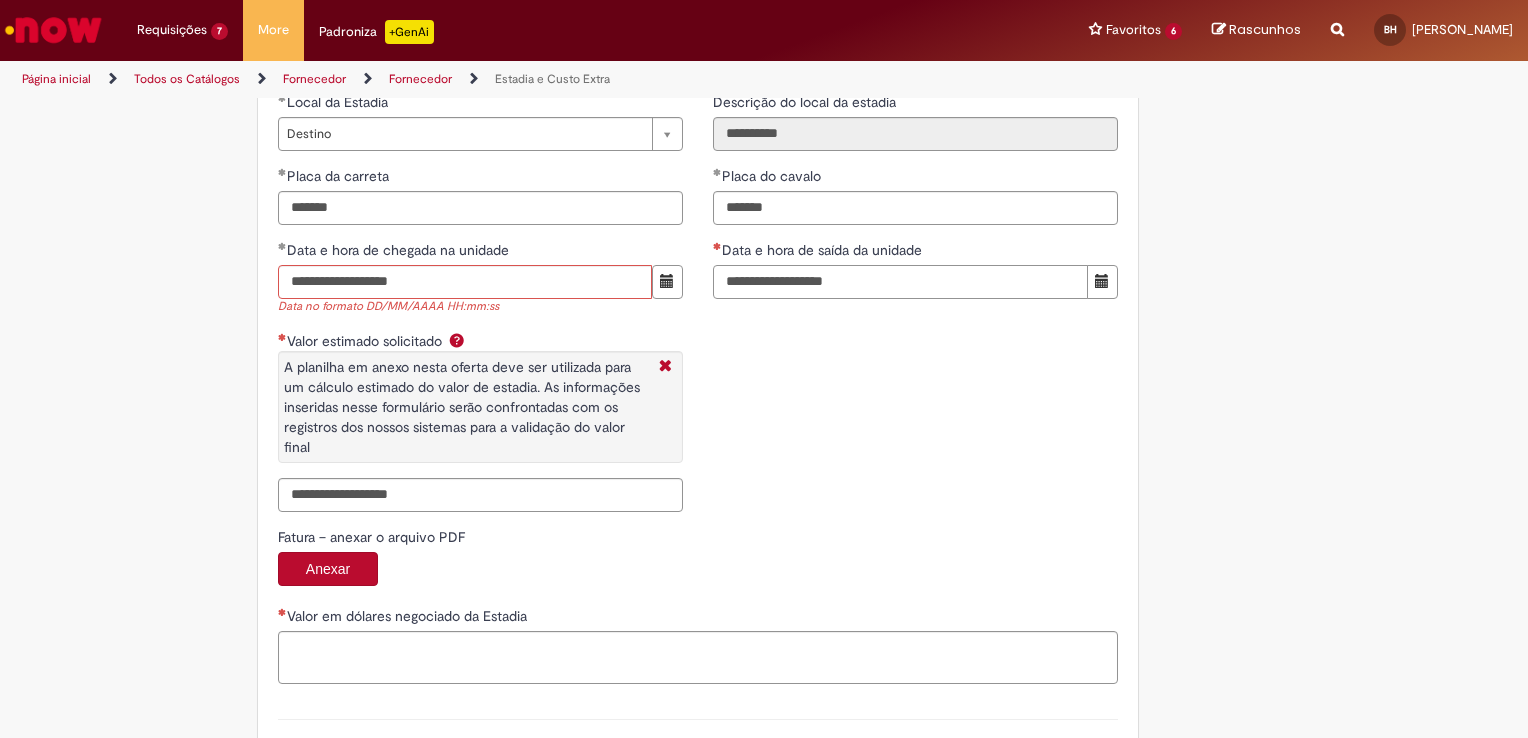 click on "Data e hora de saída da unidade" at bounding box center (900, 282) 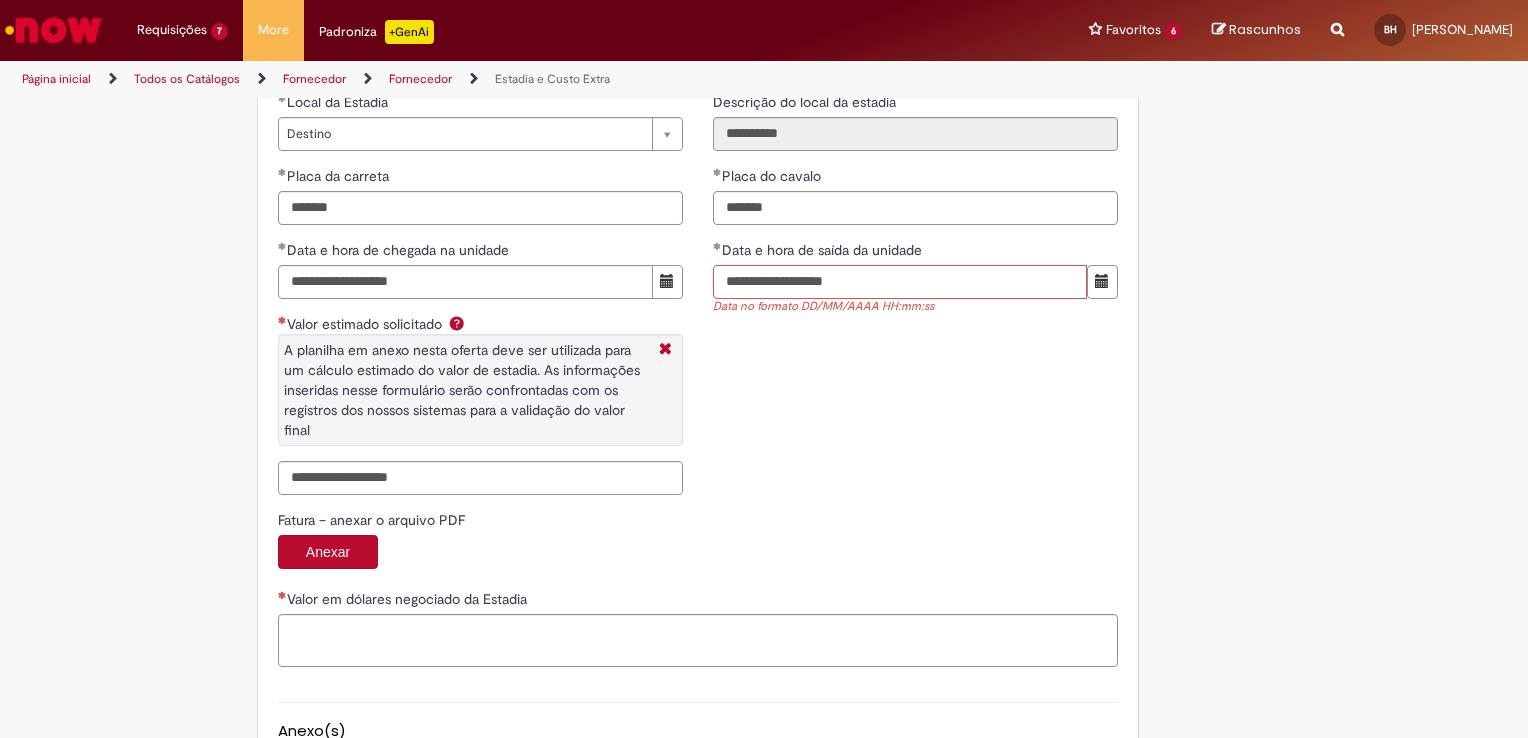 type on "**********" 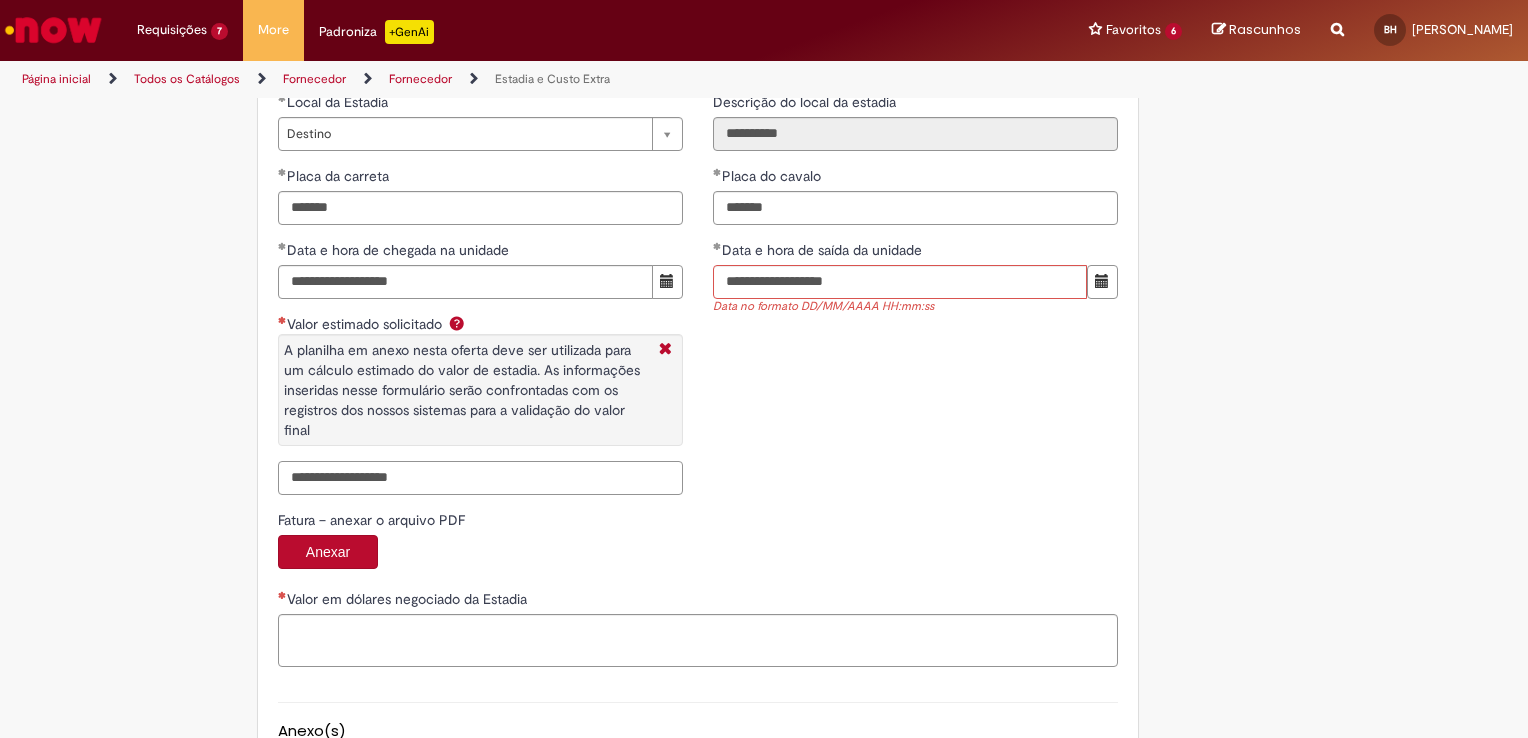 click on "Valor estimado solicitado A planilha em anexo nesta oferta deve ser utilizada para um cálculo estimado do valor de estadia. As informações inseridas nesse formulário serão confrontadas com os registros dos nossos sistemas para a validação do valor final" at bounding box center (480, 478) 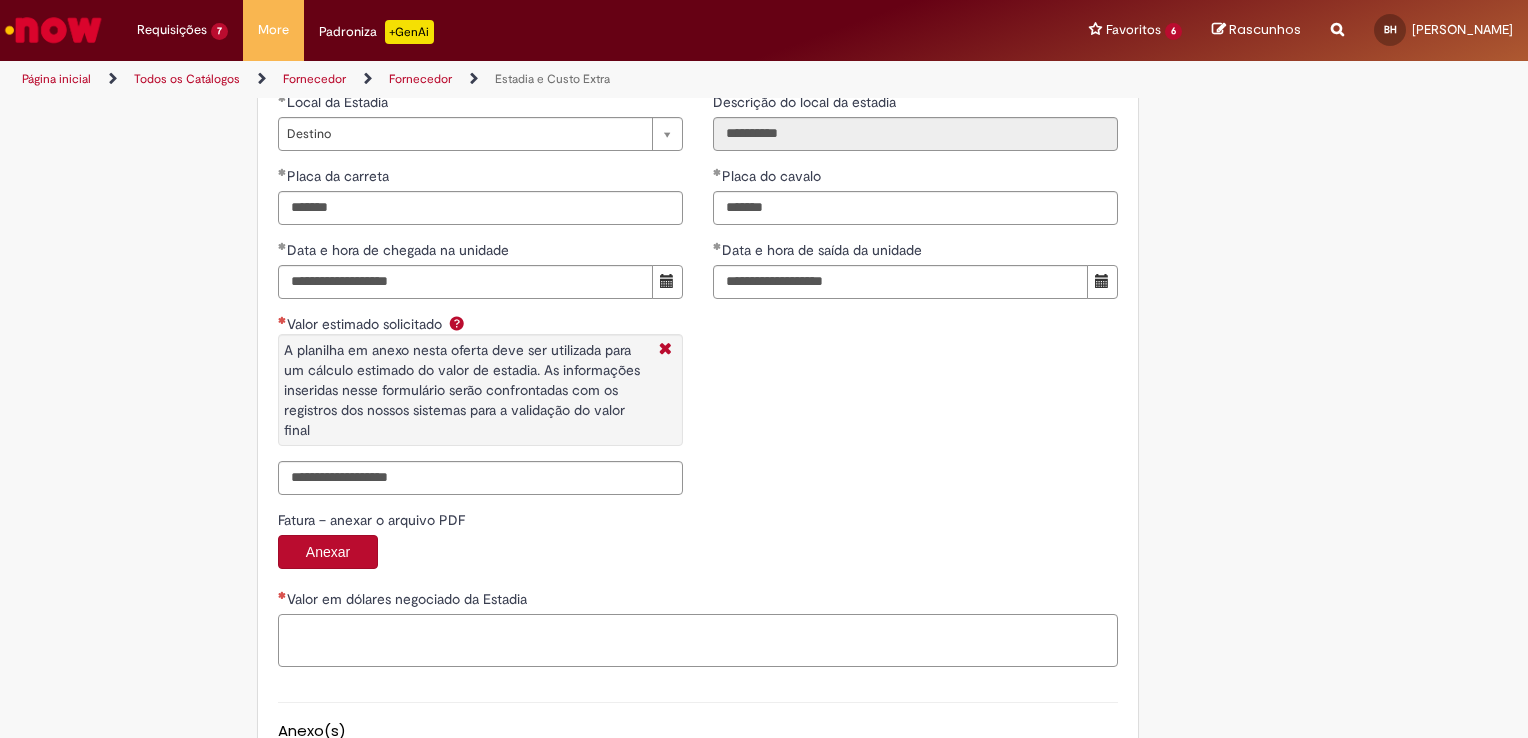 click on "Valor em dólares negociado da Estadia" at bounding box center [698, 641] 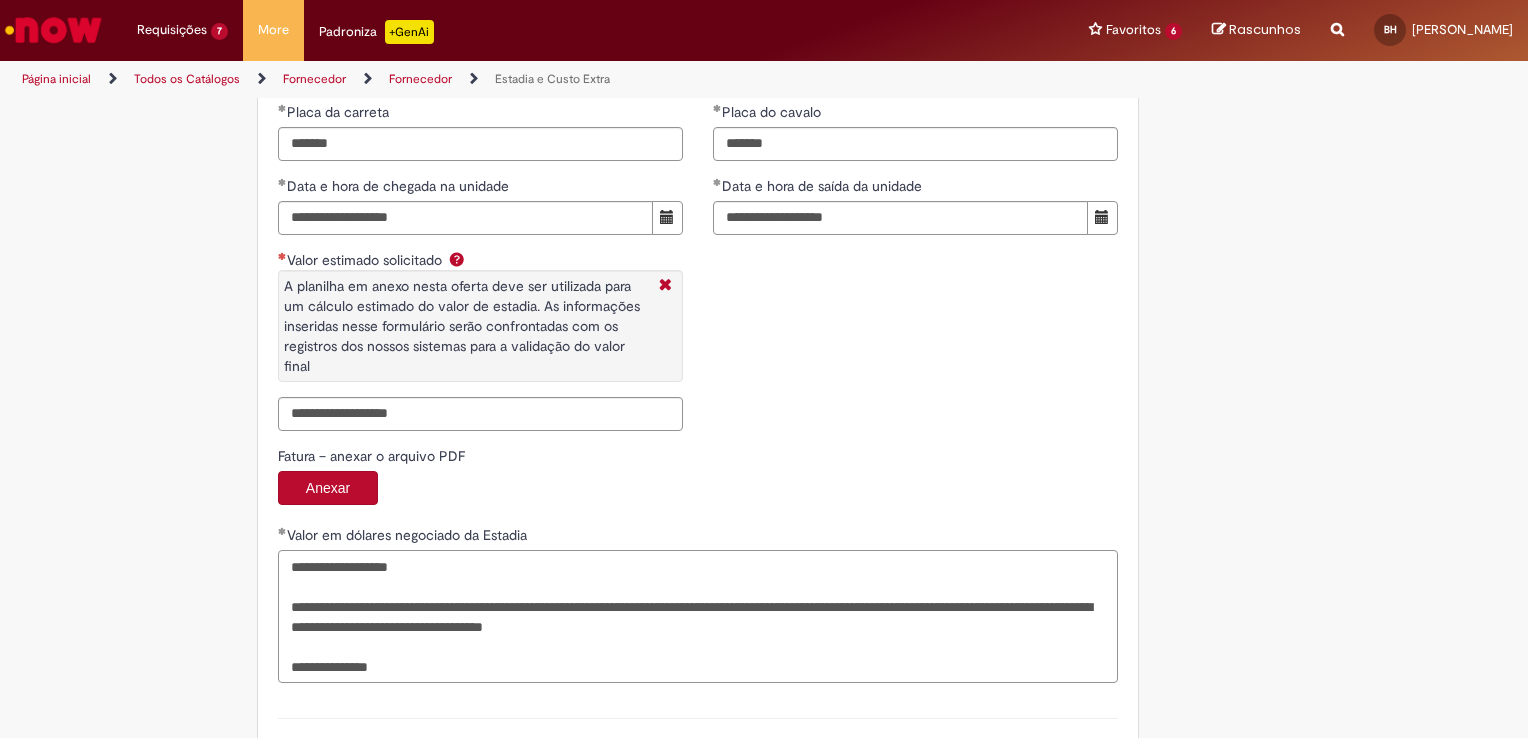 scroll, scrollTop: 3100, scrollLeft: 0, axis: vertical 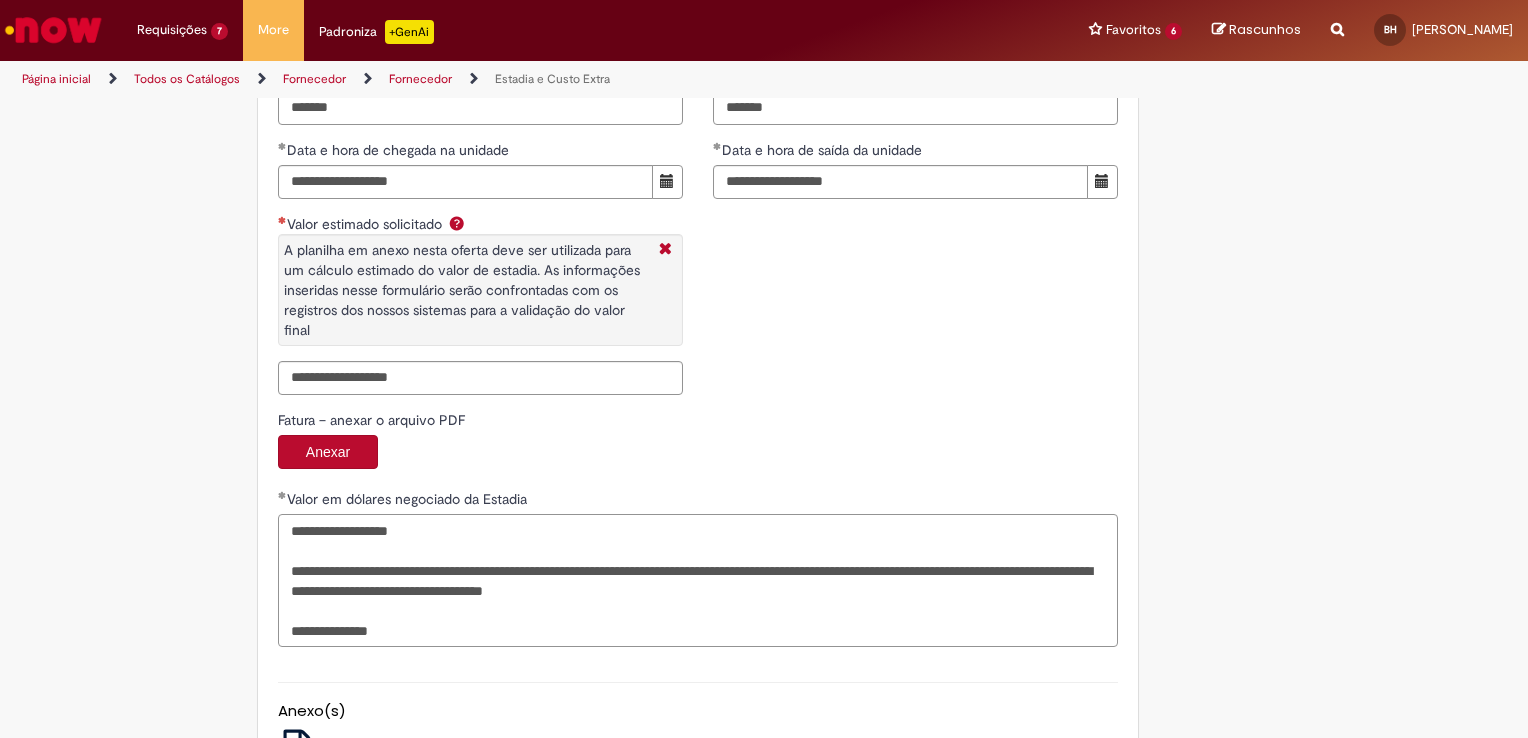 type on "**********" 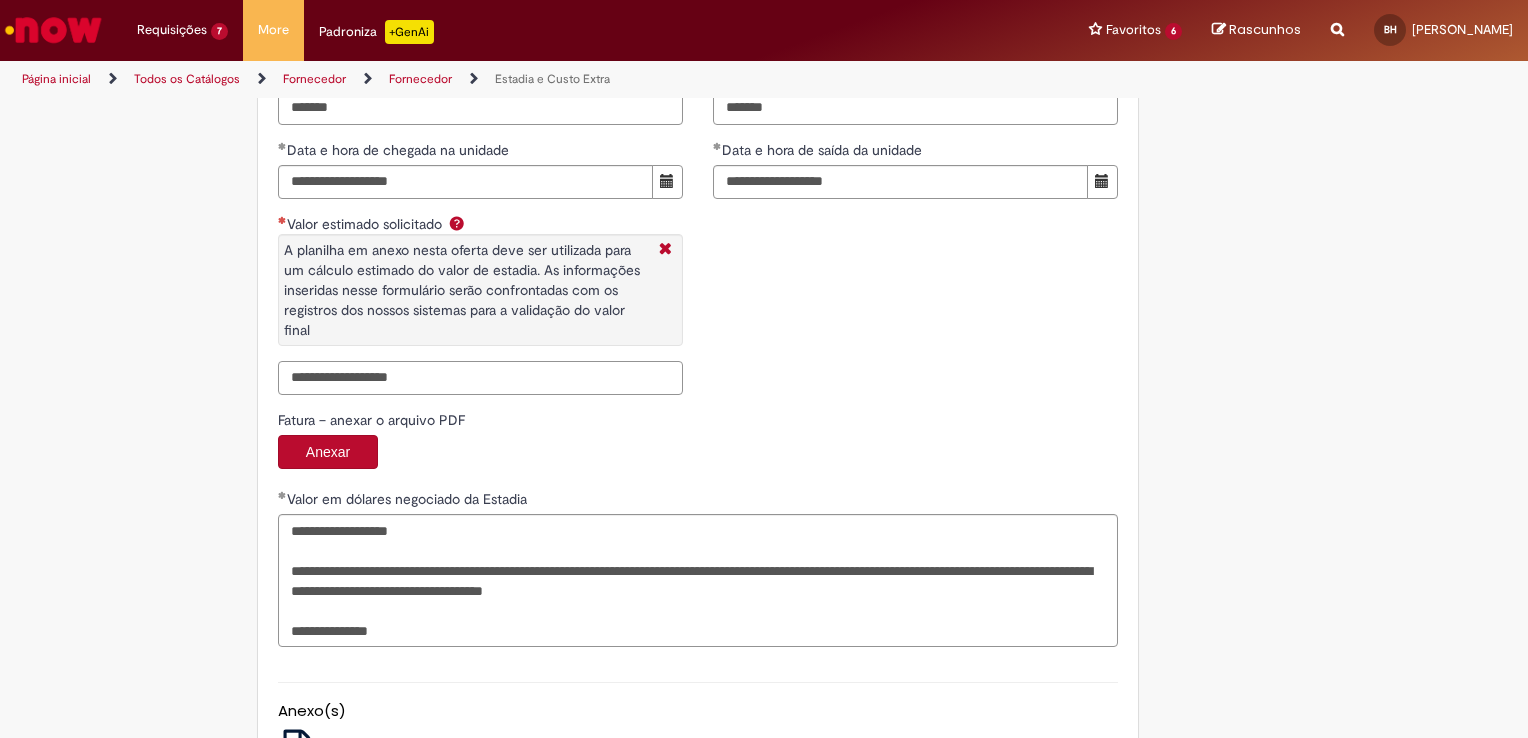 click on "Valor estimado solicitado A planilha em anexo nesta oferta deve ser utilizada para um cálculo estimado do valor de estadia. As informações inseridas nesse formulário serão confrontadas com os registros dos nossos sistemas para a validação do valor final" at bounding box center (480, 378) 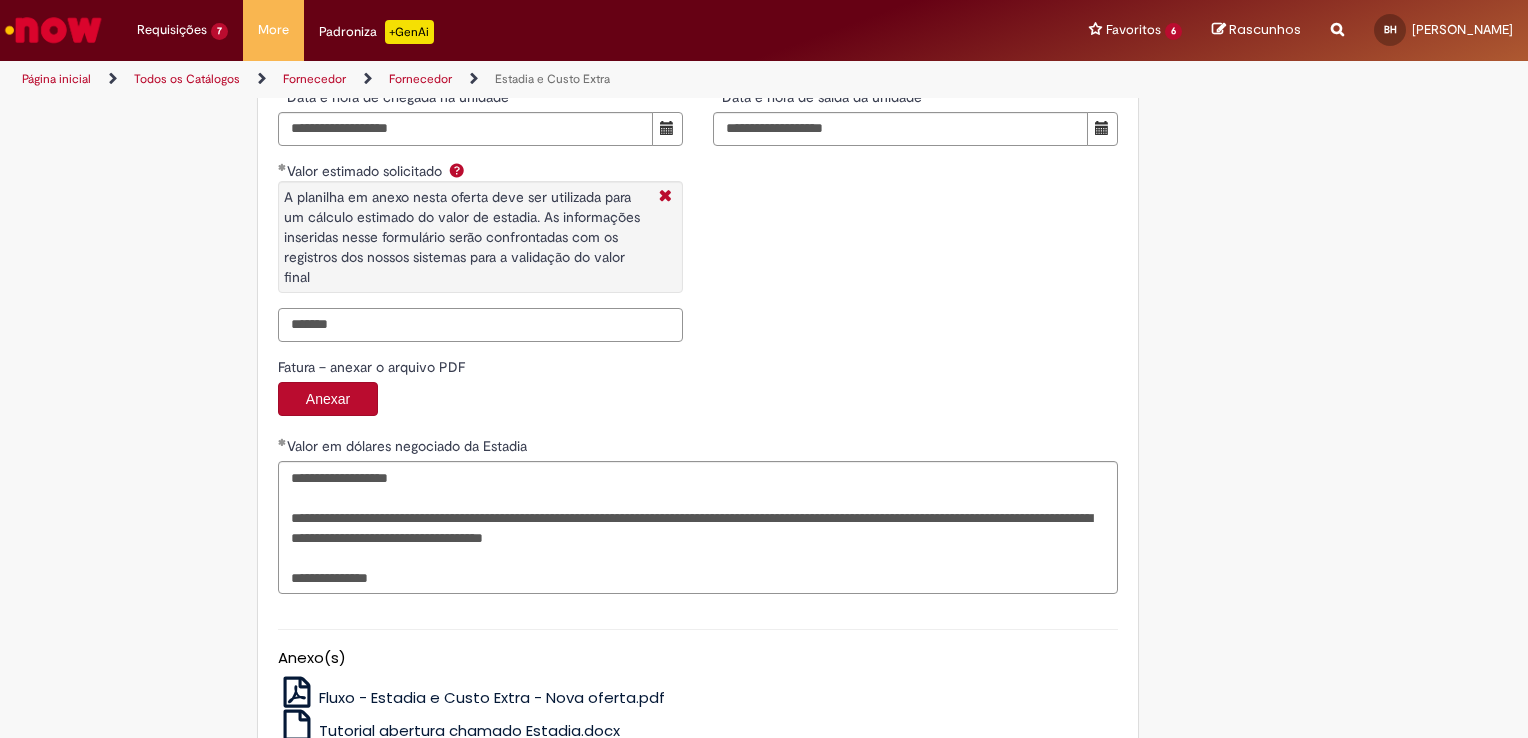 scroll, scrollTop: 3200, scrollLeft: 0, axis: vertical 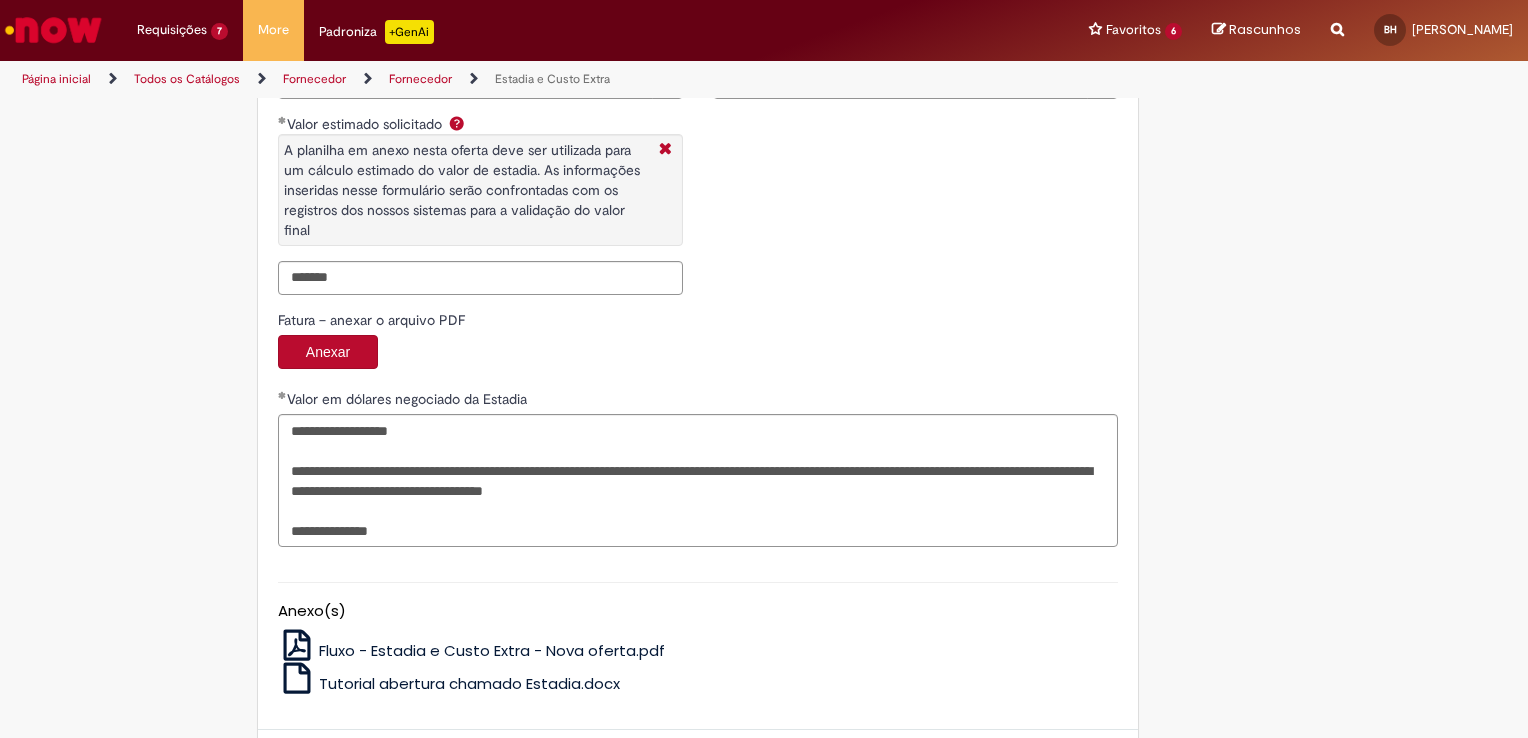 type on "**********" 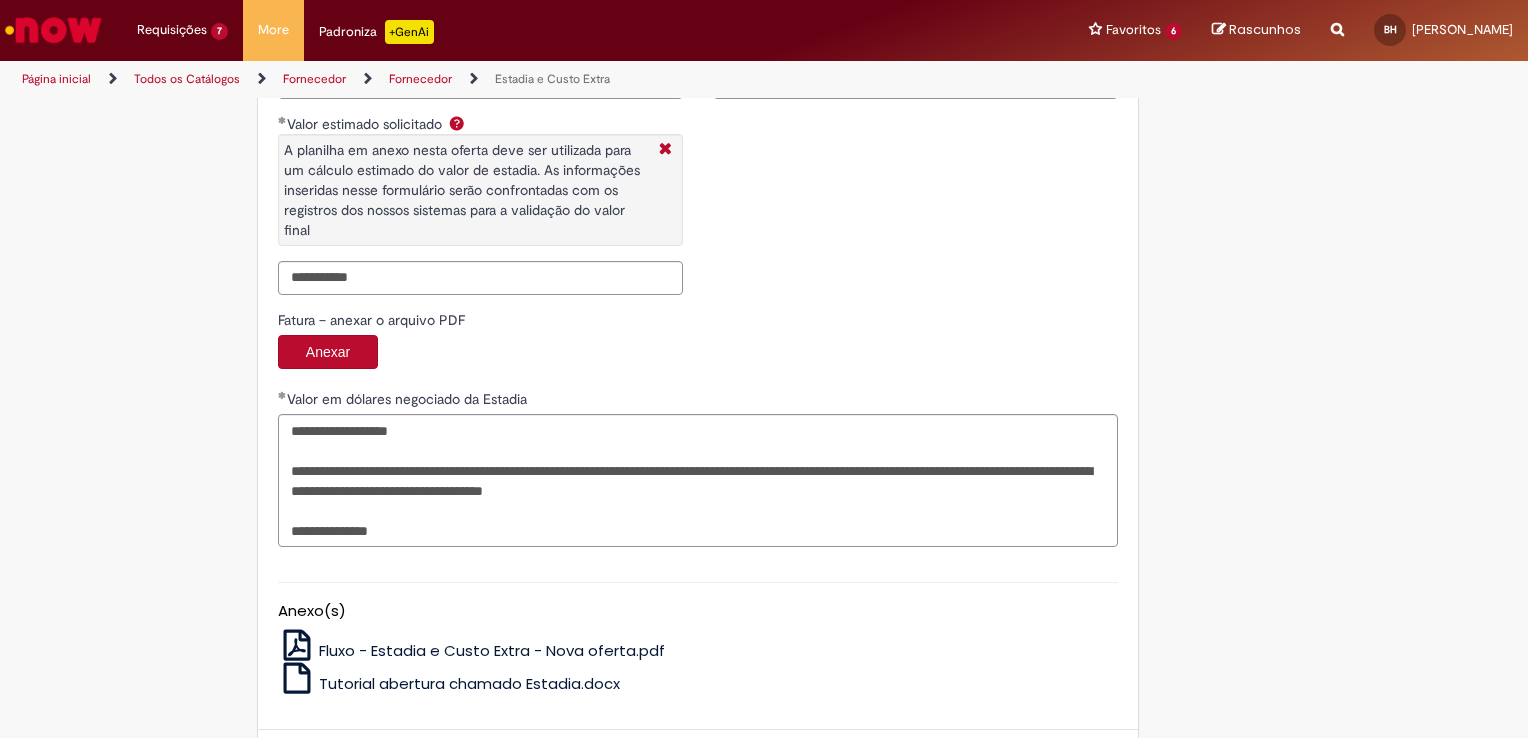 click on "Anexar" at bounding box center (328, 352) 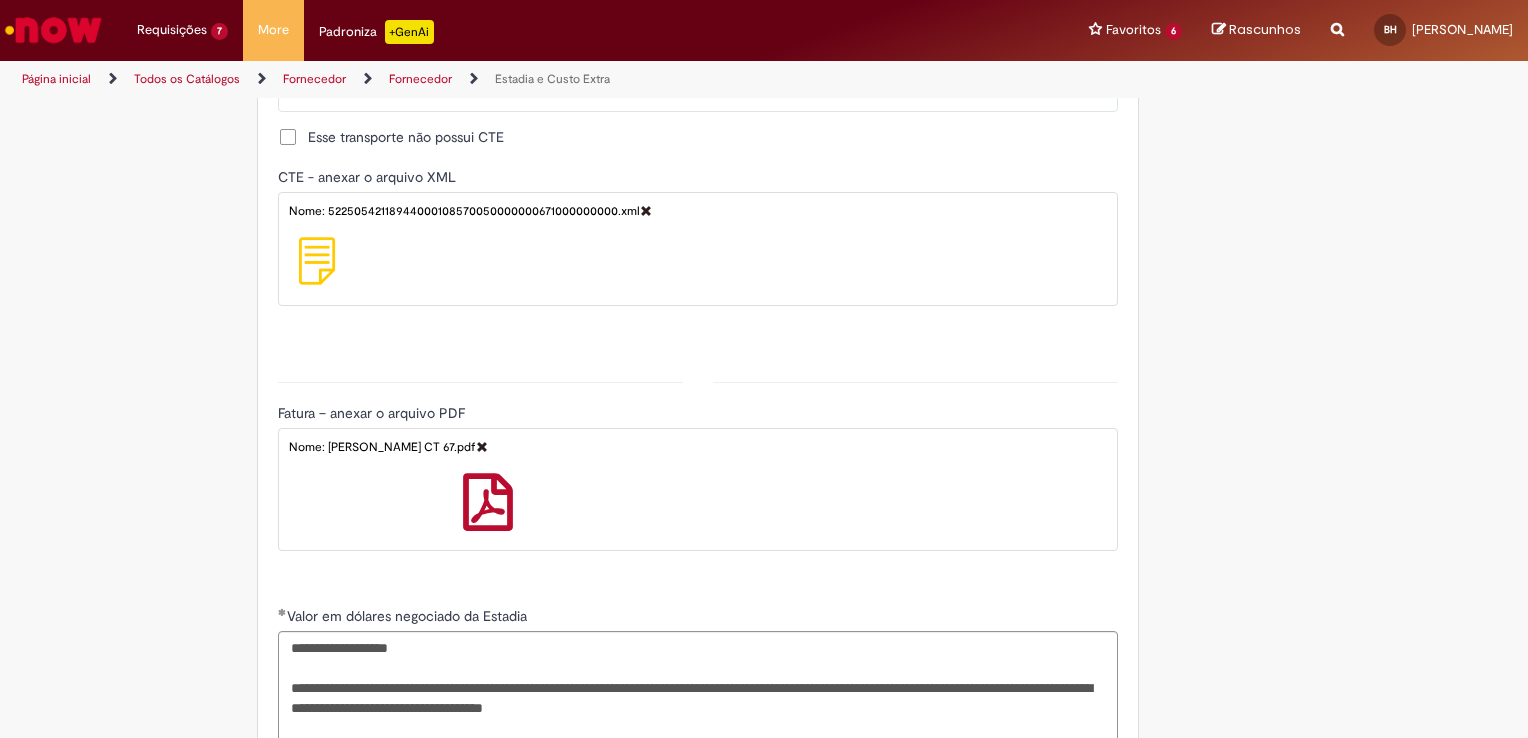 scroll, scrollTop: 2324, scrollLeft: 0, axis: vertical 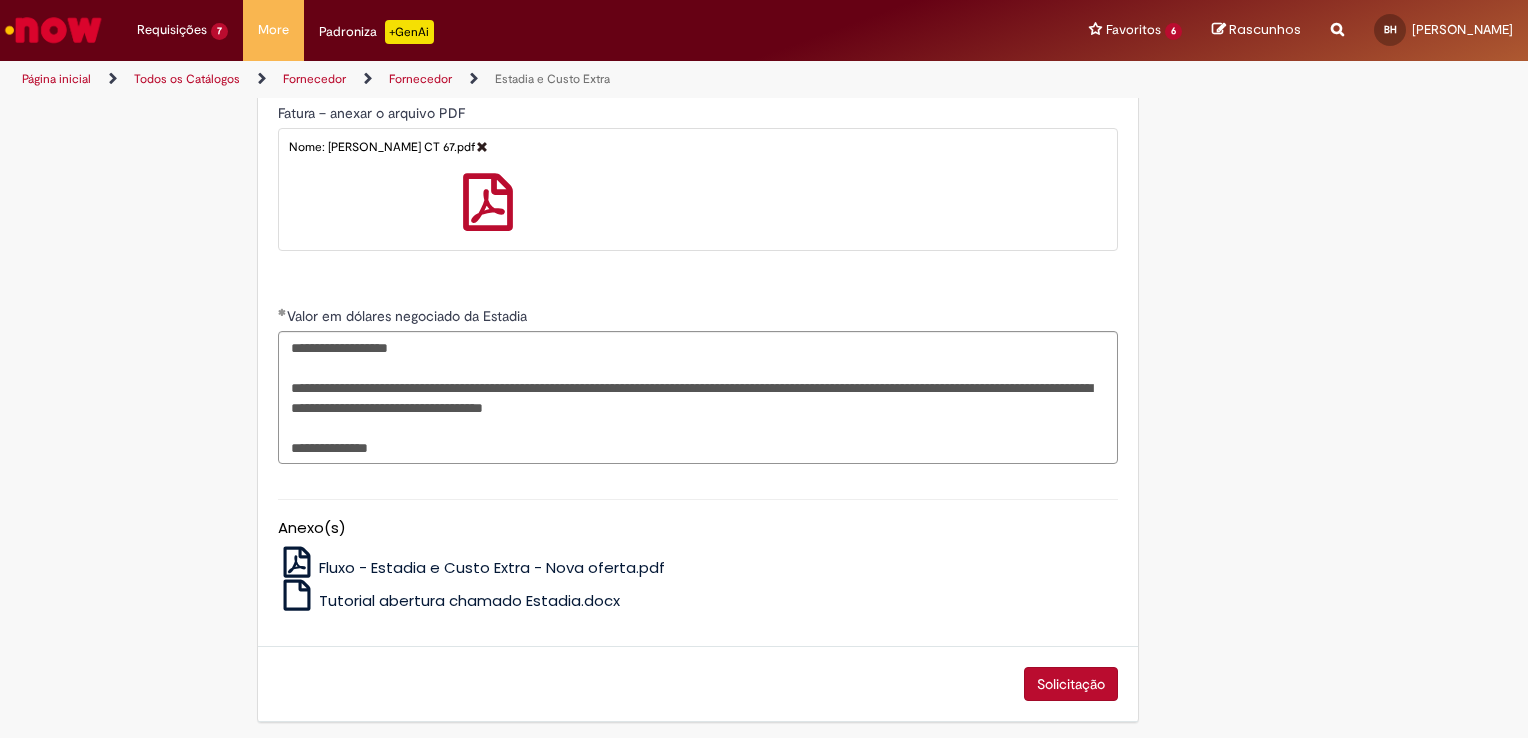 click on "Solicitação" at bounding box center [1071, 684] 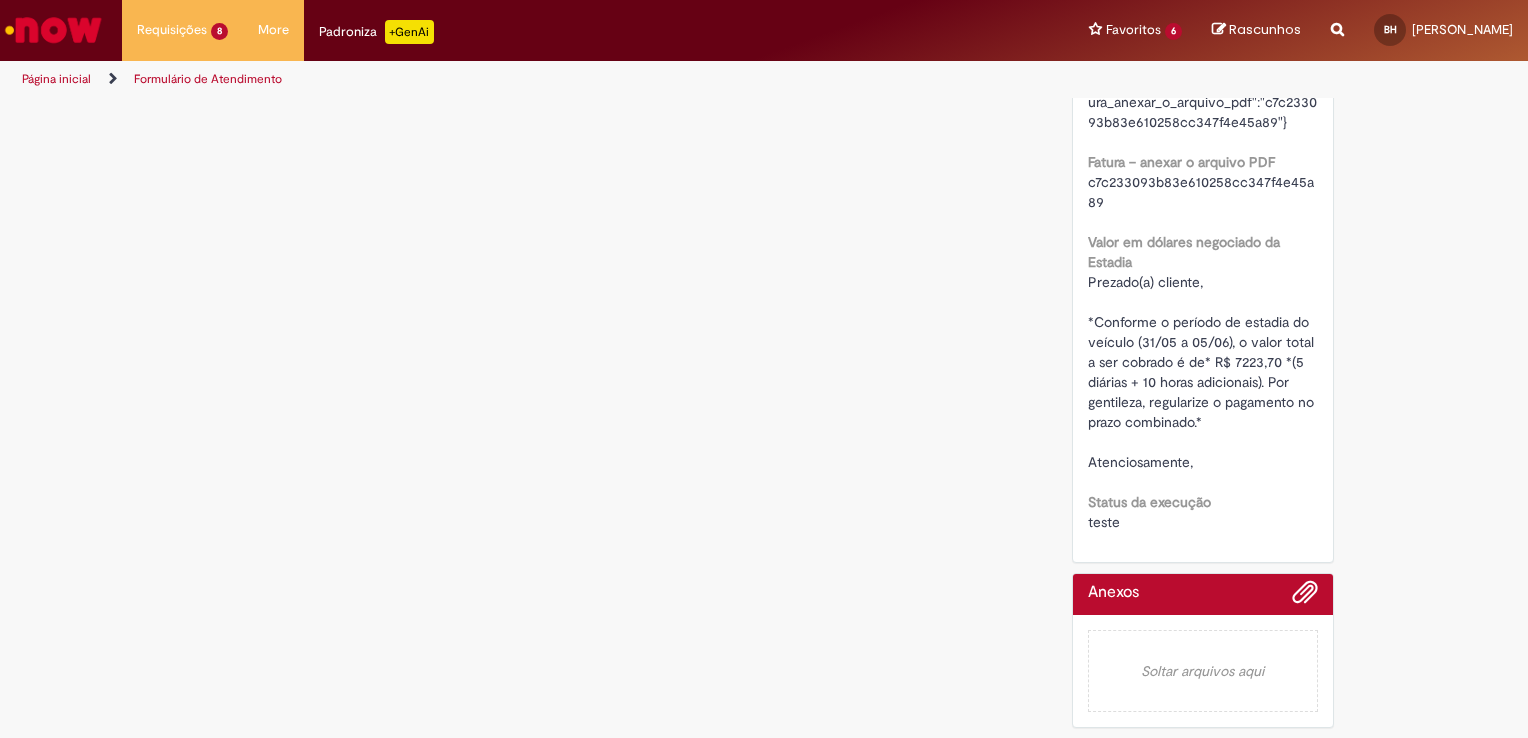 scroll, scrollTop: 0, scrollLeft: 0, axis: both 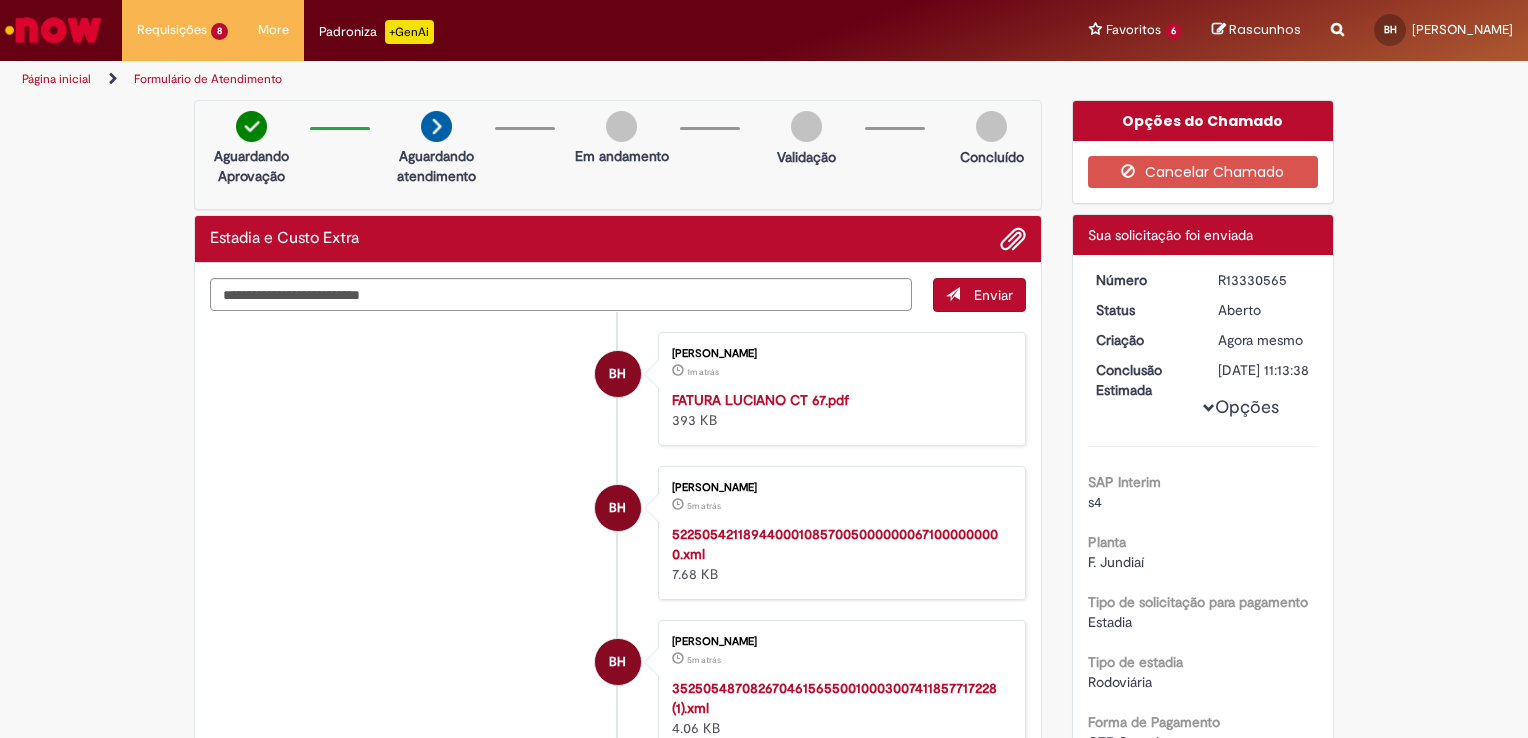 click on "Concluído" at bounding box center [991, 144] 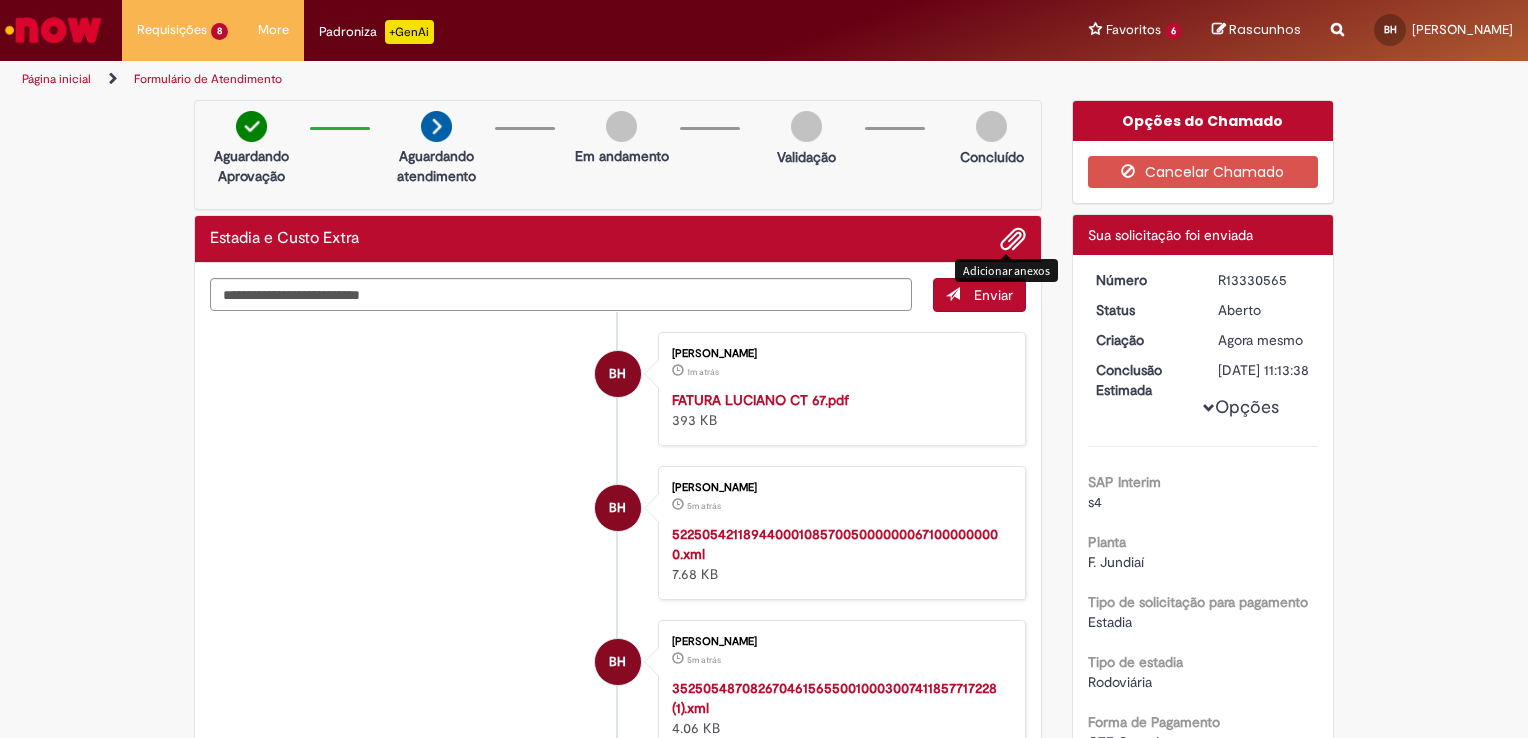 click at bounding box center [1013, 240] 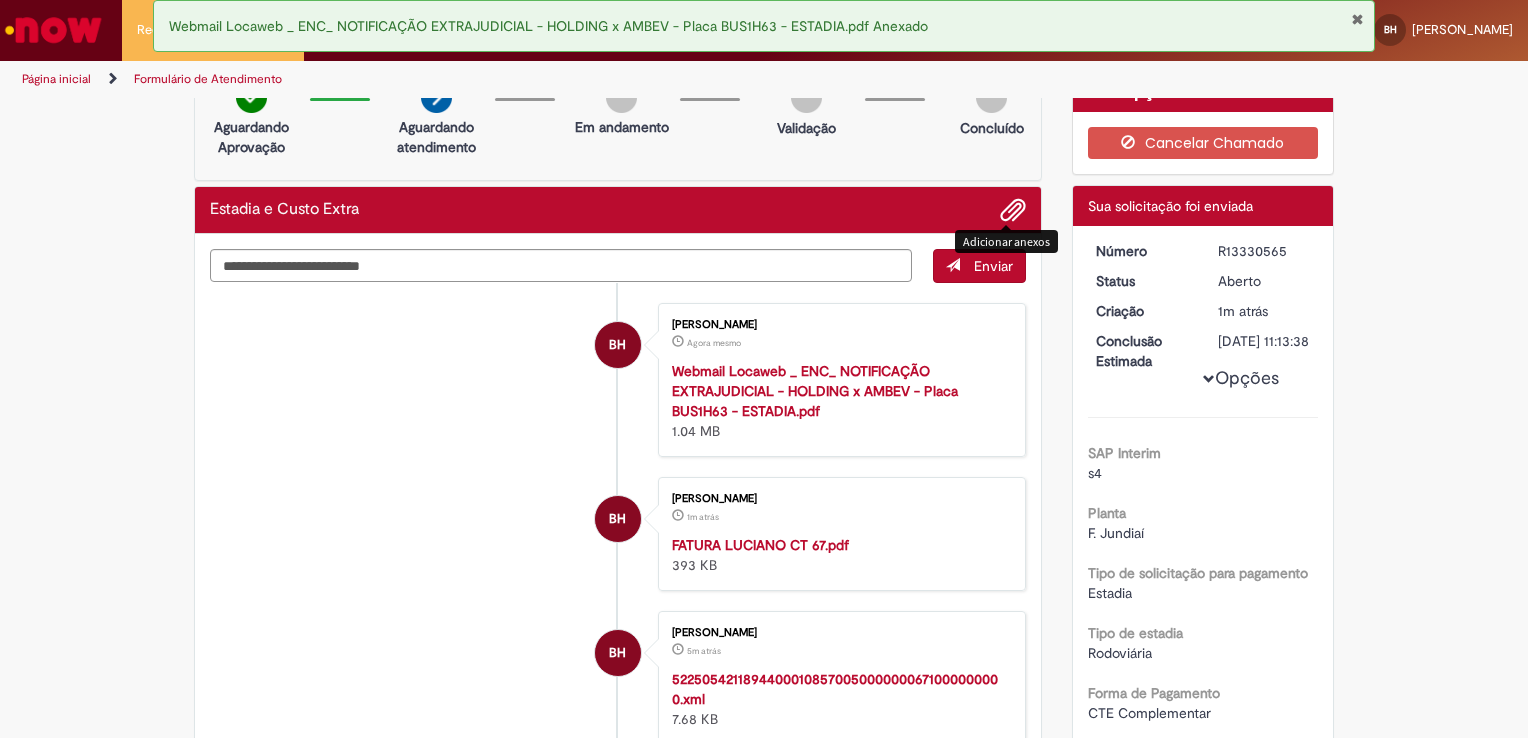 scroll, scrollTop: 0, scrollLeft: 0, axis: both 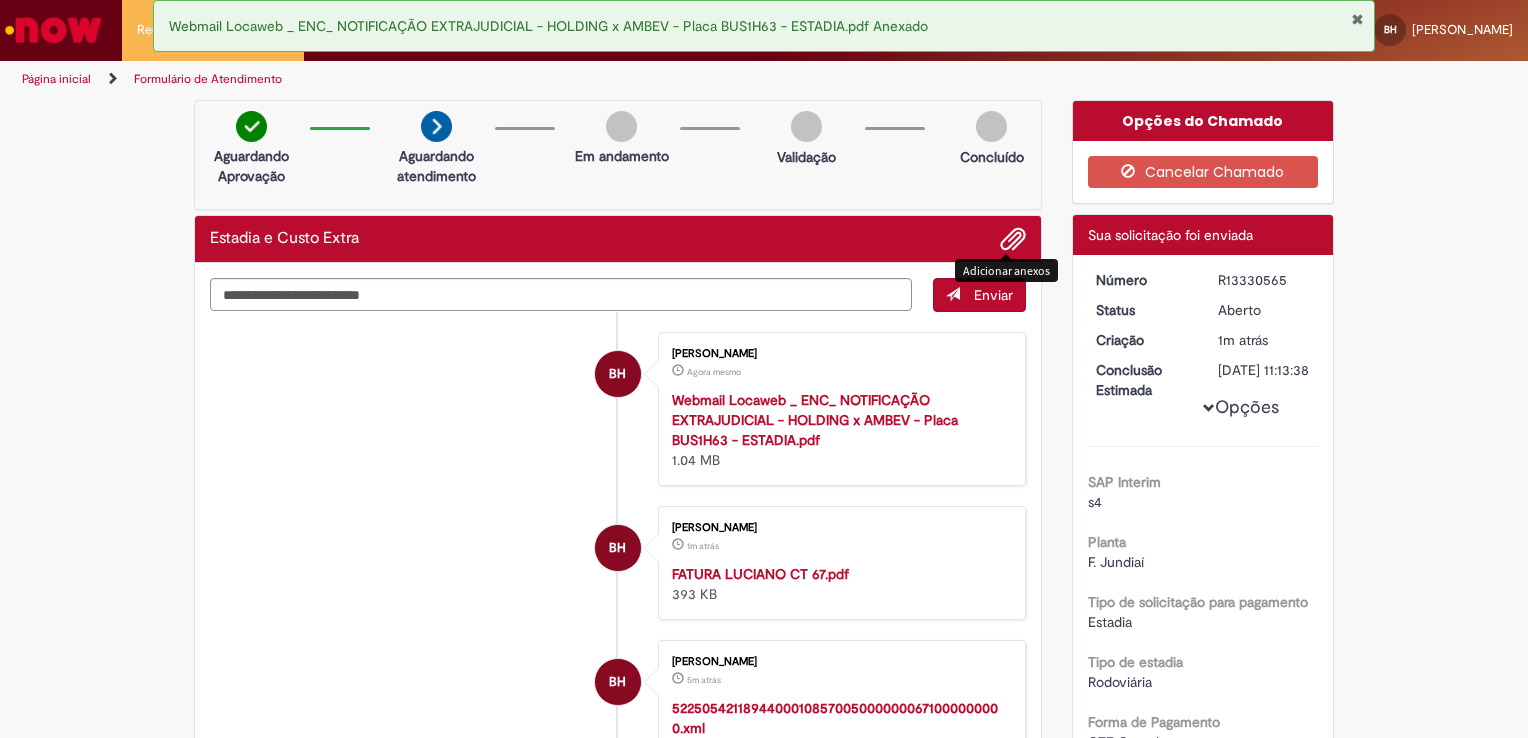 click at bounding box center [1357, 19] 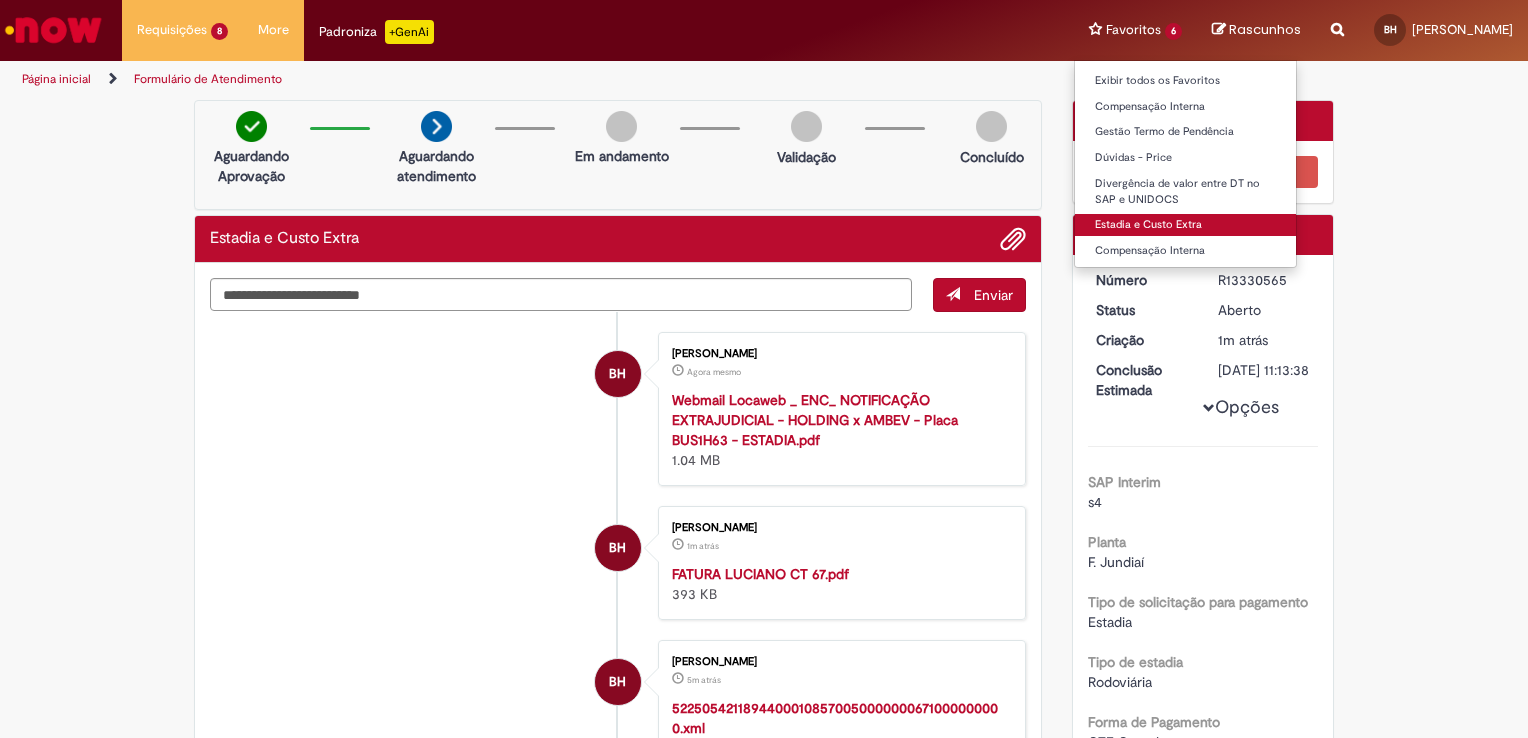 click on "Estadia e Custo Extra" at bounding box center [1185, 225] 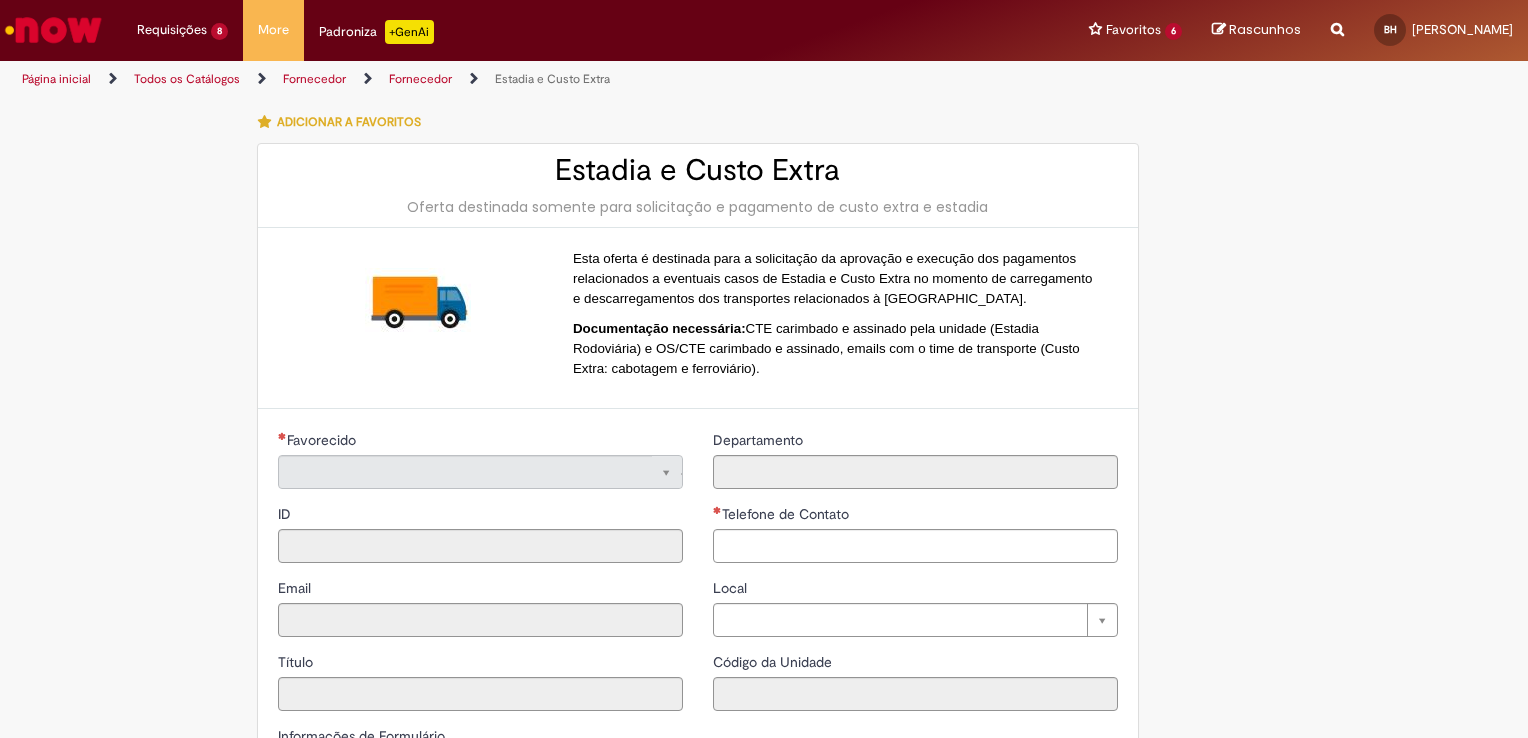 type on "**********" 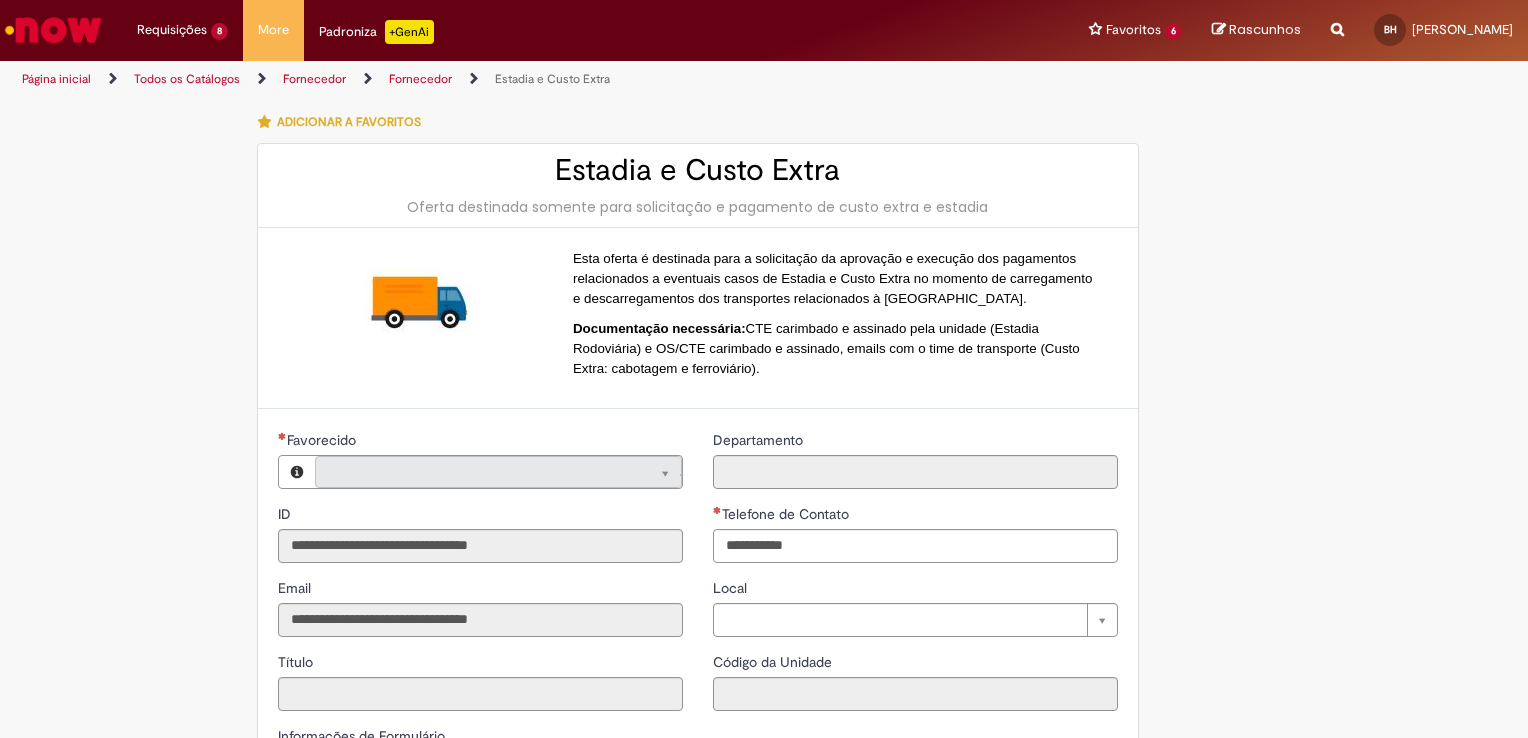 type on "**********" 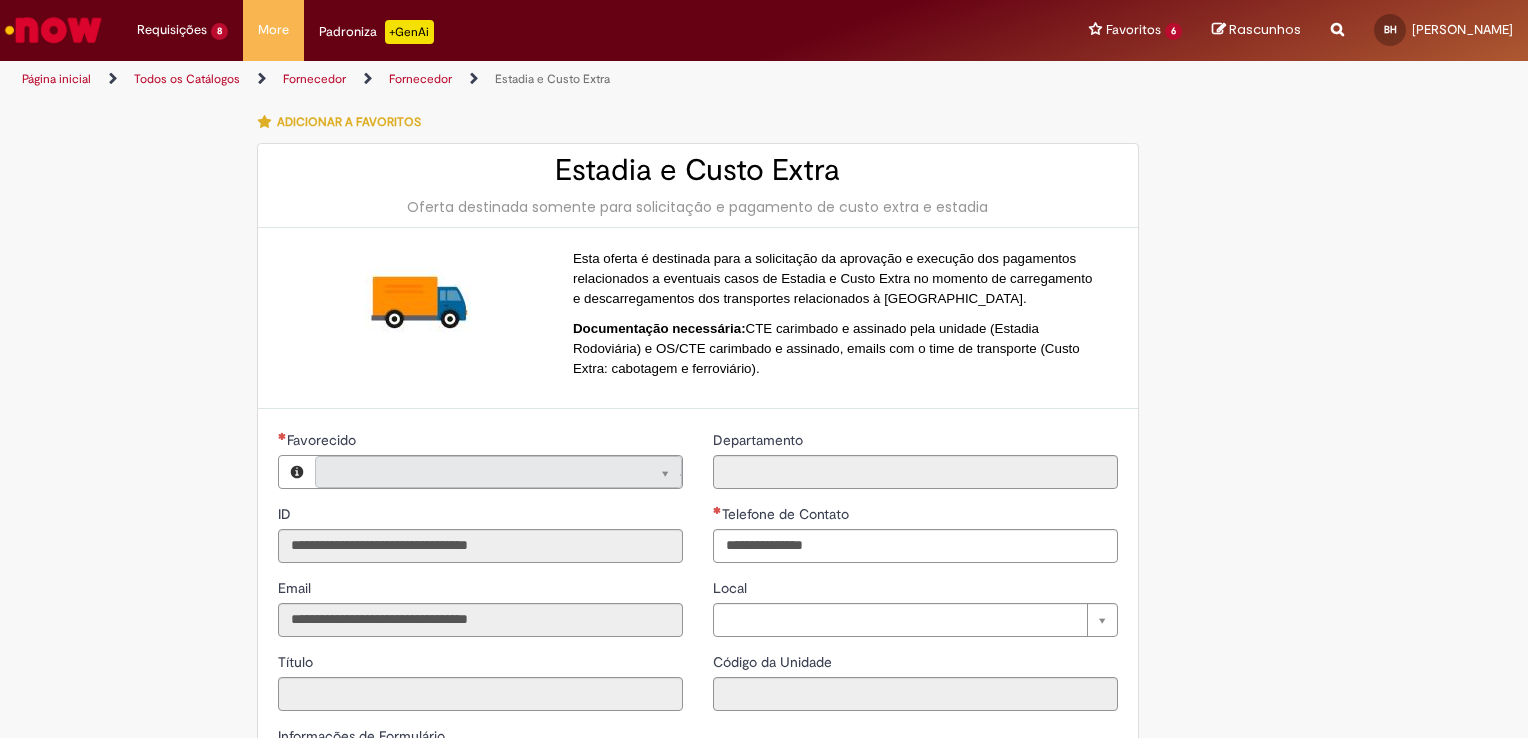 type on "**********" 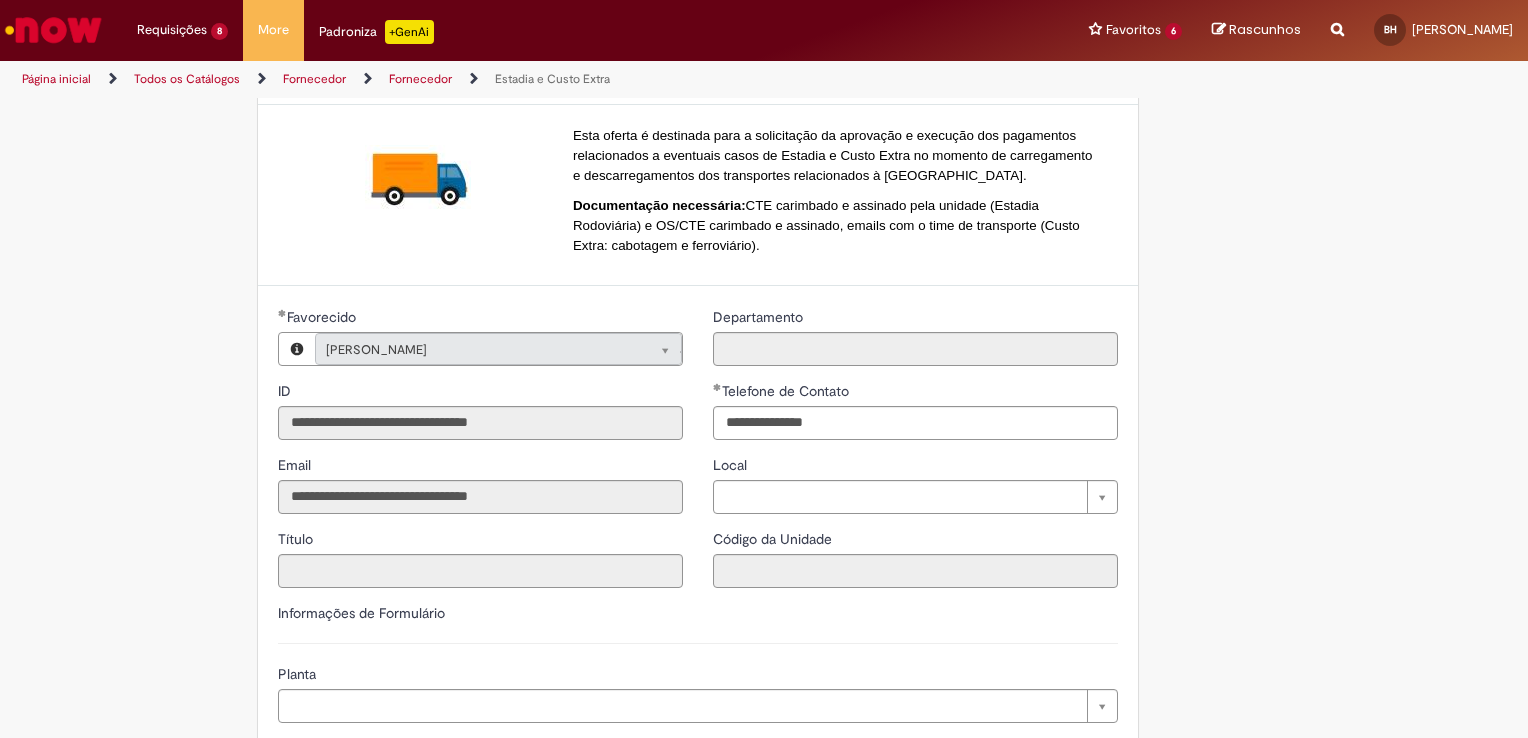 scroll, scrollTop: 400, scrollLeft: 0, axis: vertical 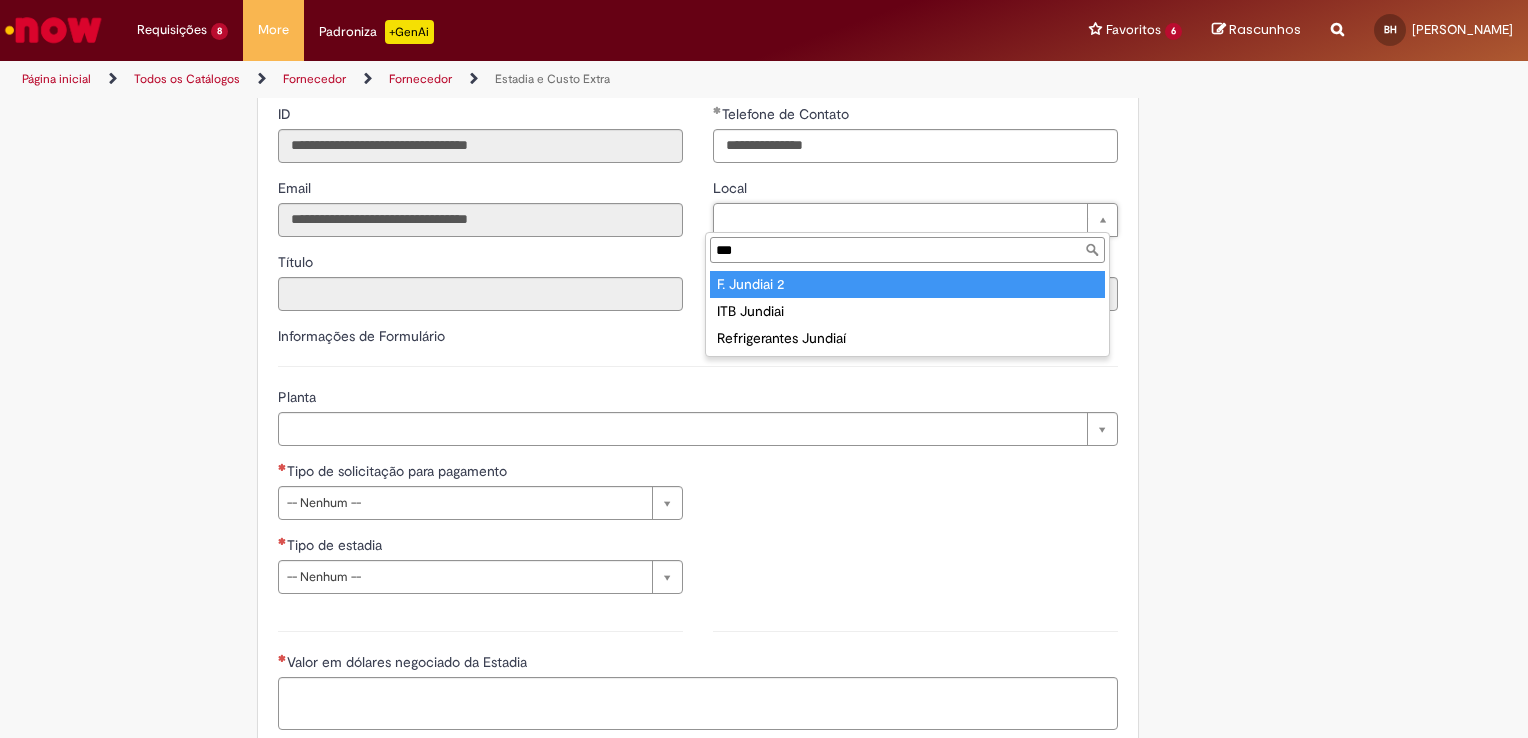 type on "***" 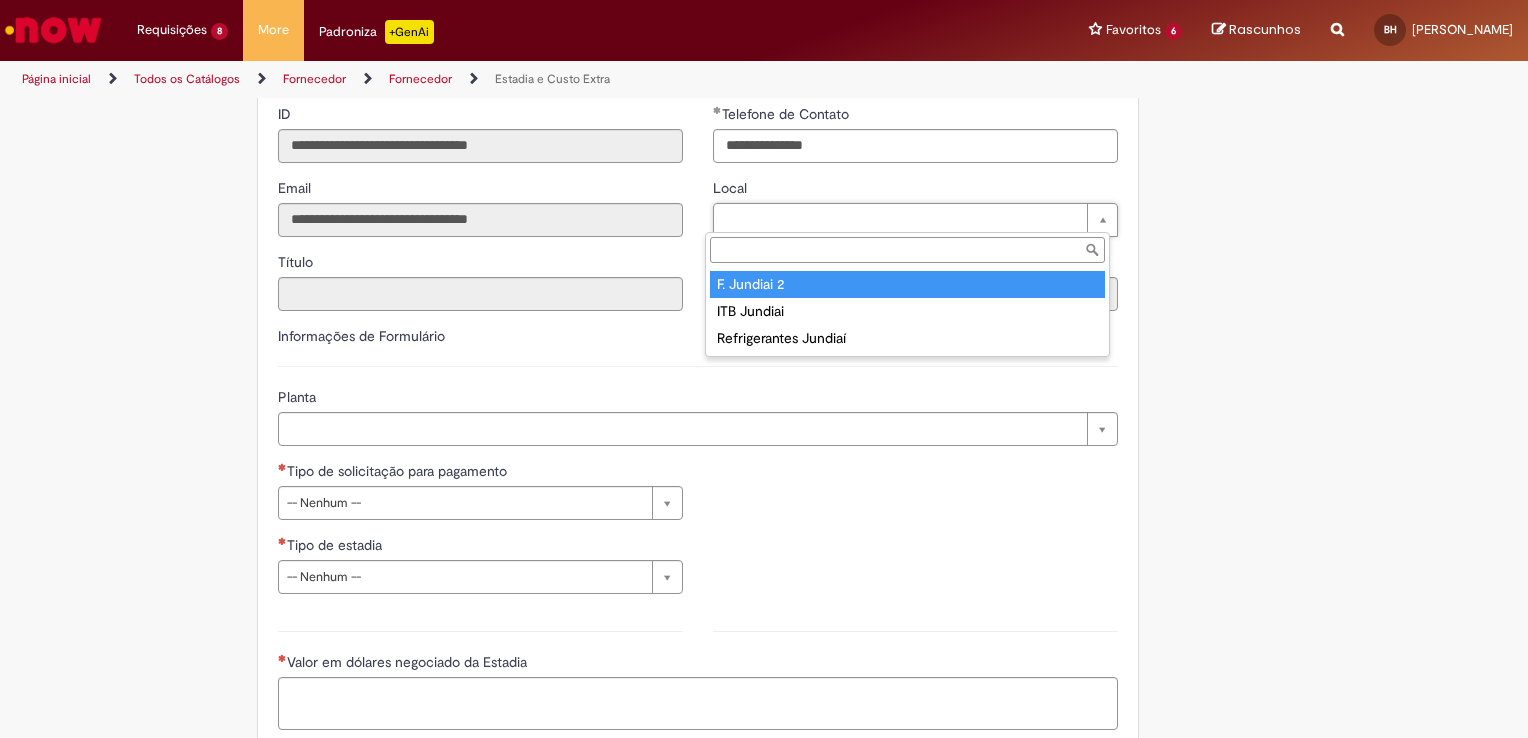 type on "****" 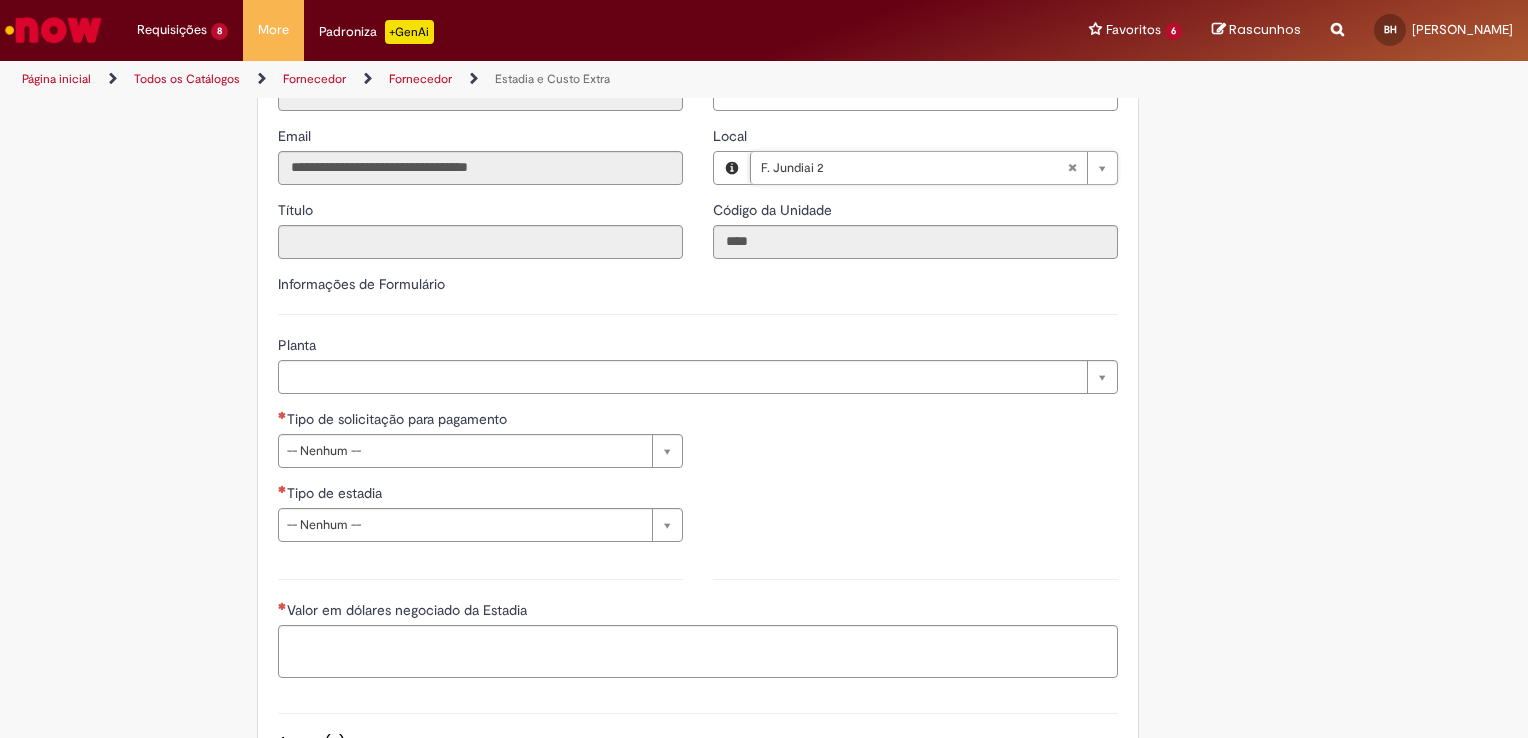 scroll, scrollTop: 500, scrollLeft: 0, axis: vertical 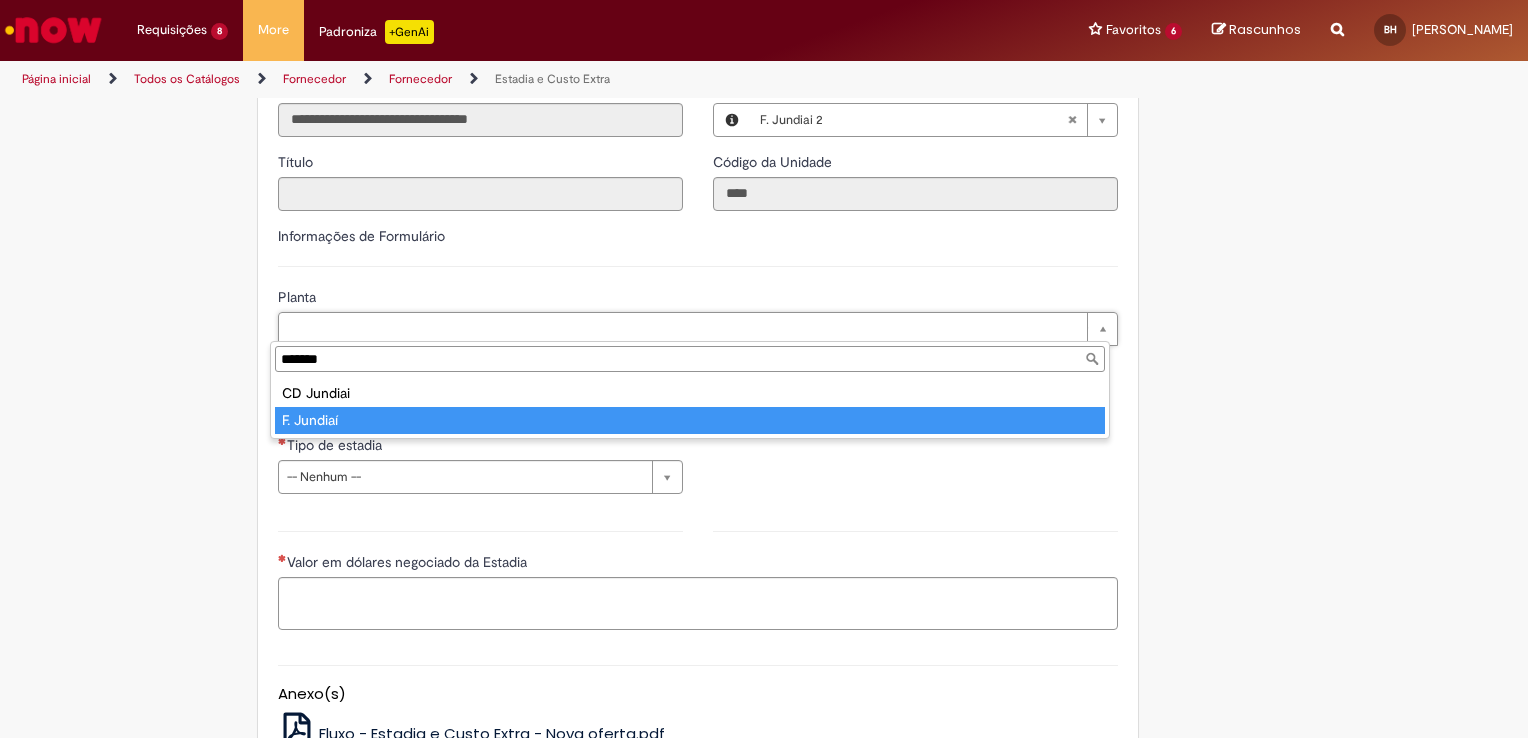 type on "*******" 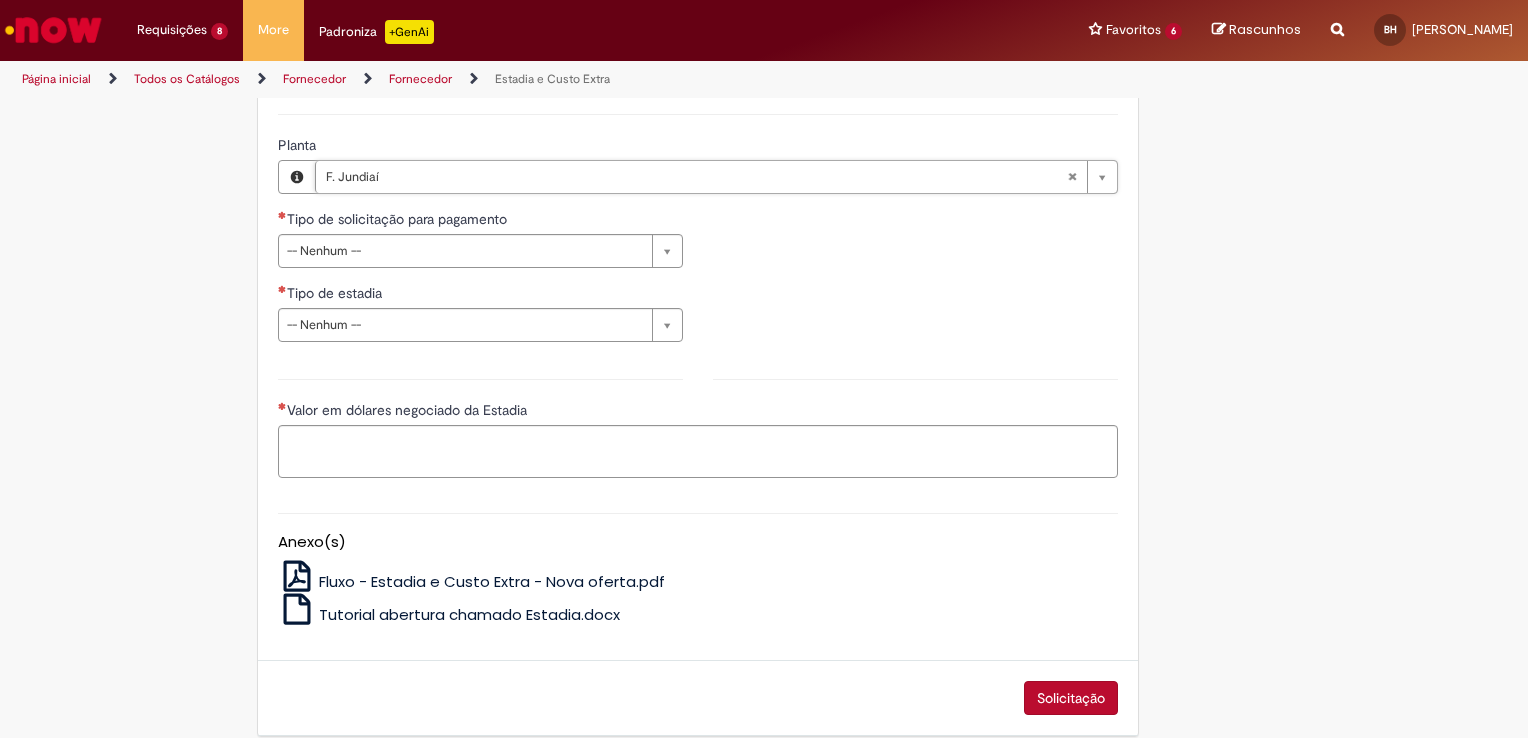 scroll, scrollTop: 669, scrollLeft: 0, axis: vertical 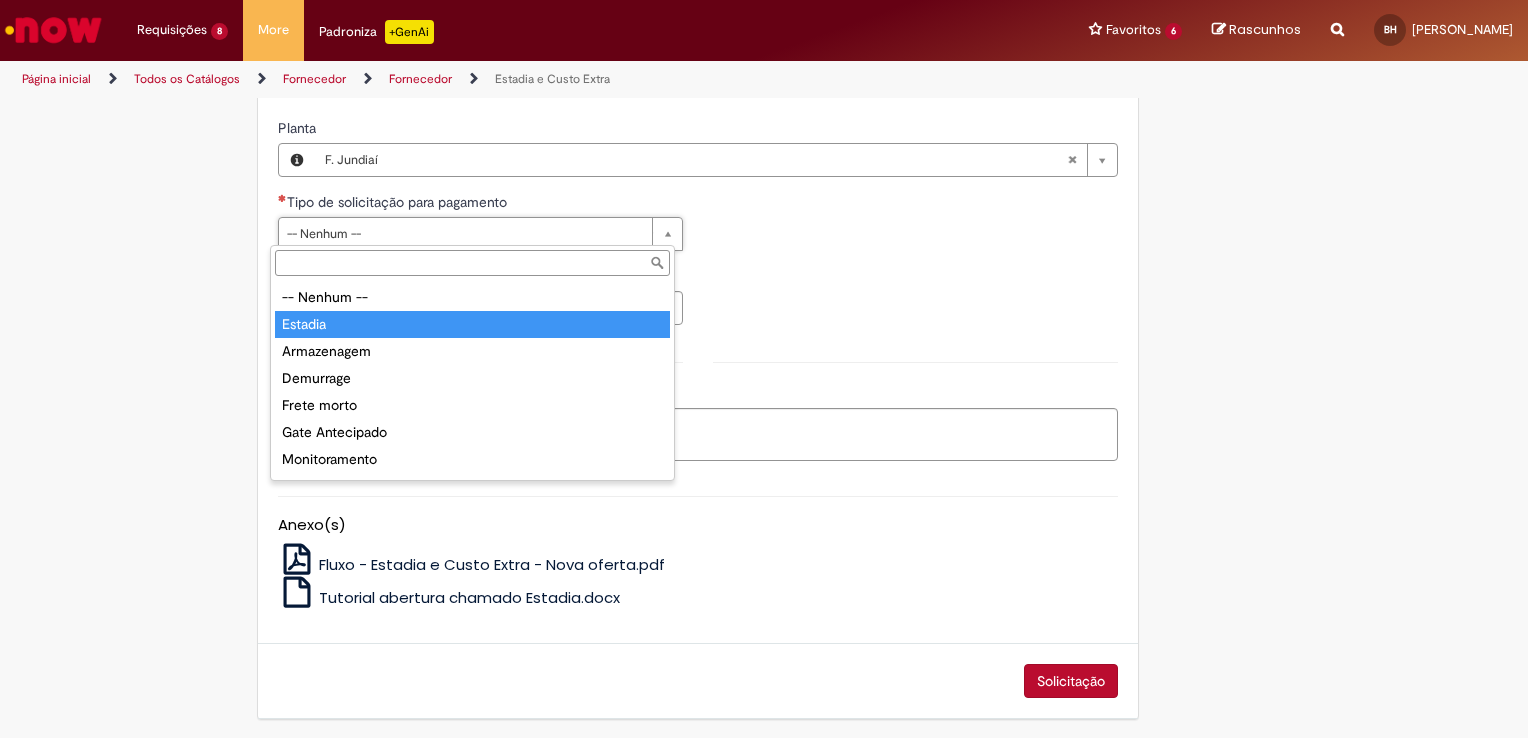 type on "*******" 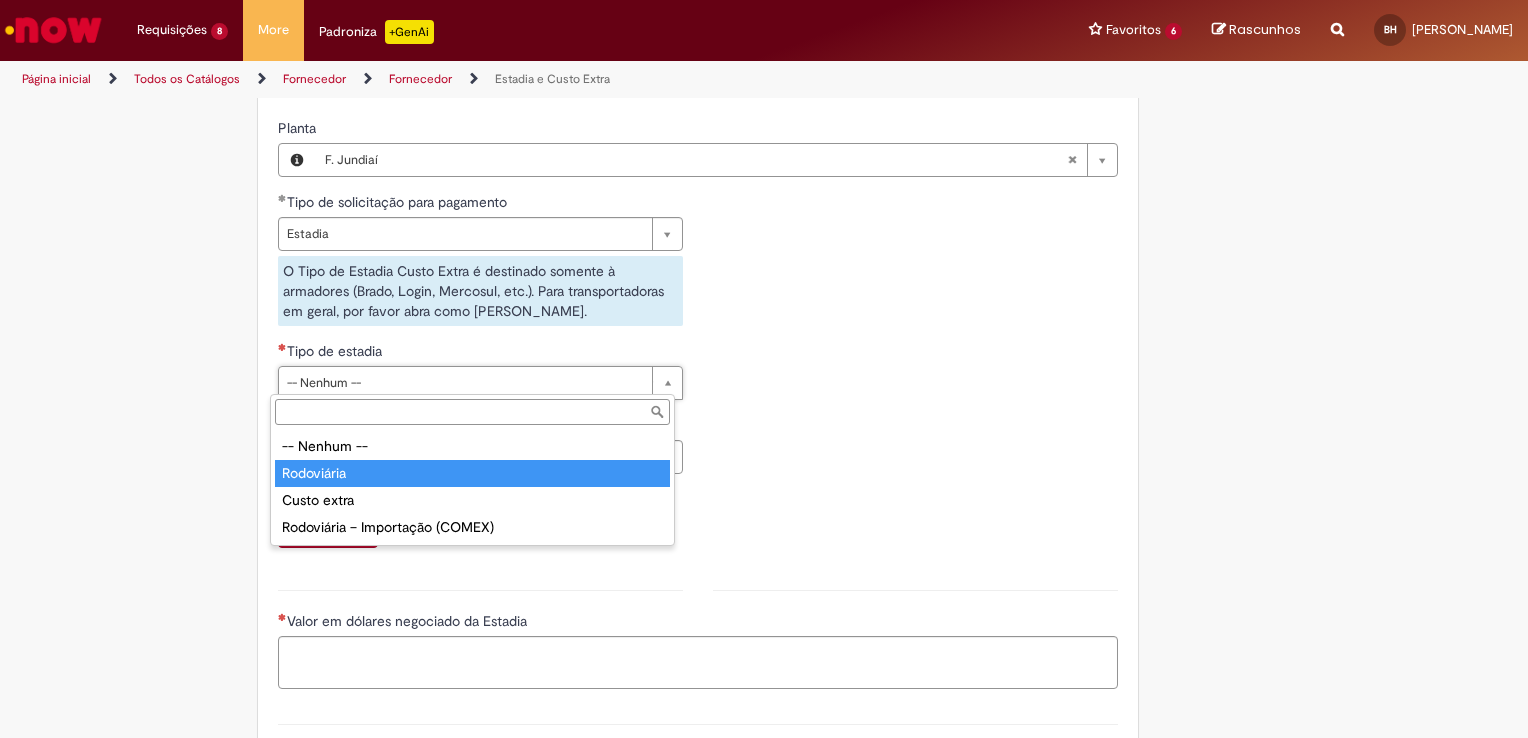drag, startPoint x: 330, startPoint y: 477, endPoint x: 319, endPoint y: 474, distance: 11.401754 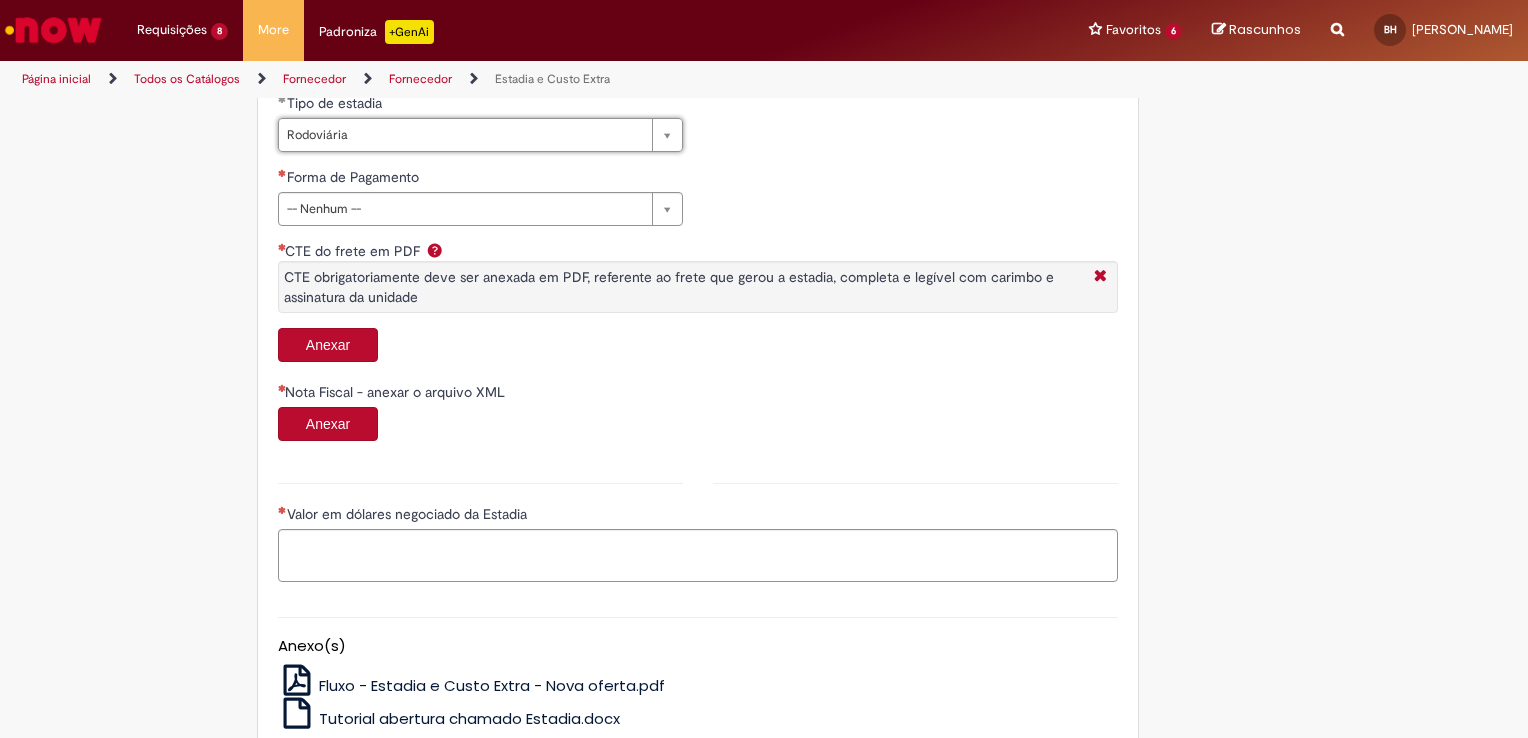 scroll, scrollTop: 869, scrollLeft: 0, axis: vertical 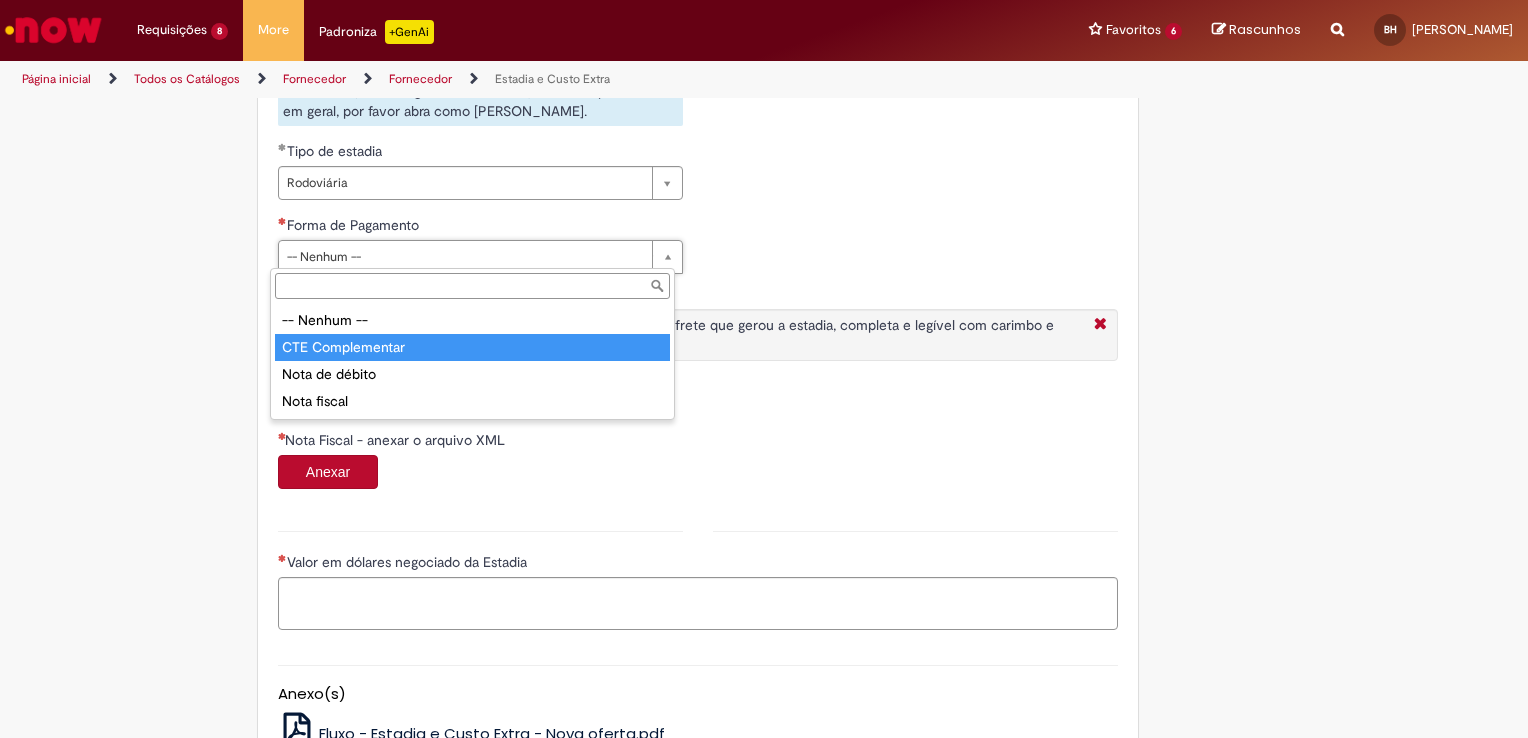 type on "**********" 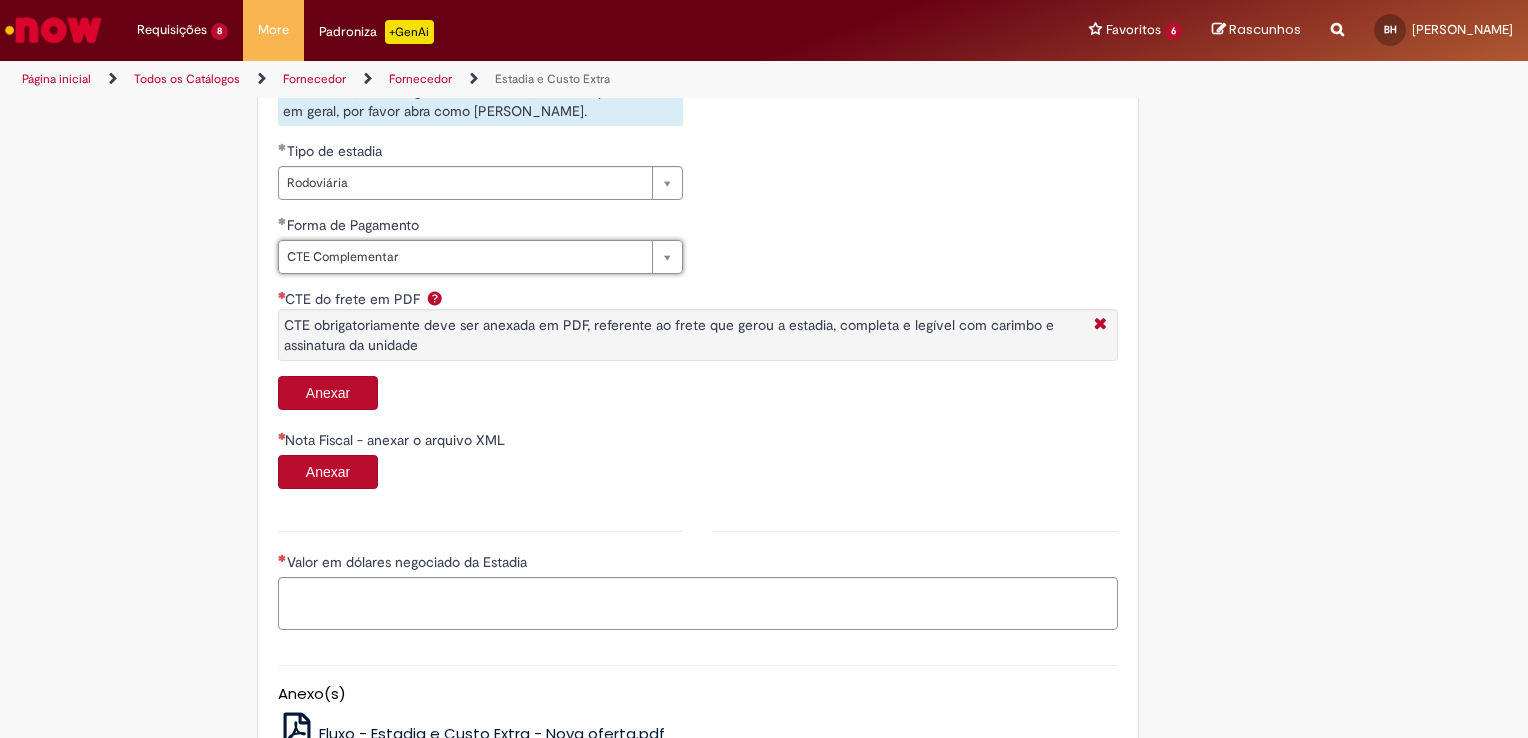 click on "Anexar" at bounding box center (328, 393) 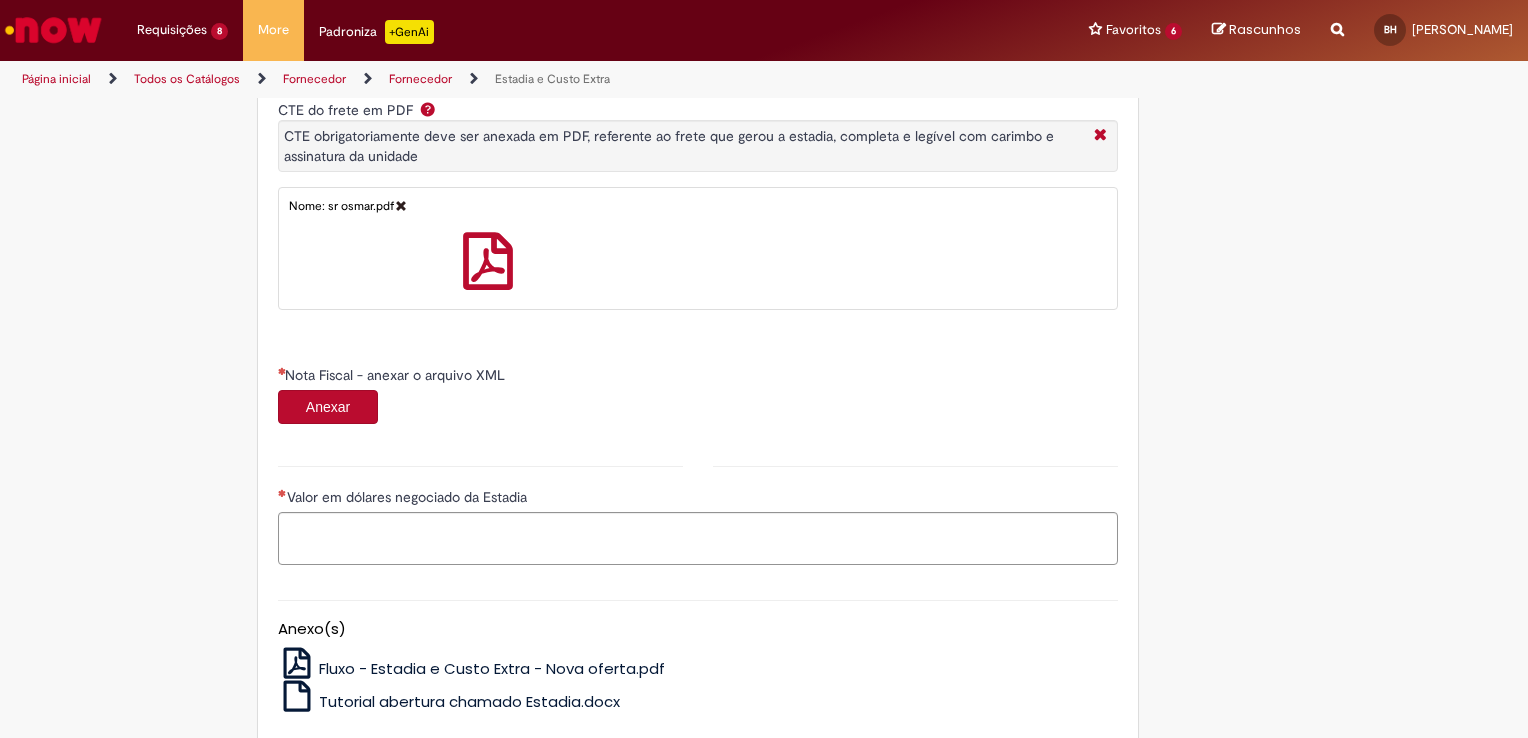 scroll, scrollTop: 1069, scrollLeft: 0, axis: vertical 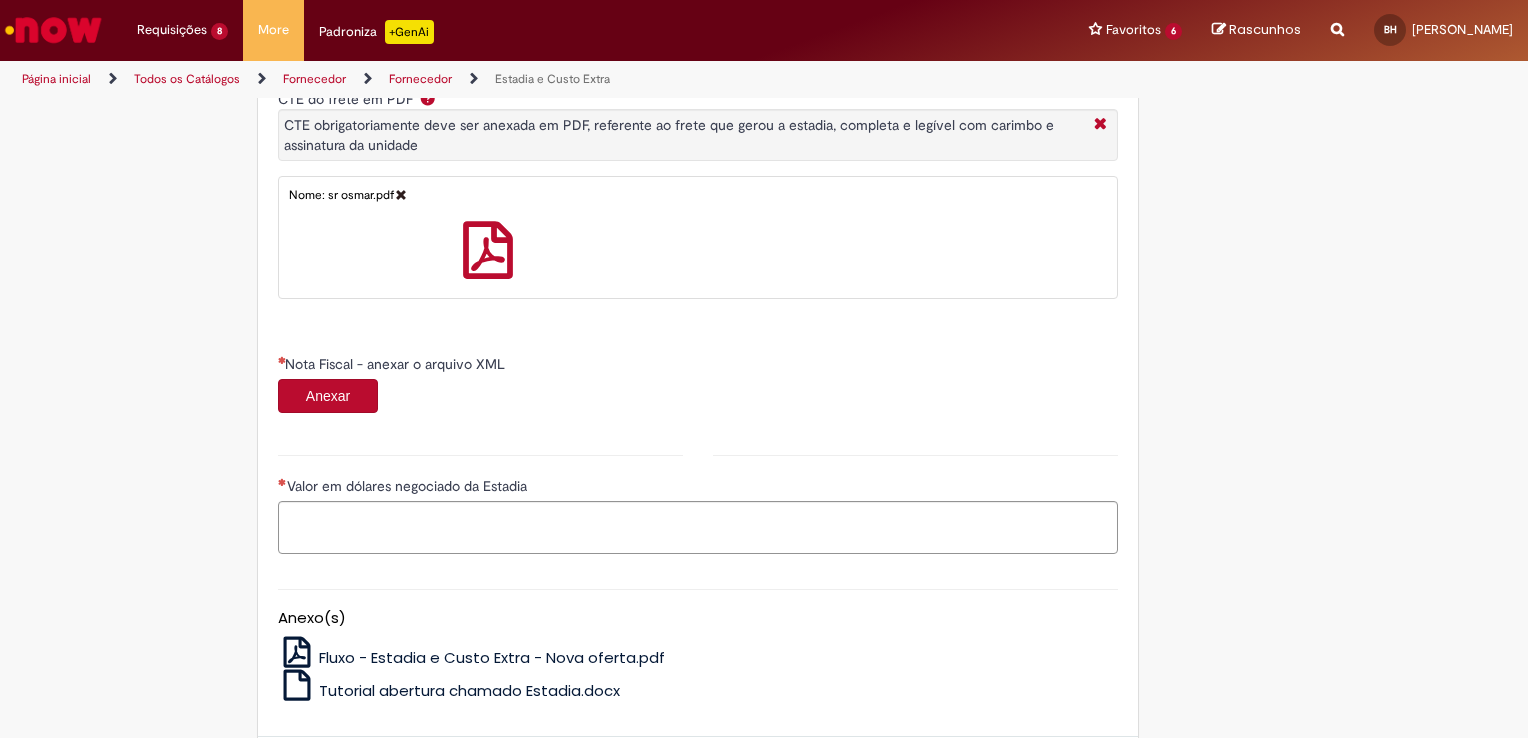 click on "Anexar" at bounding box center (328, 396) 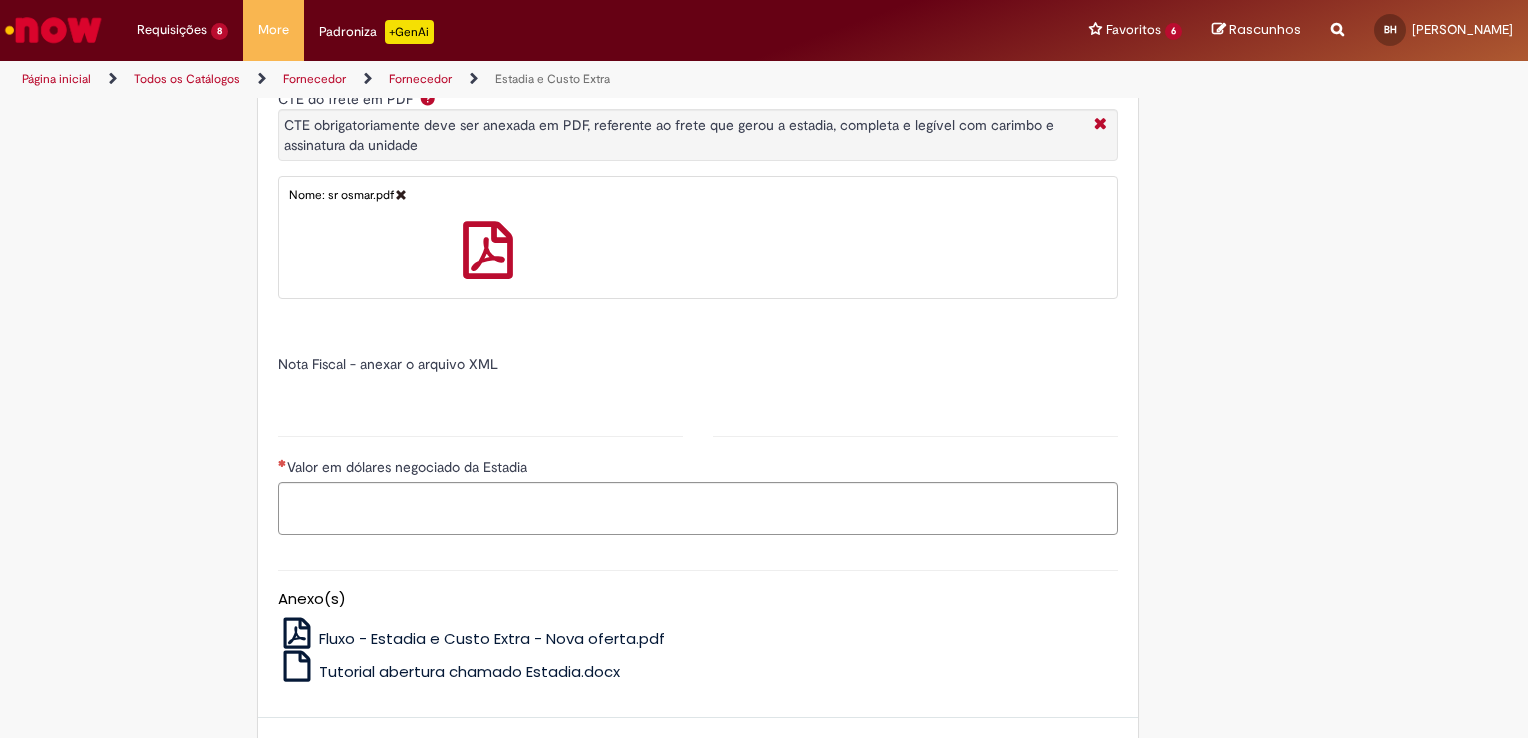 type on "******" 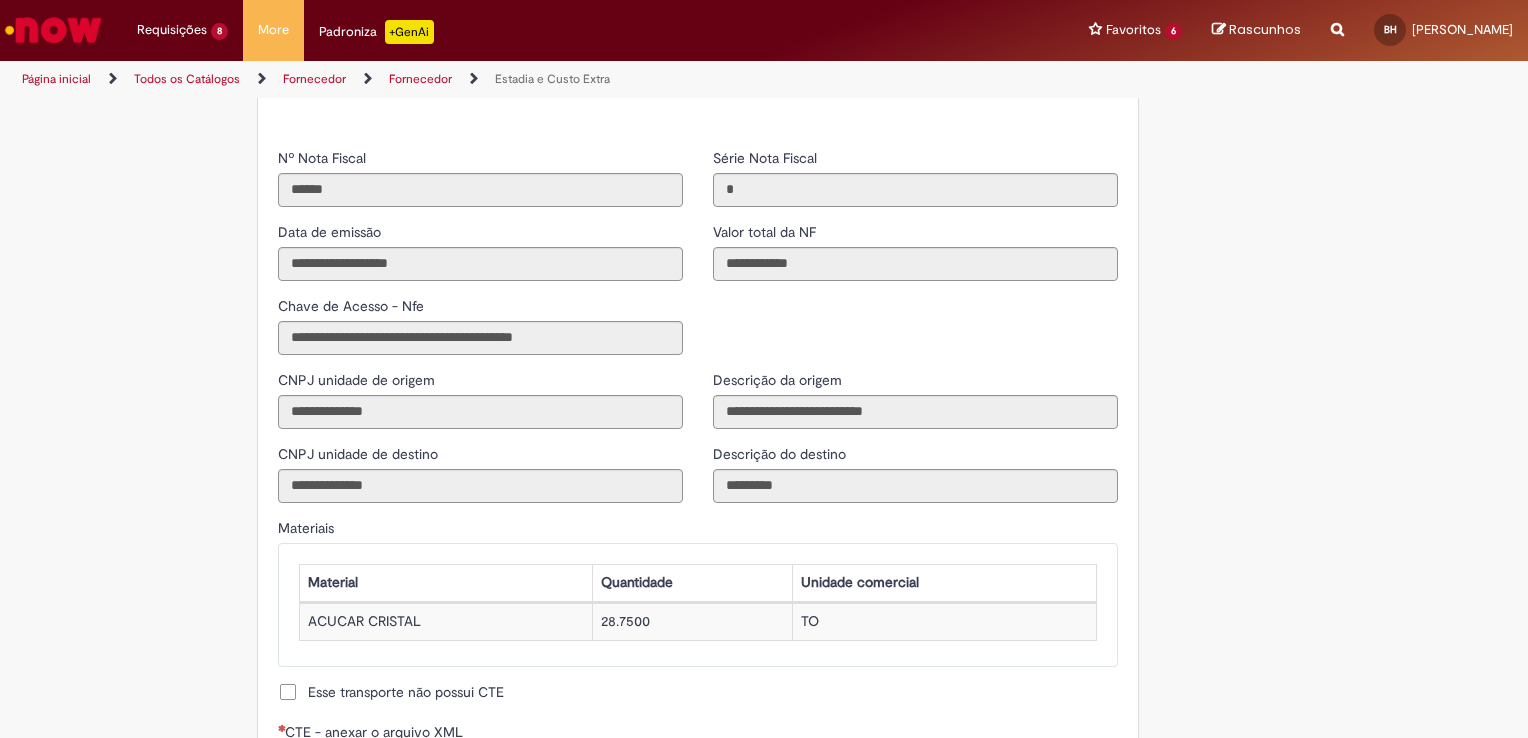 scroll, scrollTop: 1769, scrollLeft: 0, axis: vertical 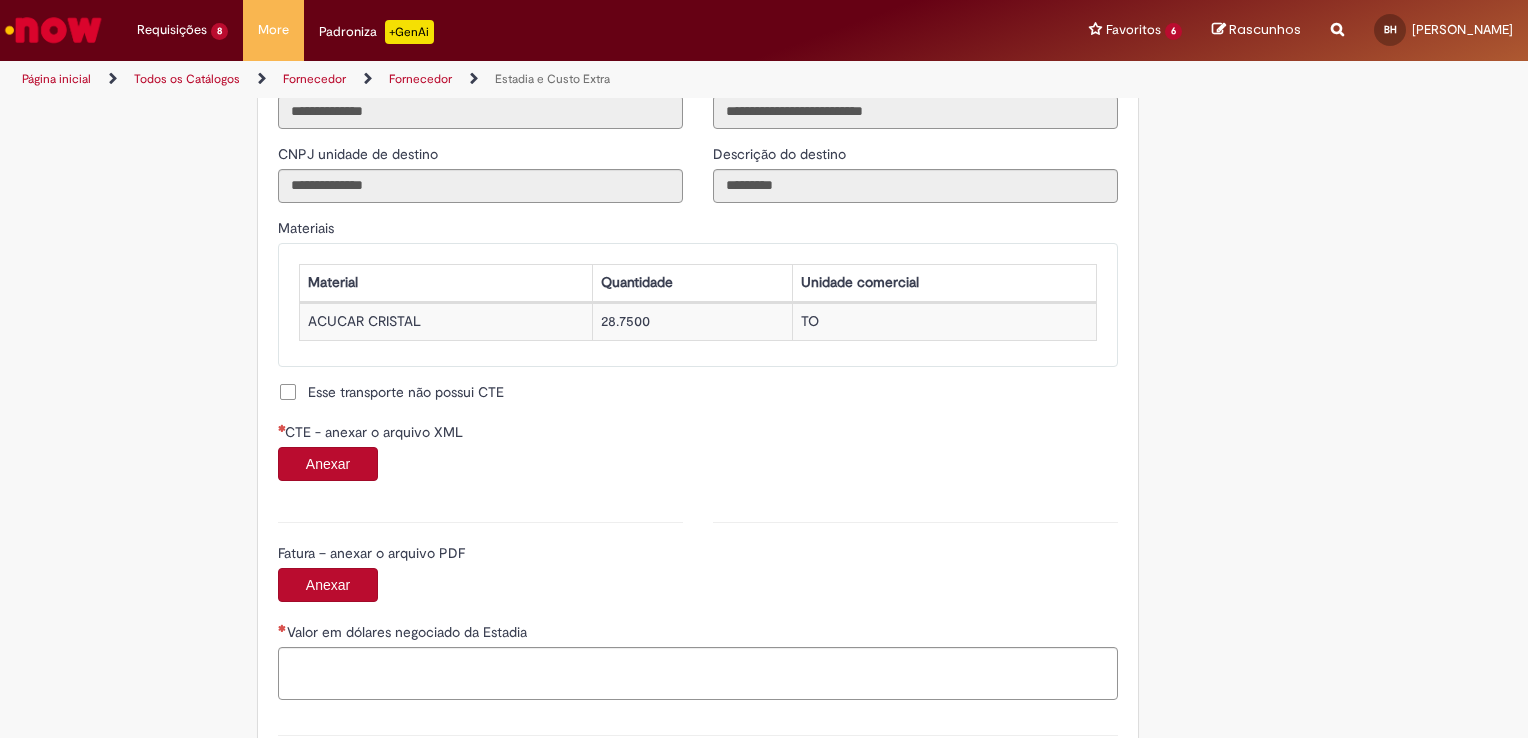 click on "Anexar" at bounding box center [328, 464] 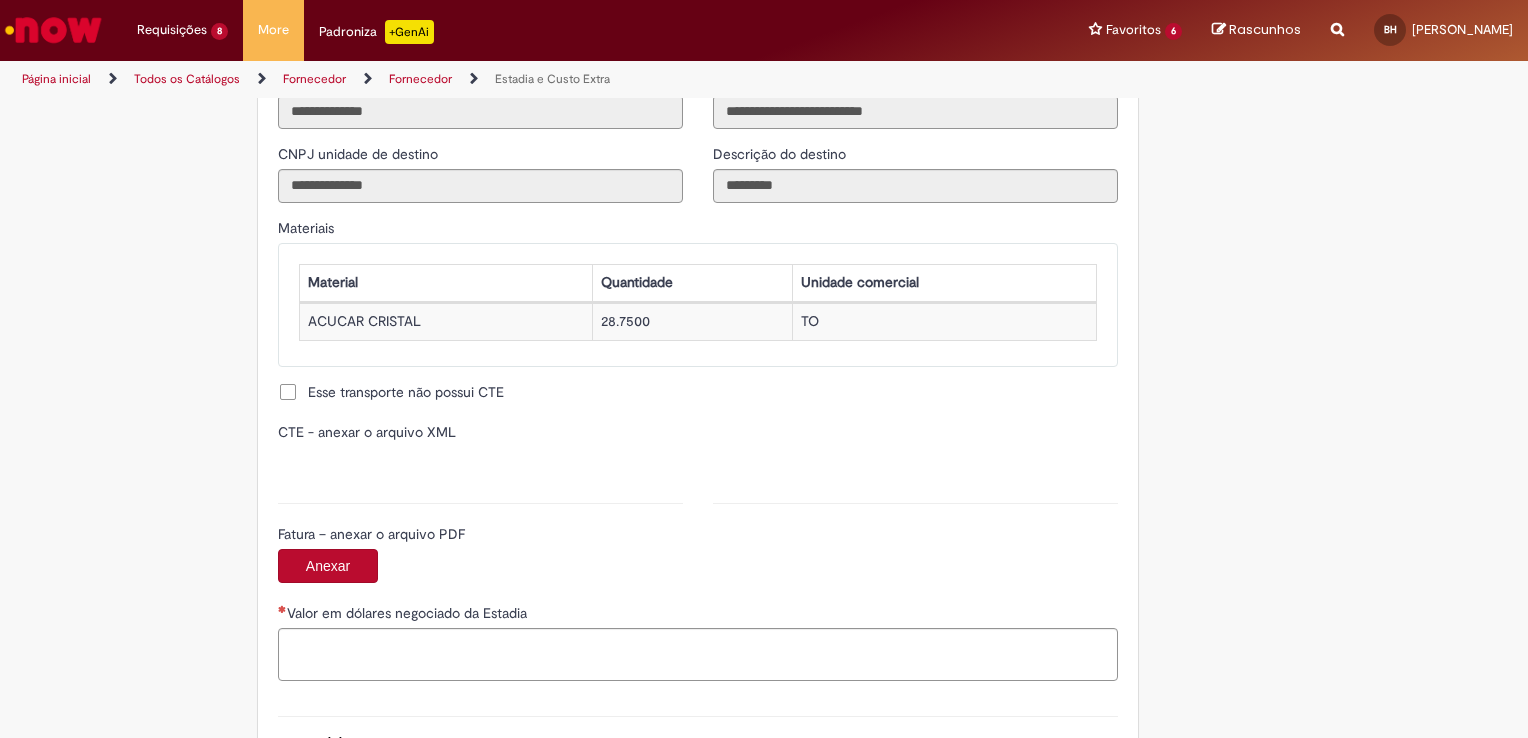type on "**********" 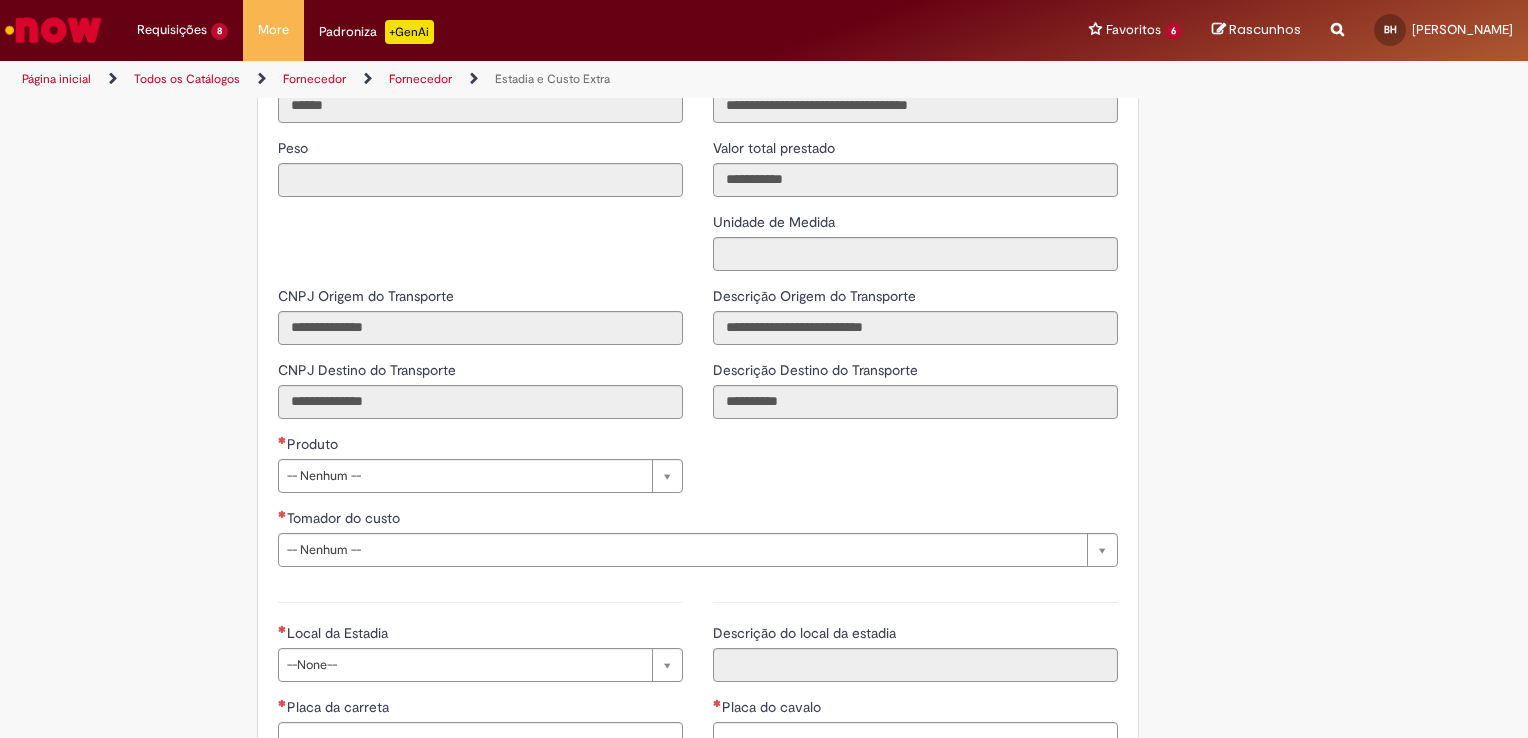scroll, scrollTop: 2669, scrollLeft: 0, axis: vertical 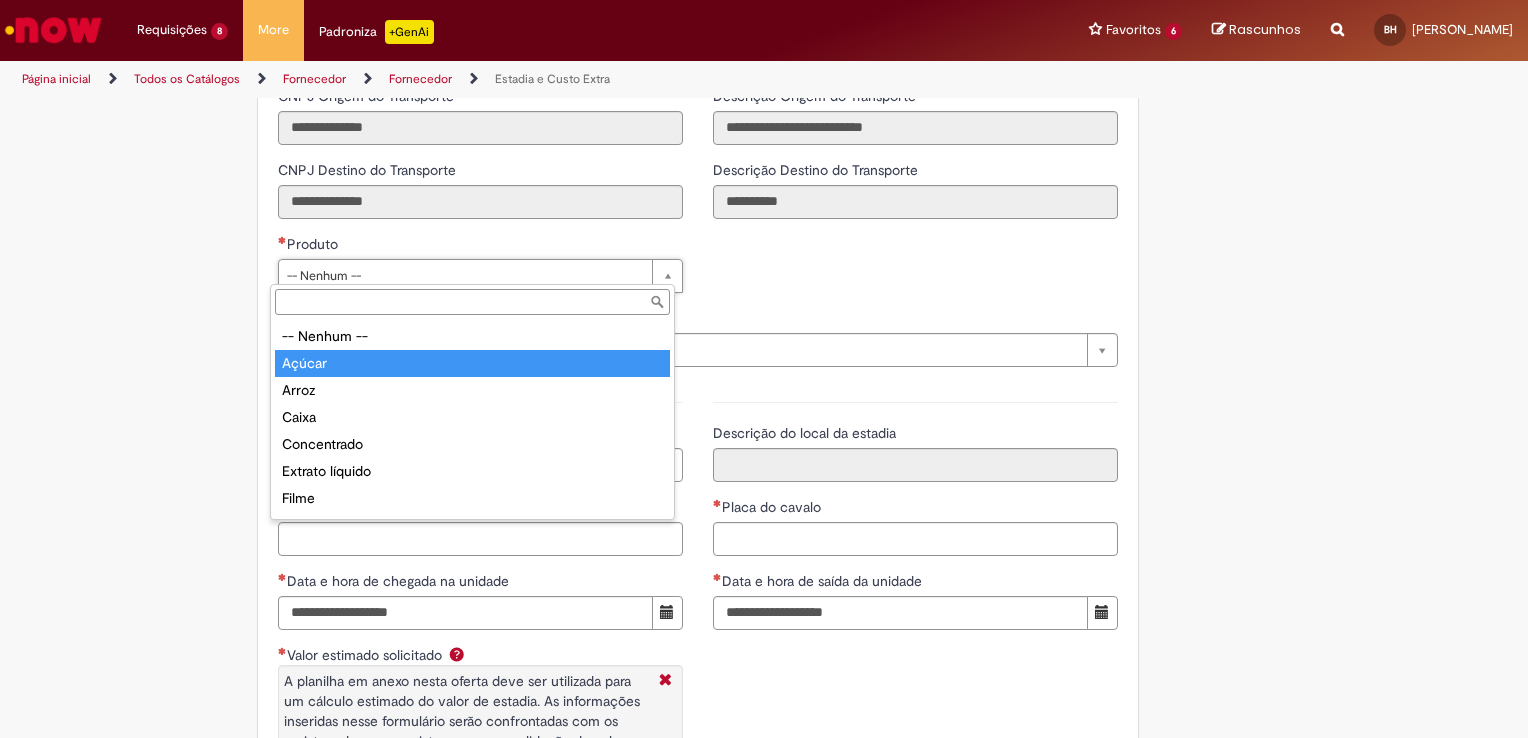type on "******" 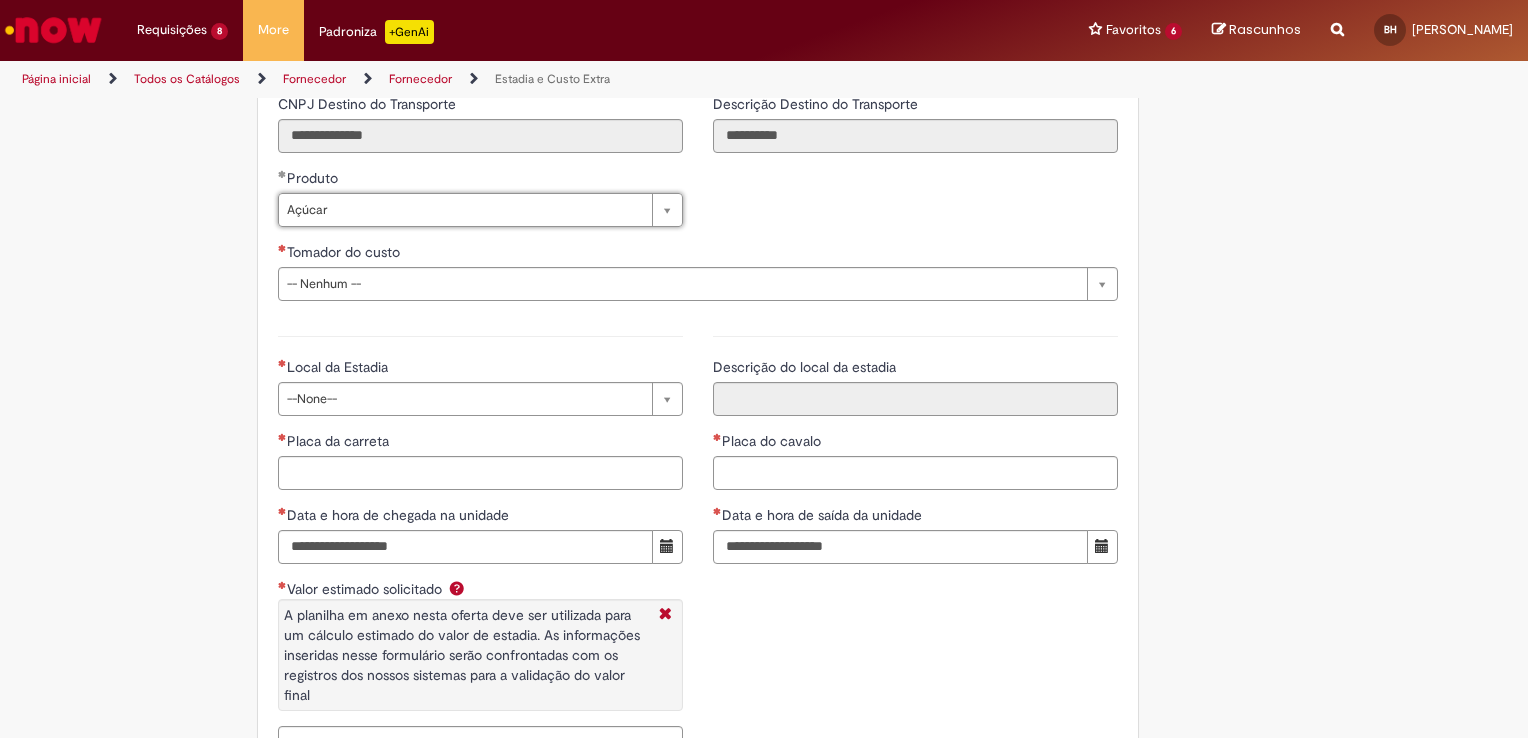scroll, scrollTop: 2769, scrollLeft: 0, axis: vertical 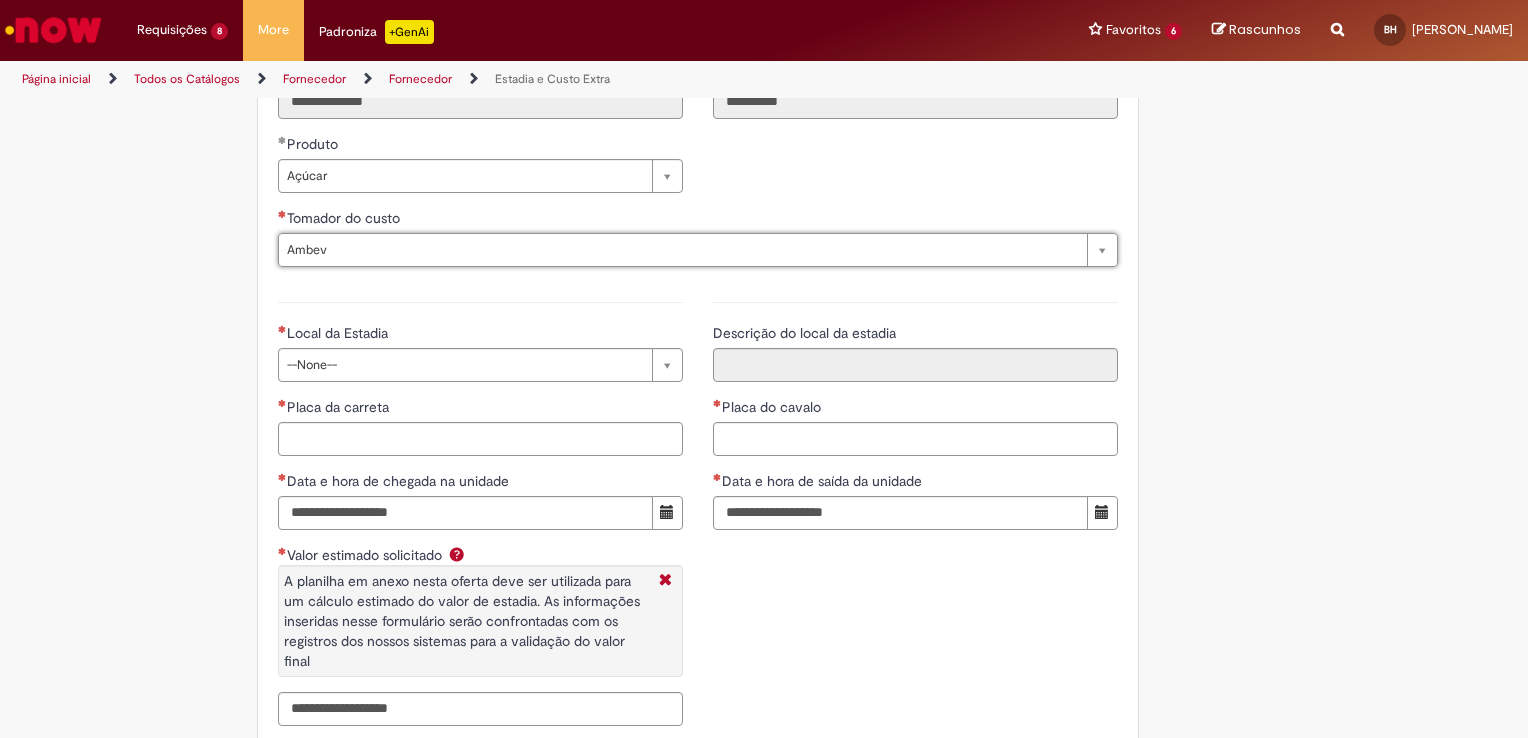 type on "*****" 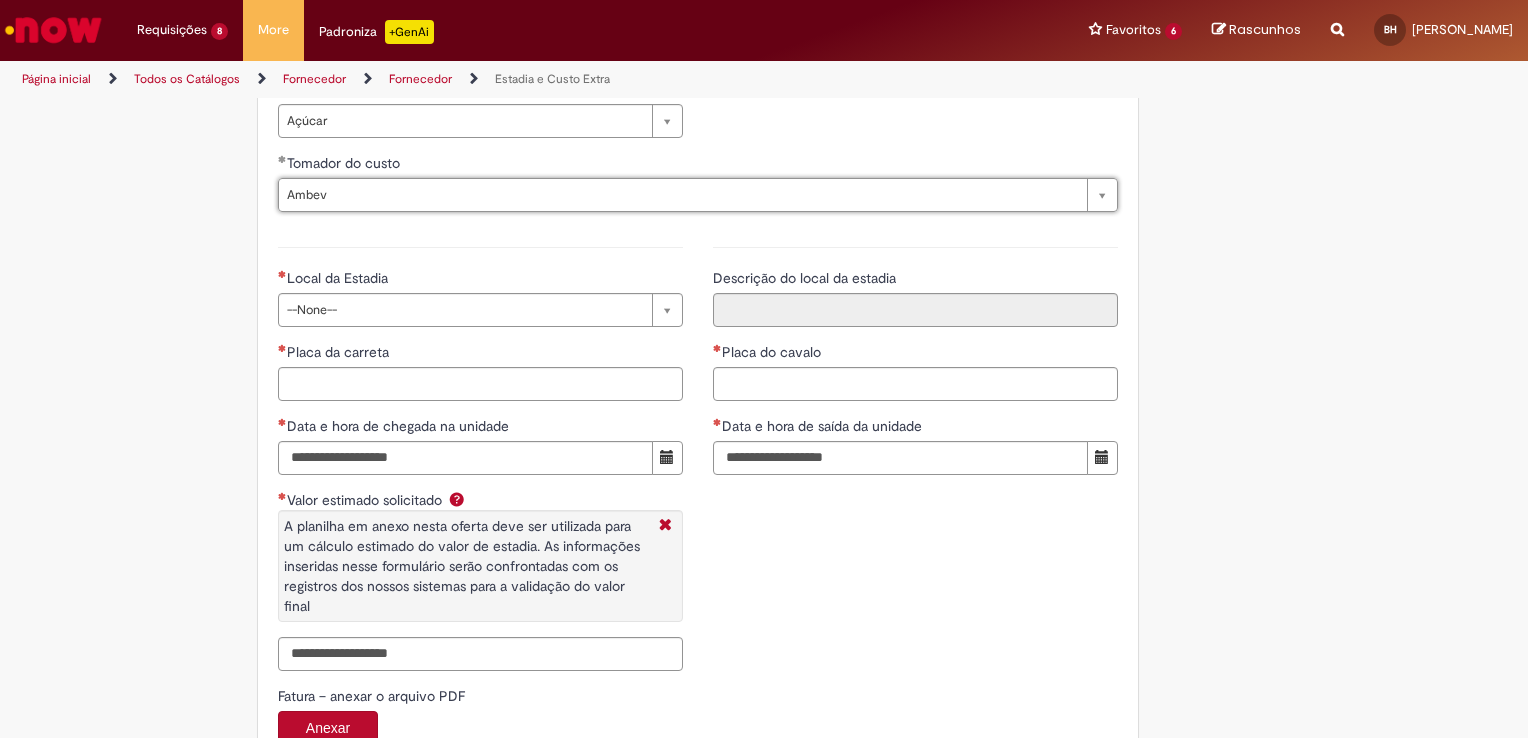 scroll, scrollTop: 2869, scrollLeft: 0, axis: vertical 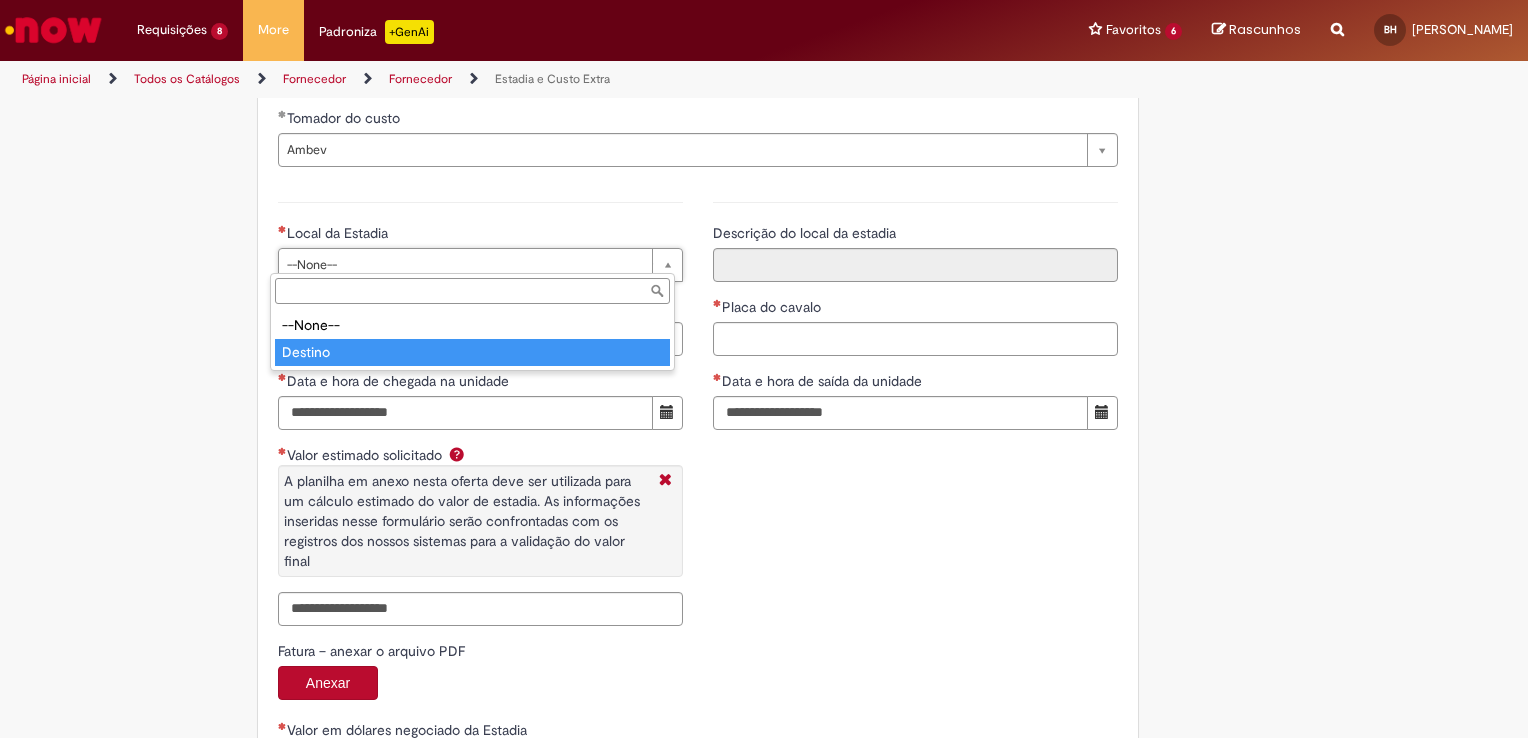 type on "*******" 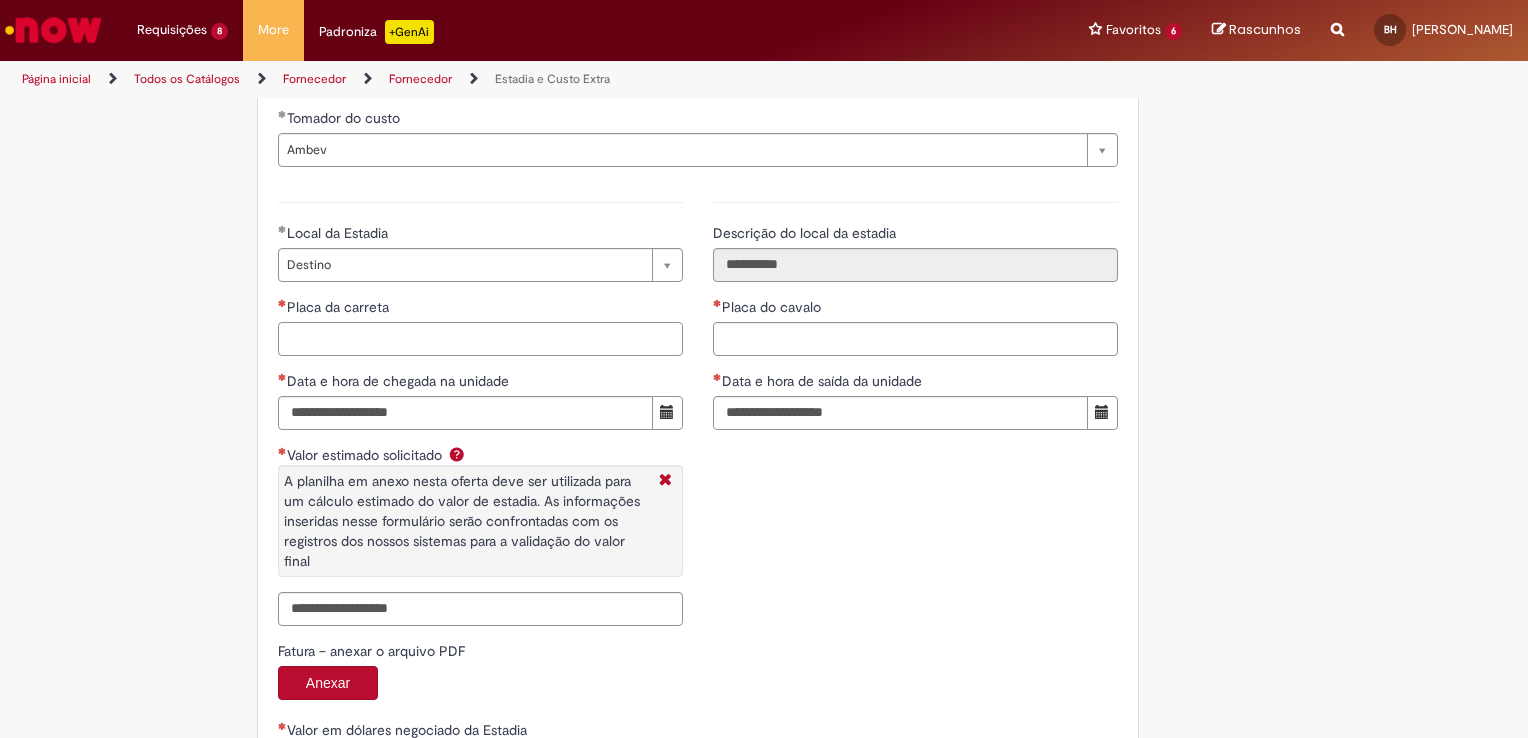 click on "Placa da carreta" at bounding box center [480, 339] 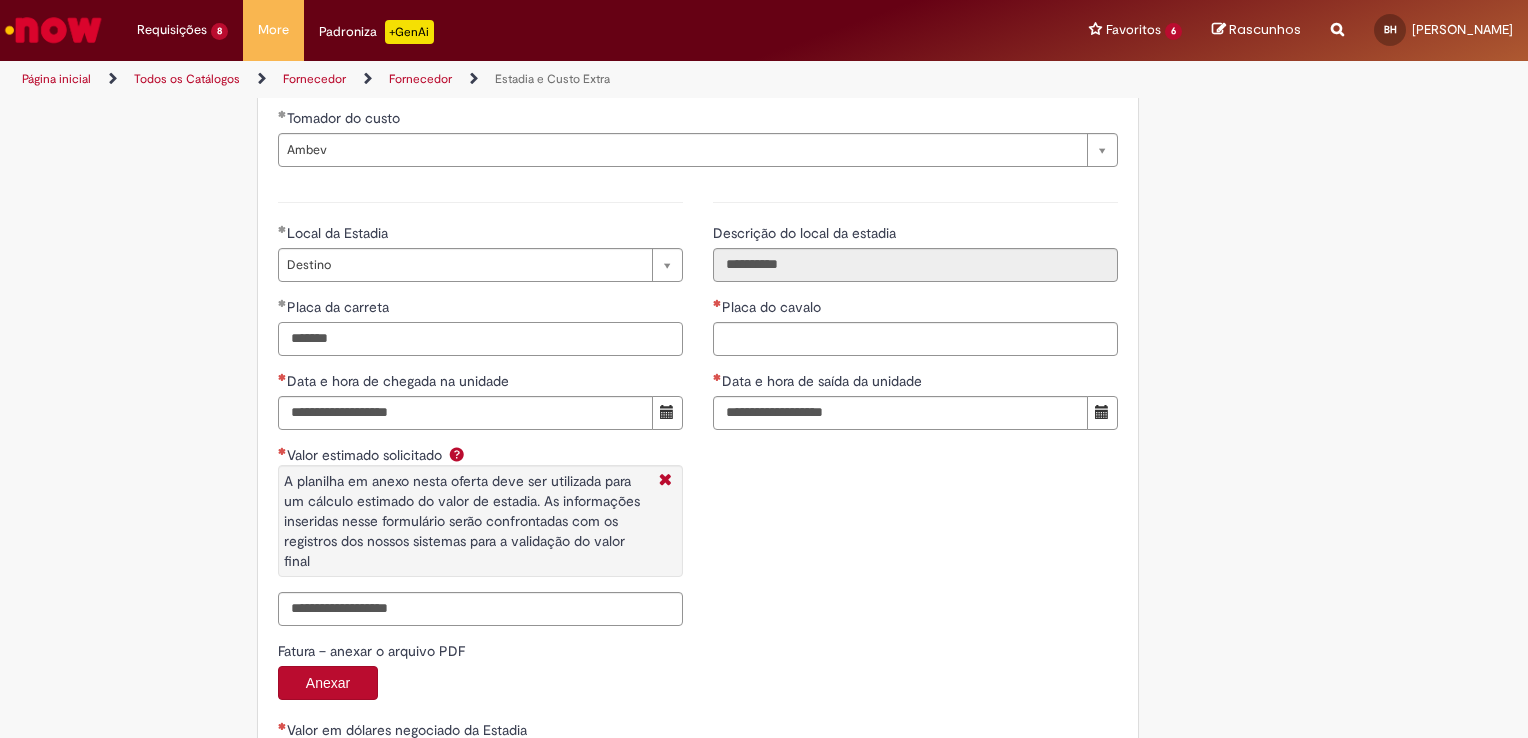type on "*******" 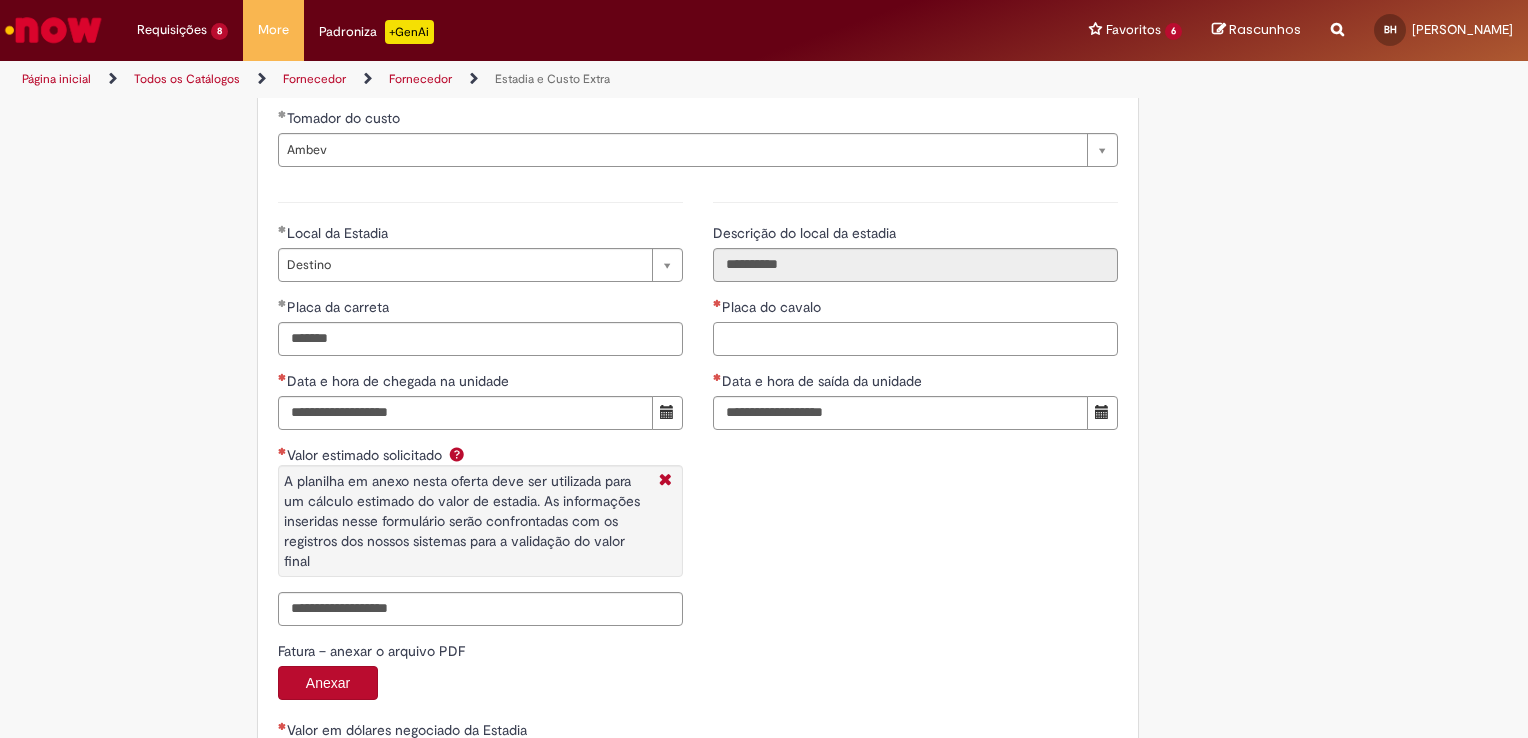 click on "Placa do cavalo" at bounding box center [915, 339] 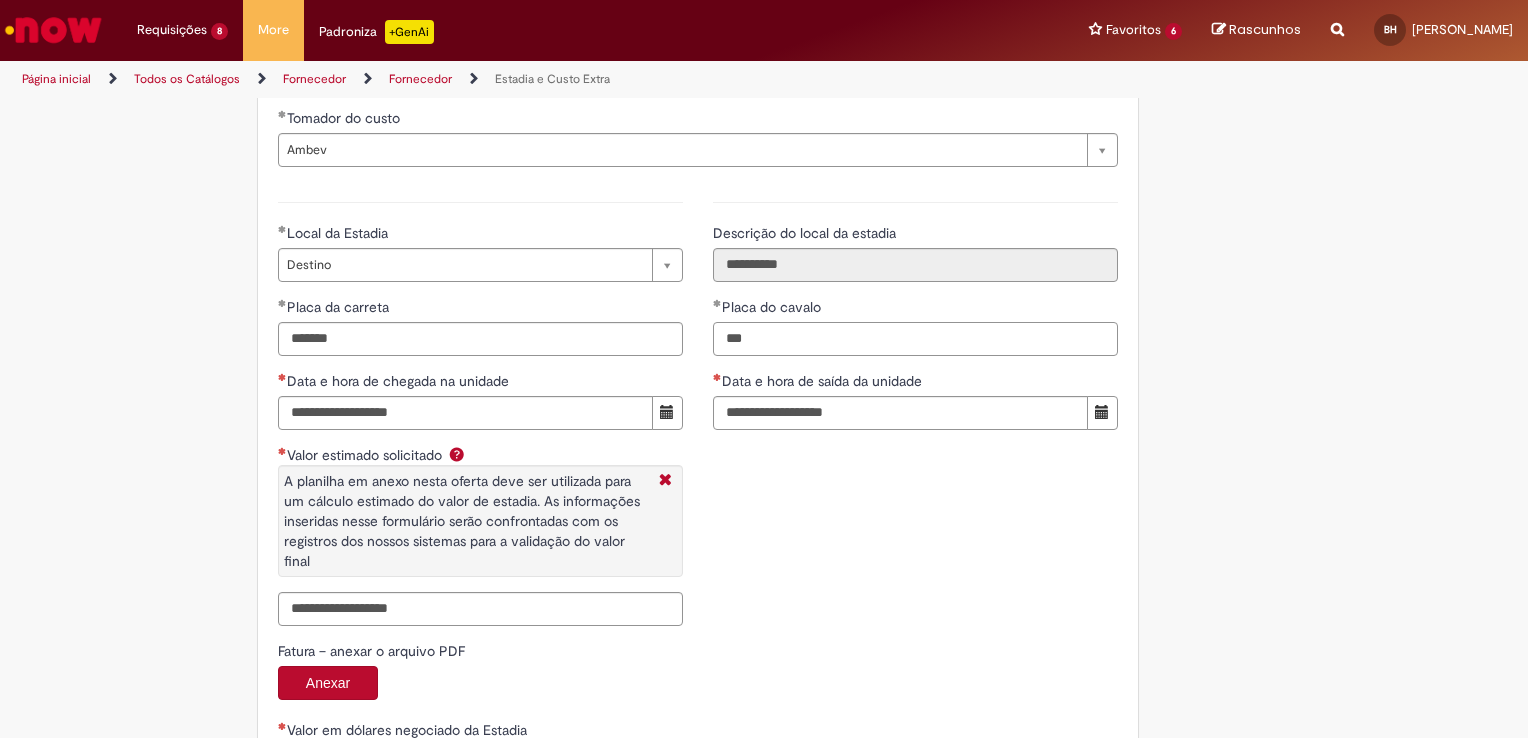 type on "***" 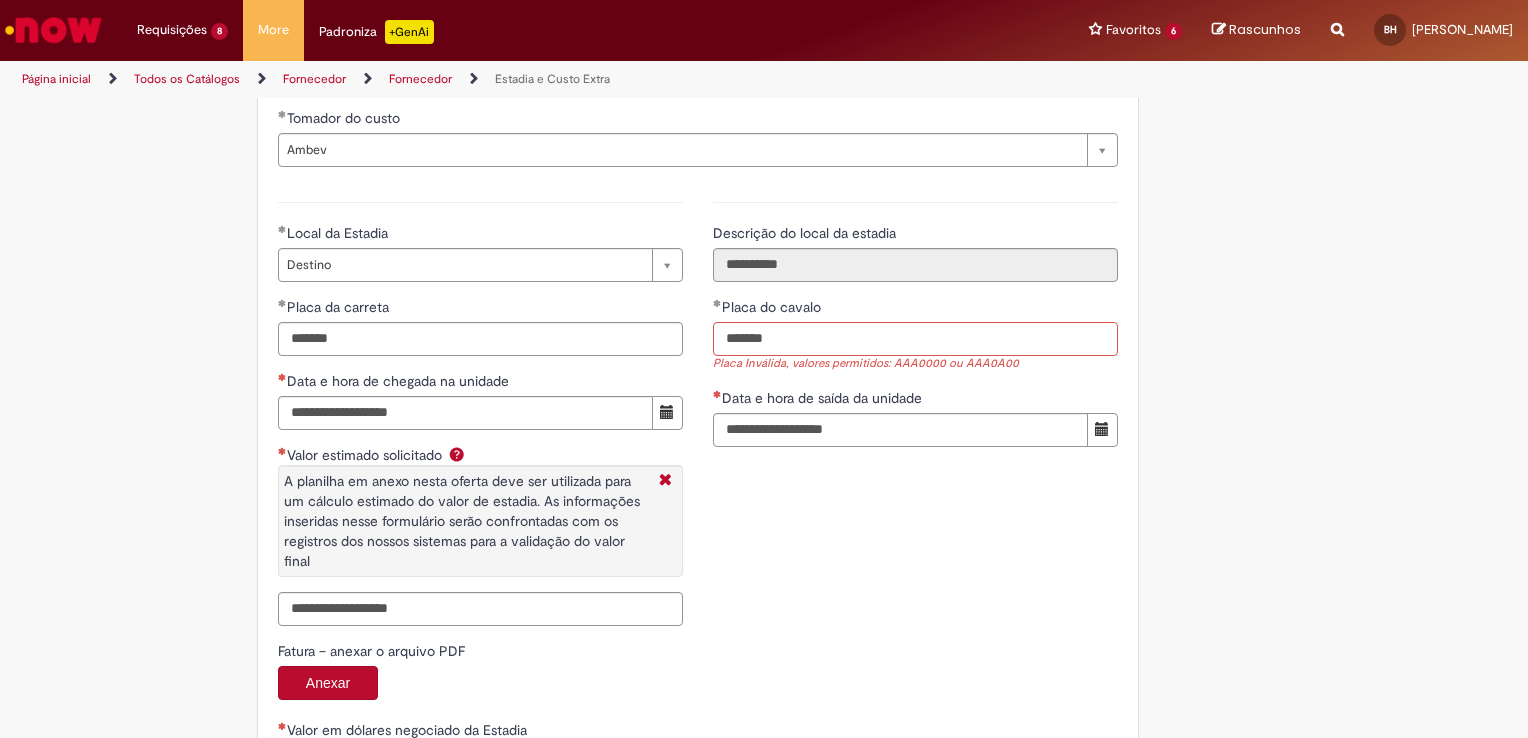 type on "*******" 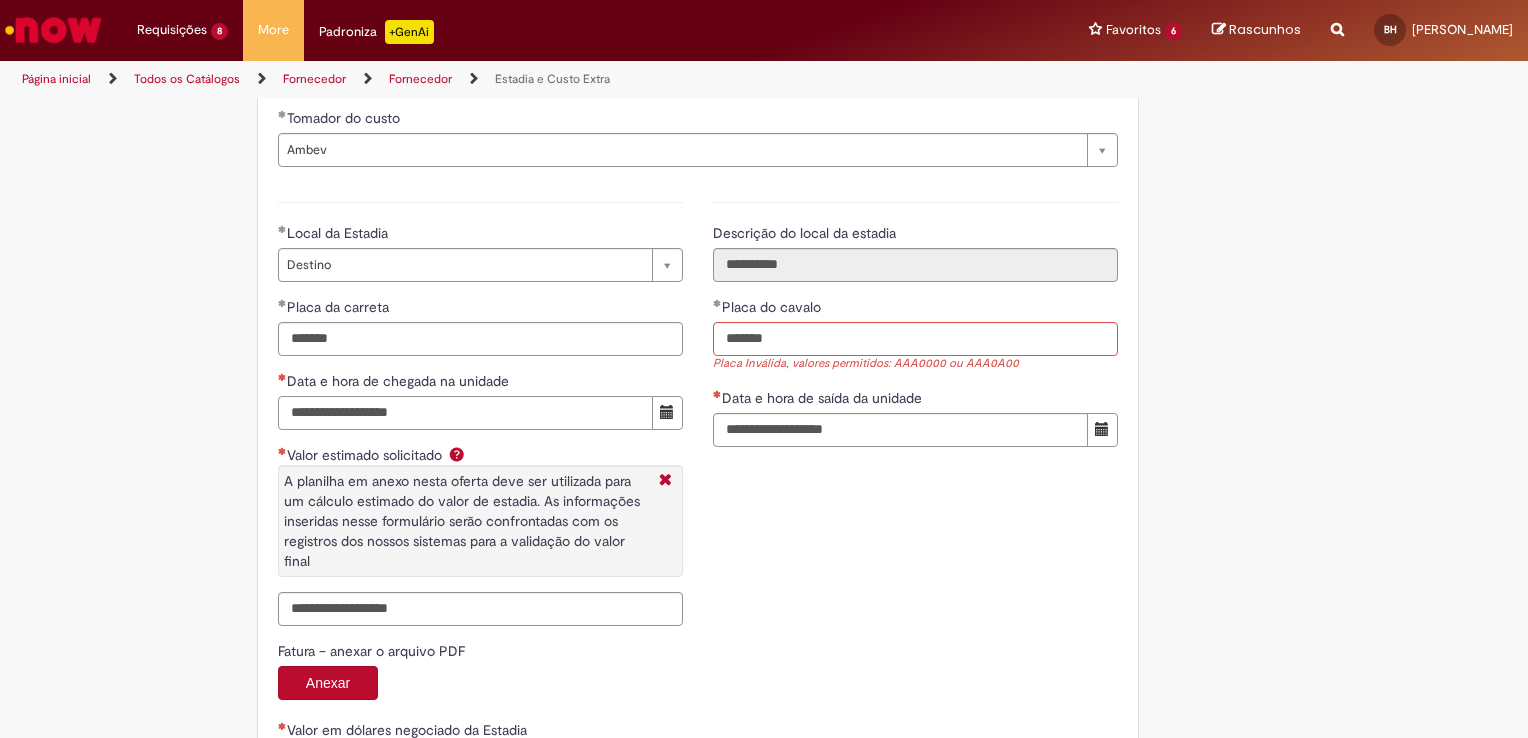 click on "Data e hora de chegada na unidade" at bounding box center (465, 413) 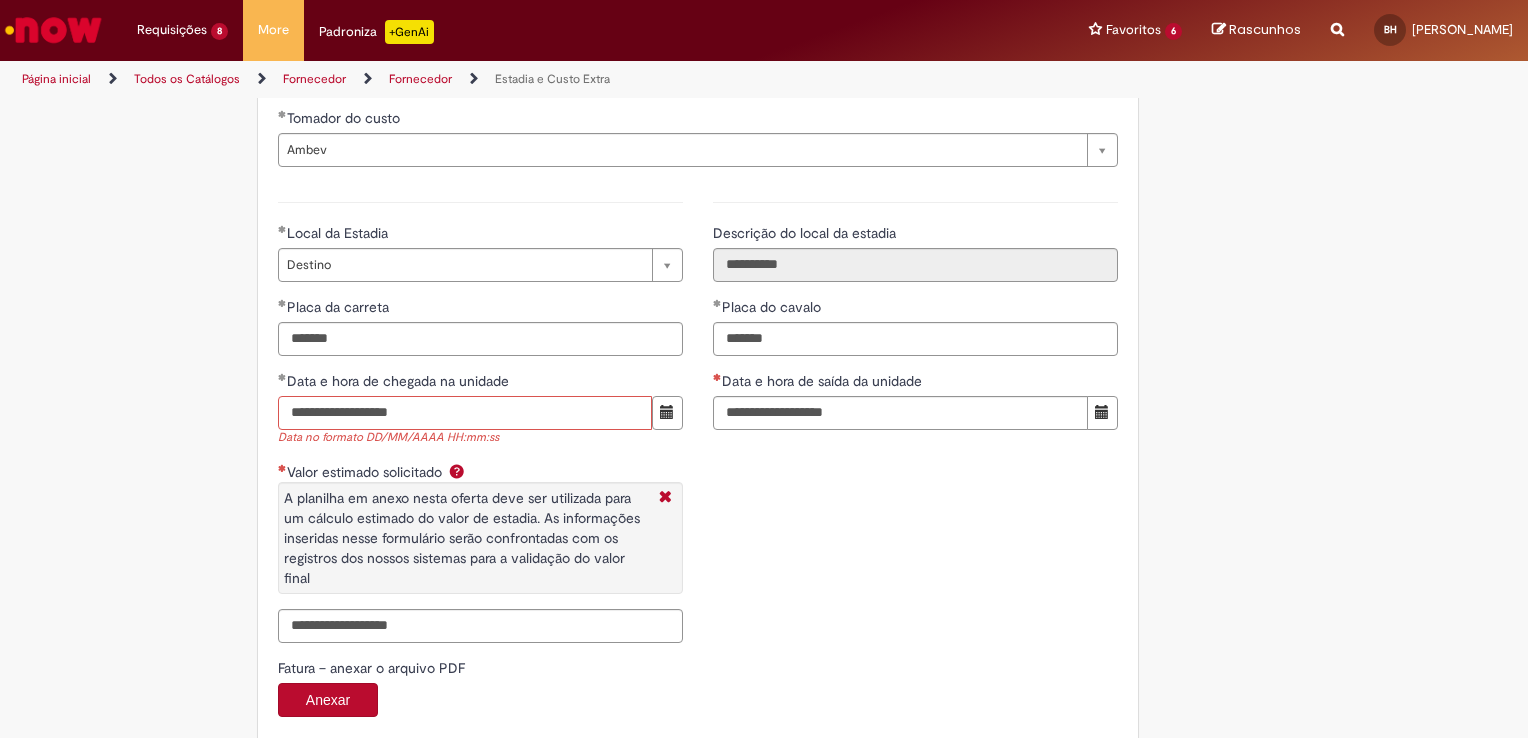 type on "**********" 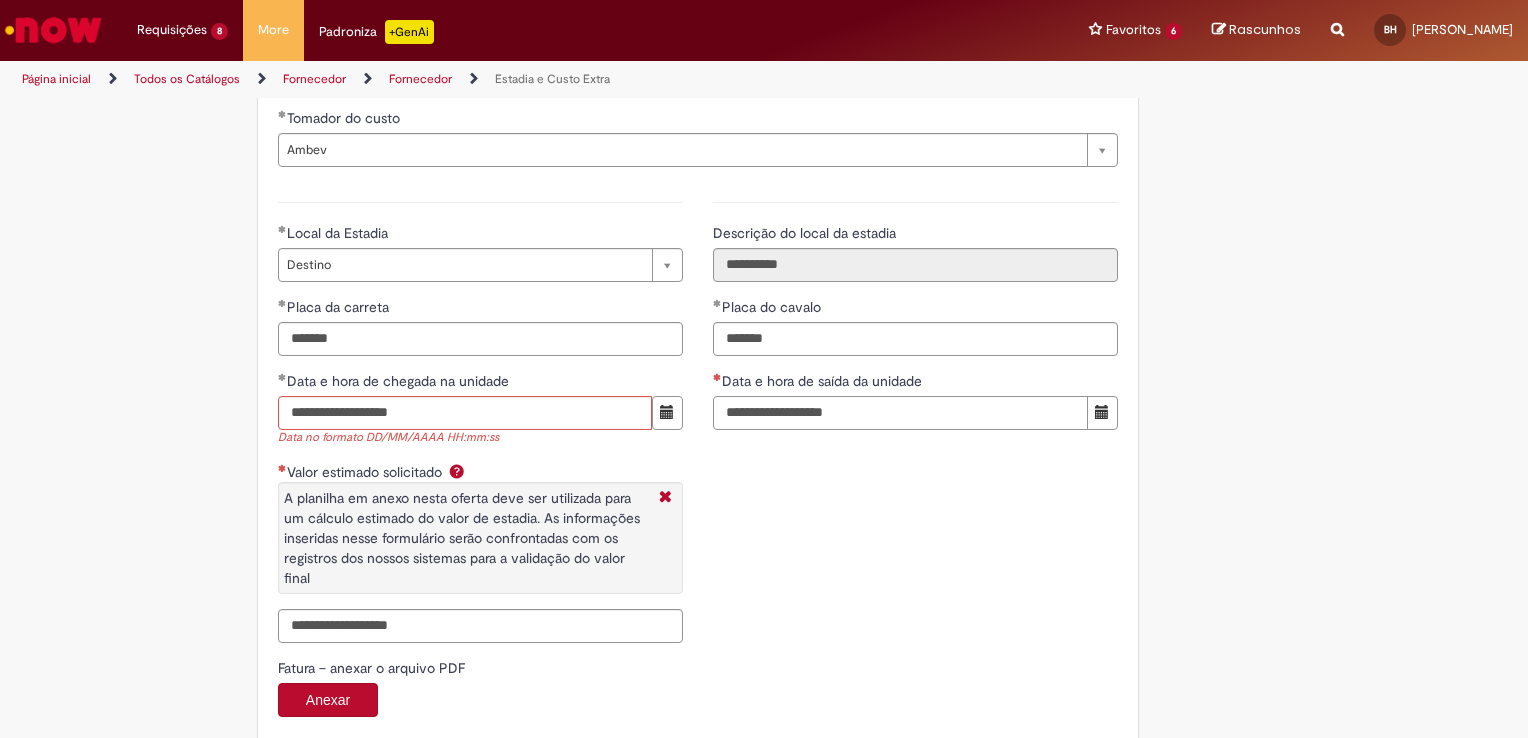 click on "Data e hora de saída da unidade" at bounding box center (900, 413) 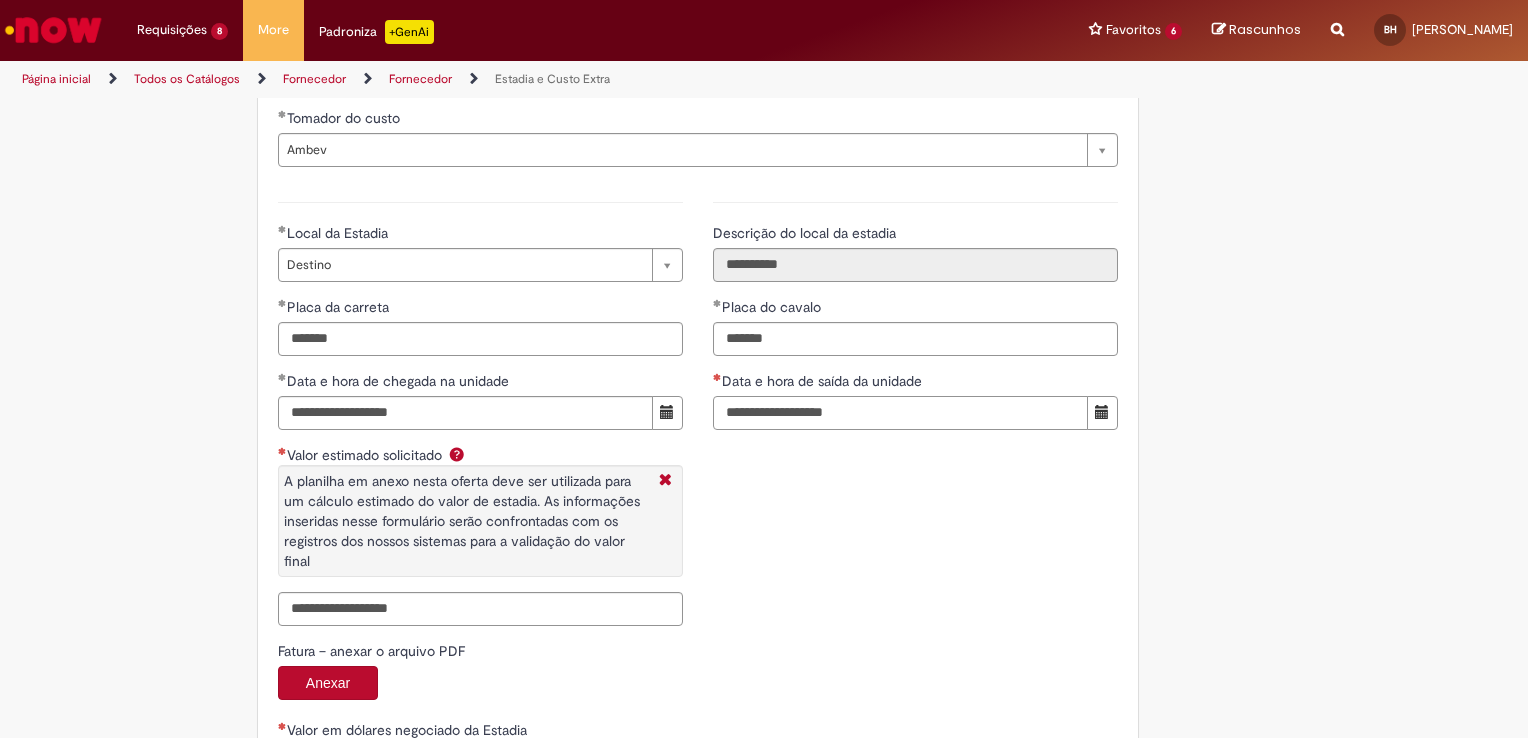 type on "**********" 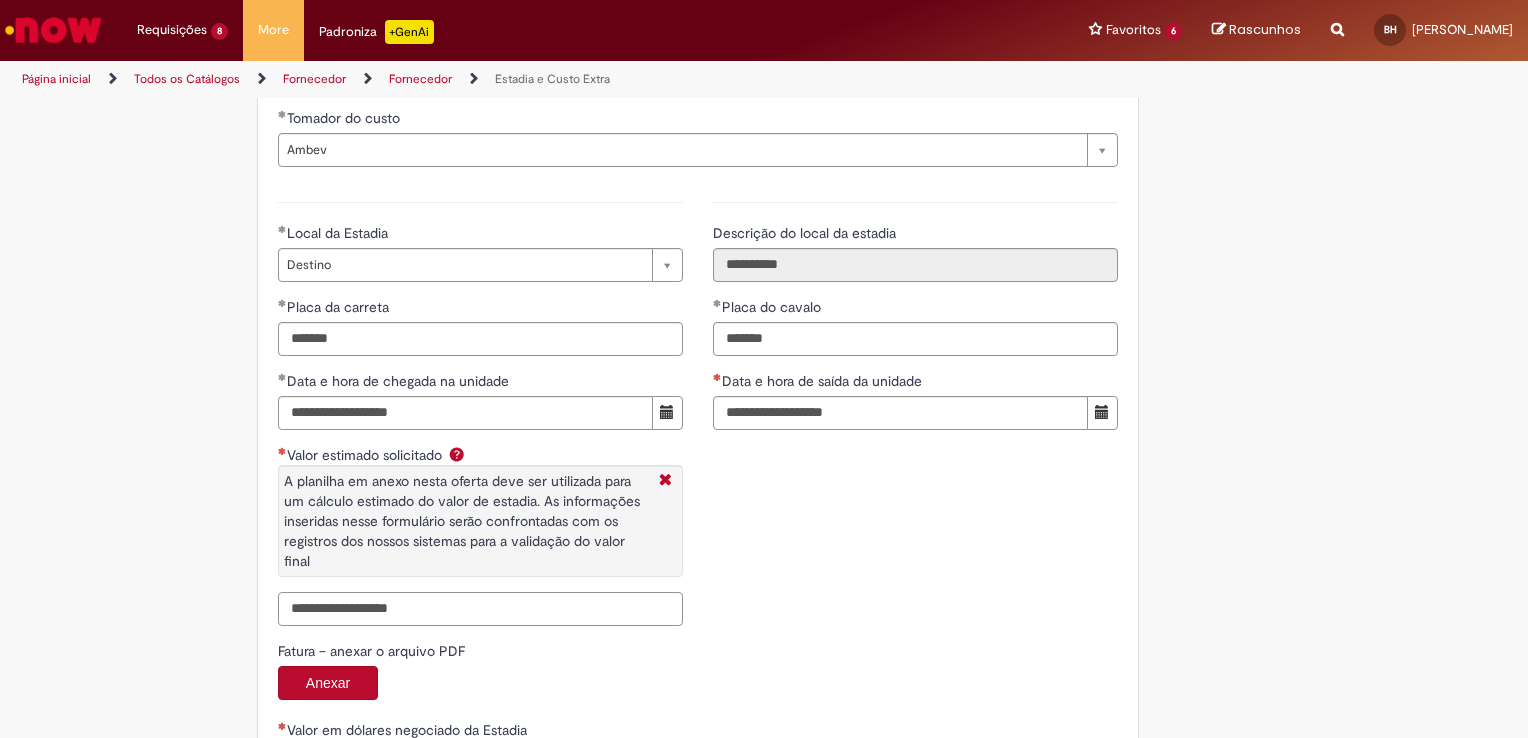 click on "Valor estimado solicitado A planilha em anexo nesta oferta deve ser utilizada para um cálculo estimado do valor de estadia. As informações inseridas nesse formulário serão confrontadas com os registros dos nossos sistemas para a validação do valor final" at bounding box center [480, 609] 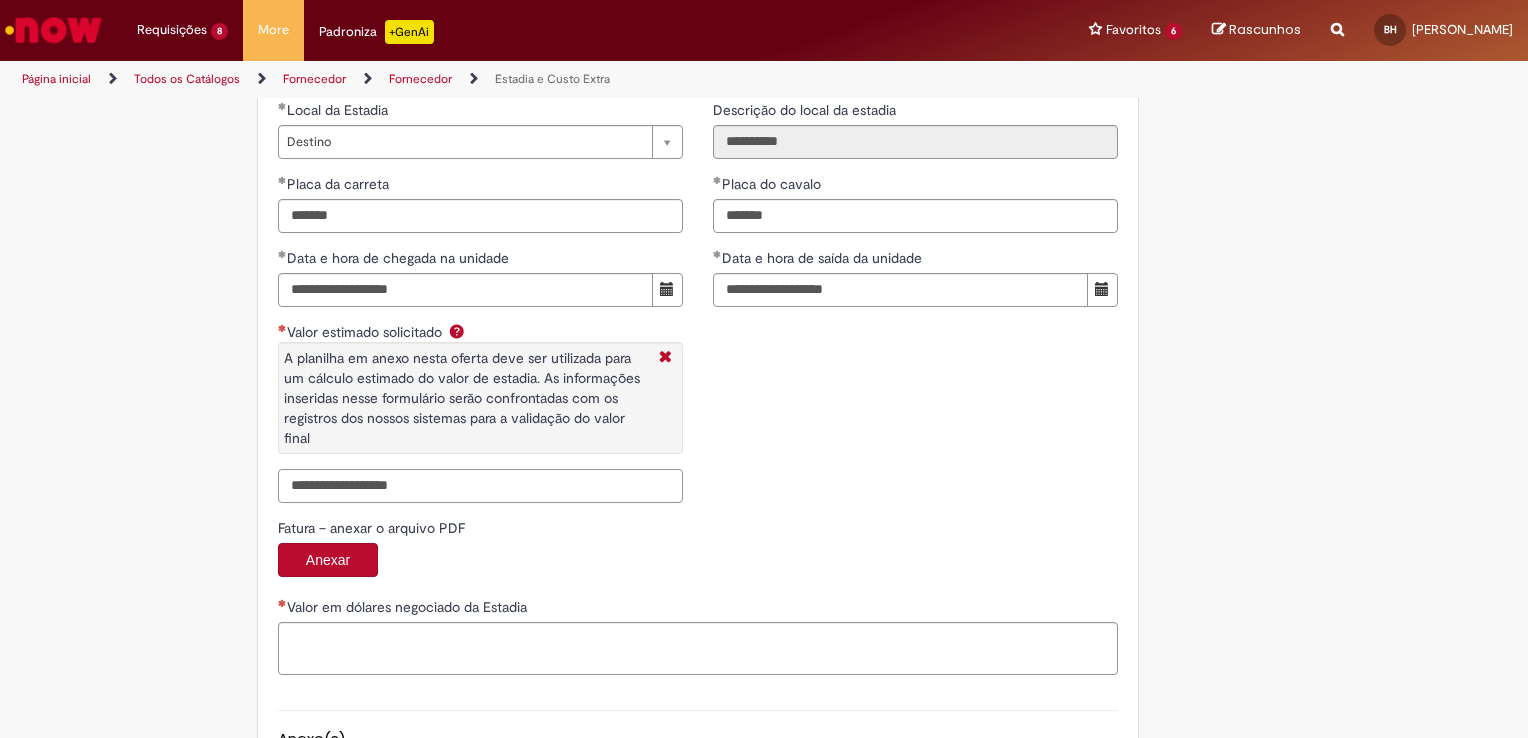 scroll, scrollTop: 3204, scrollLeft: 0, axis: vertical 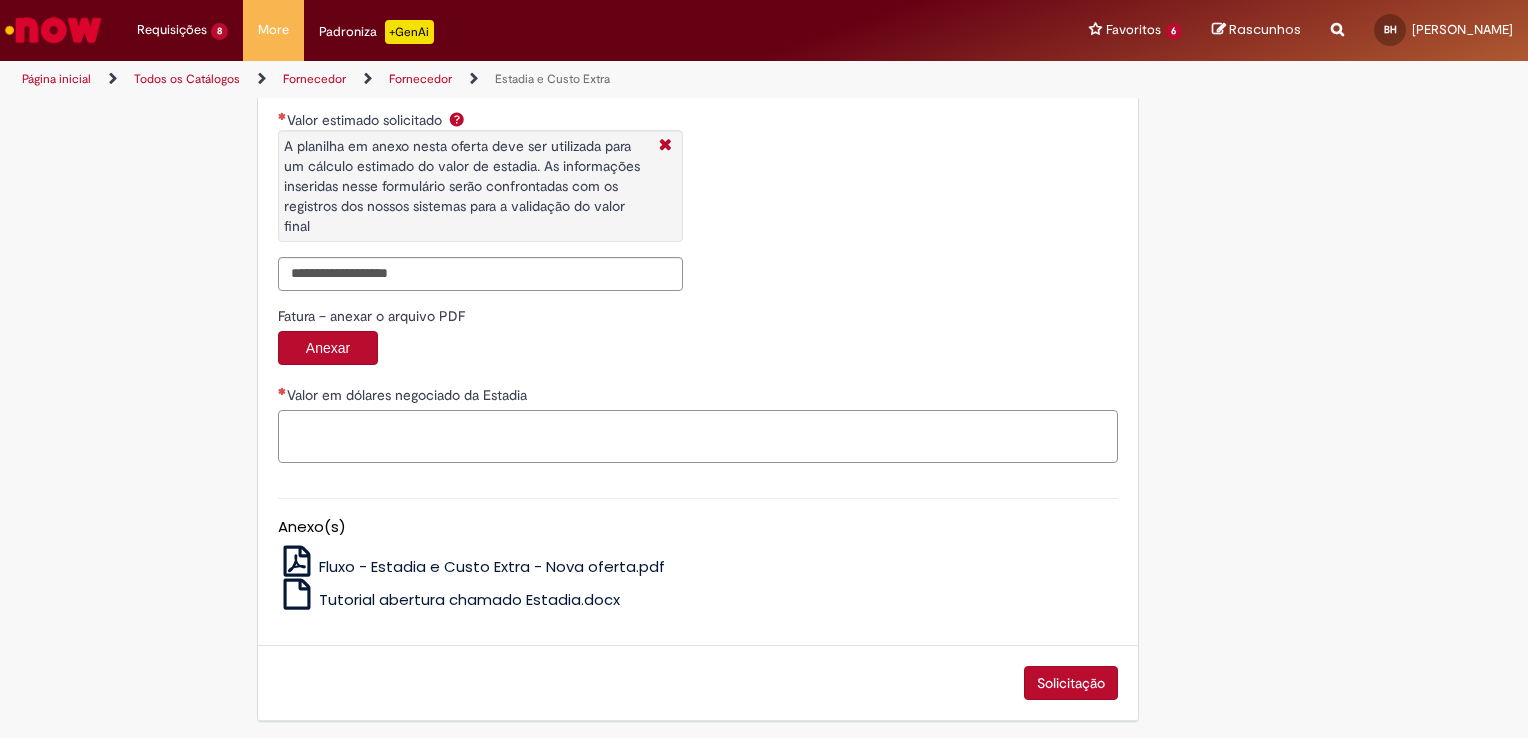 click on "Valor em dólares negociado da Estadia" at bounding box center (698, 437) 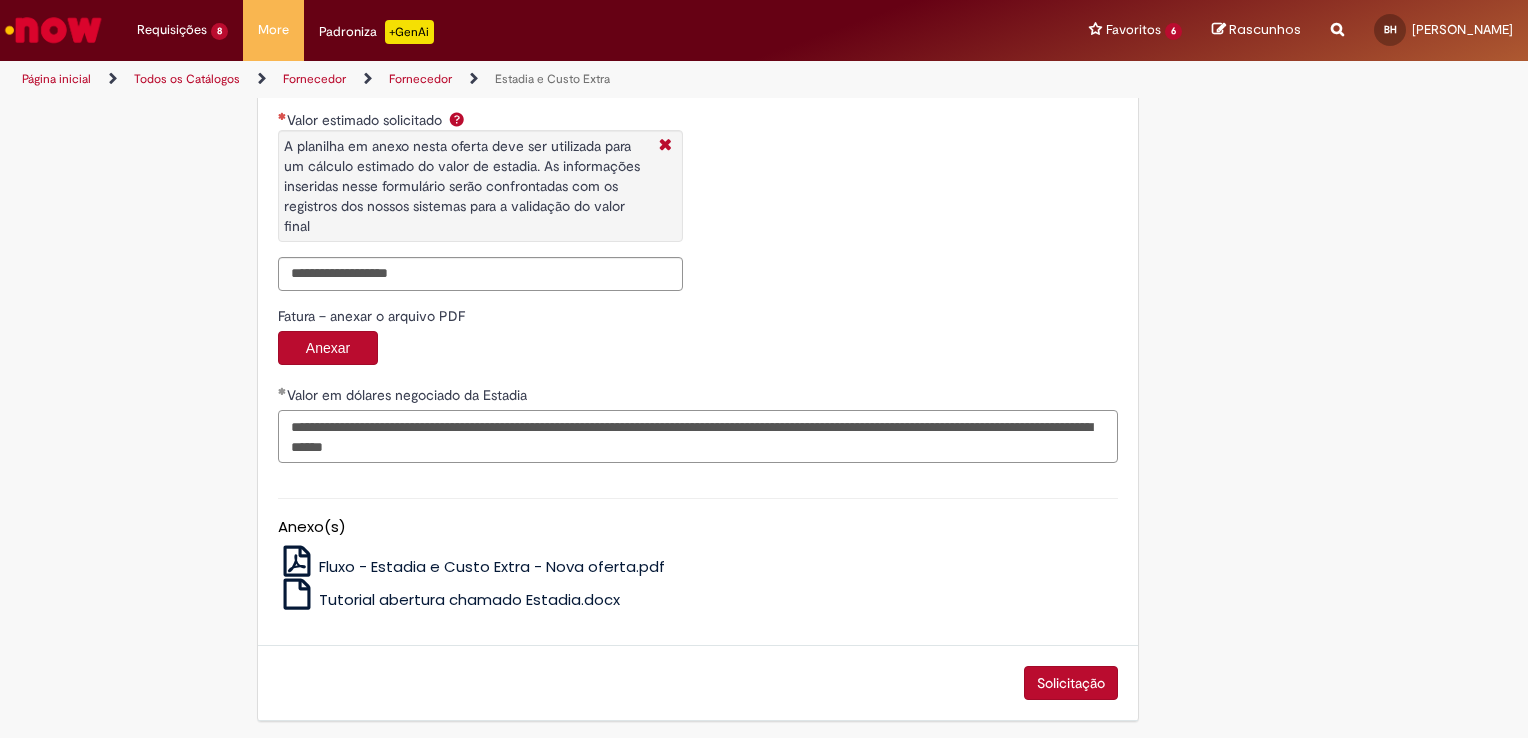 type on "**********" 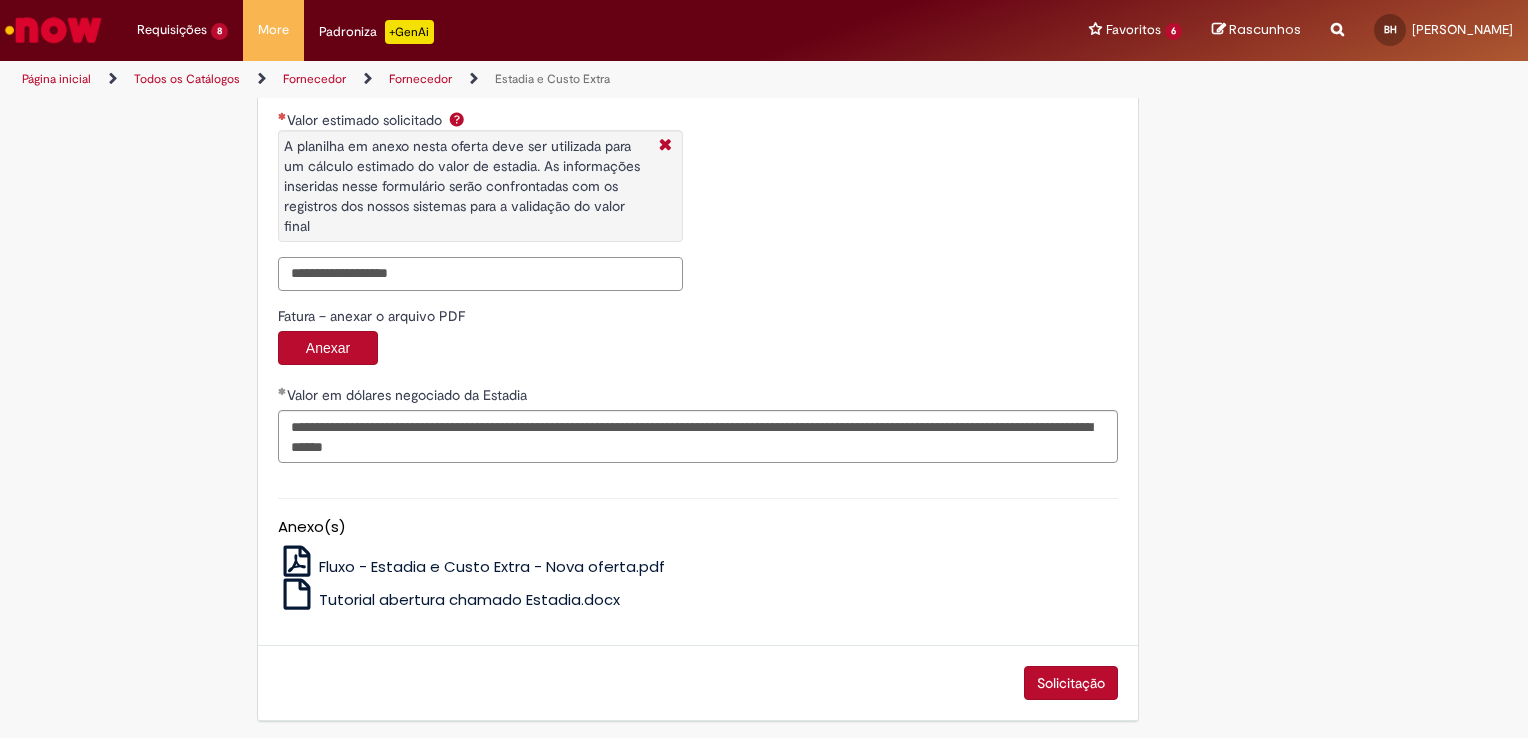 click on "Valor estimado solicitado A planilha em anexo nesta oferta deve ser utilizada para um cálculo estimado do valor de estadia. As informações inseridas nesse formulário serão confrontadas com os registros dos nossos sistemas para a validação do valor final" at bounding box center (480, 274) 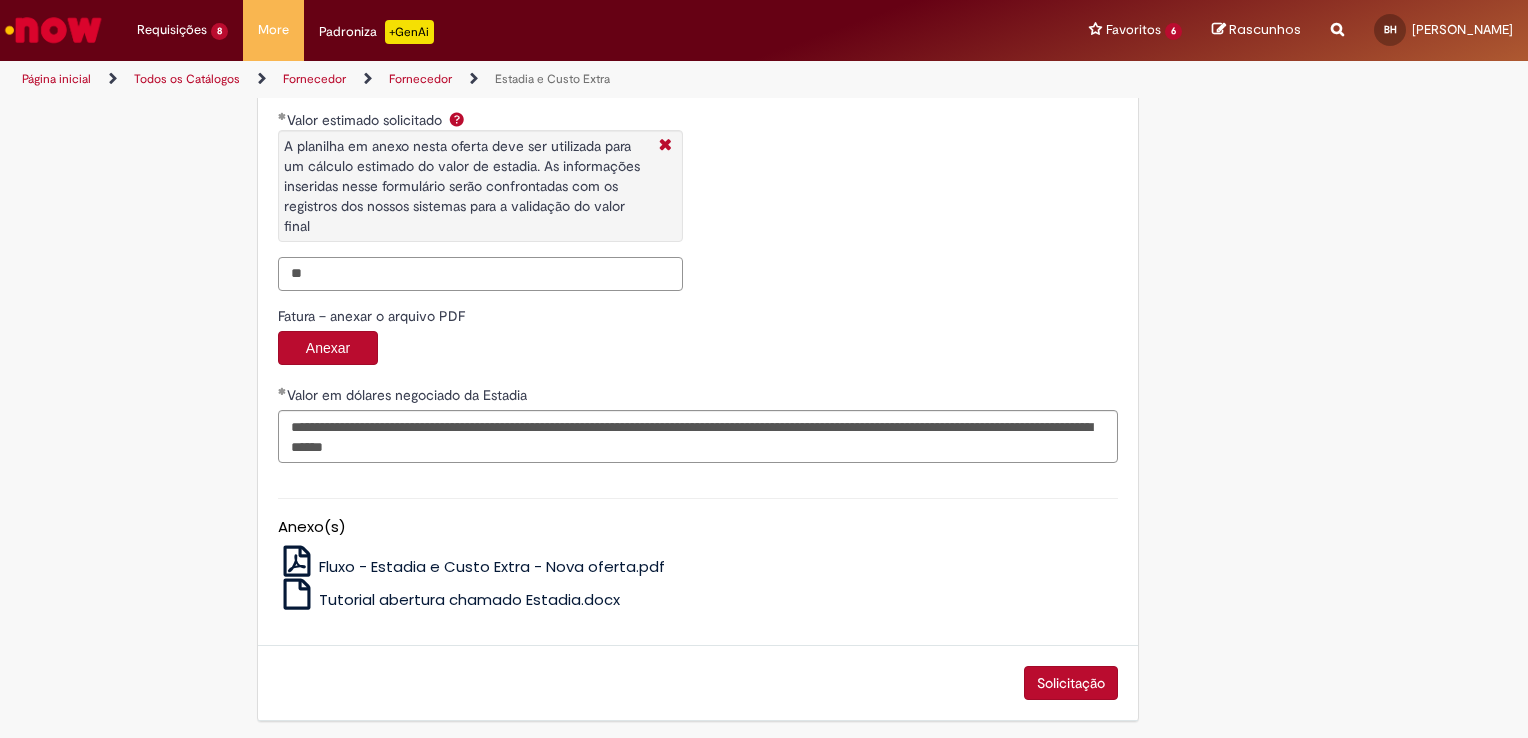type on "*" 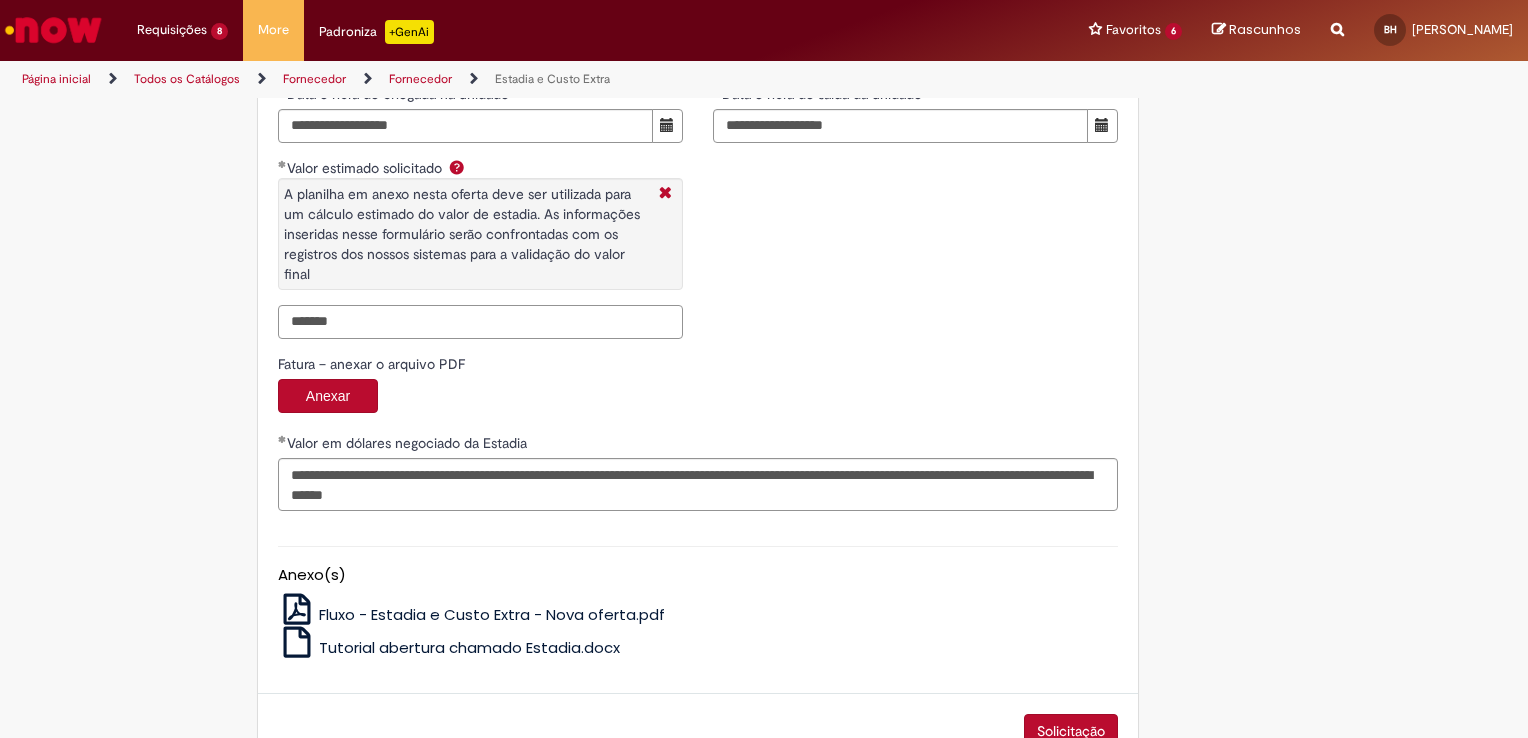 scroll, scrollTop: 3204, scrollLeft: 0, axis: vertical 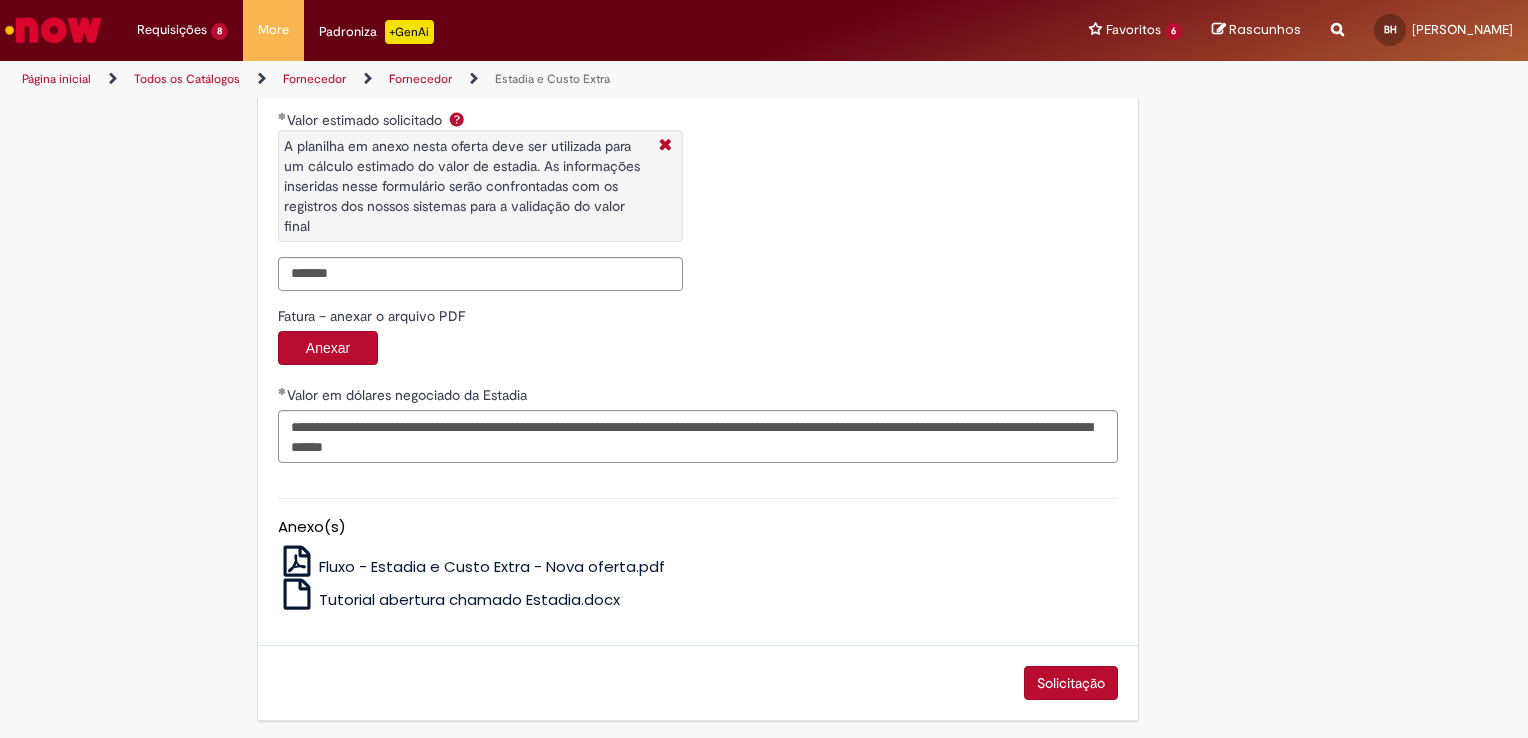 type on "**********" 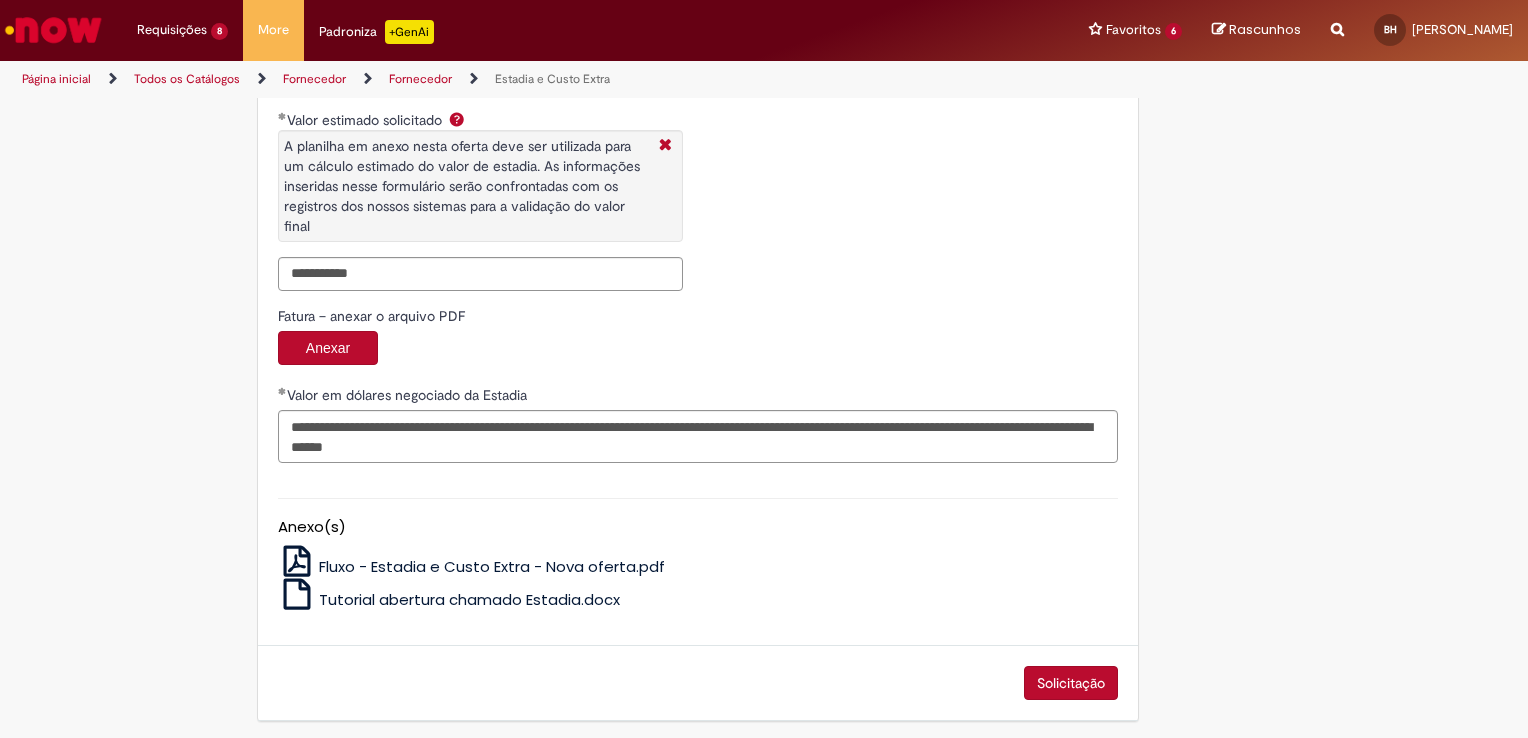 click on "Anexar" at bounding box center (328, 348) 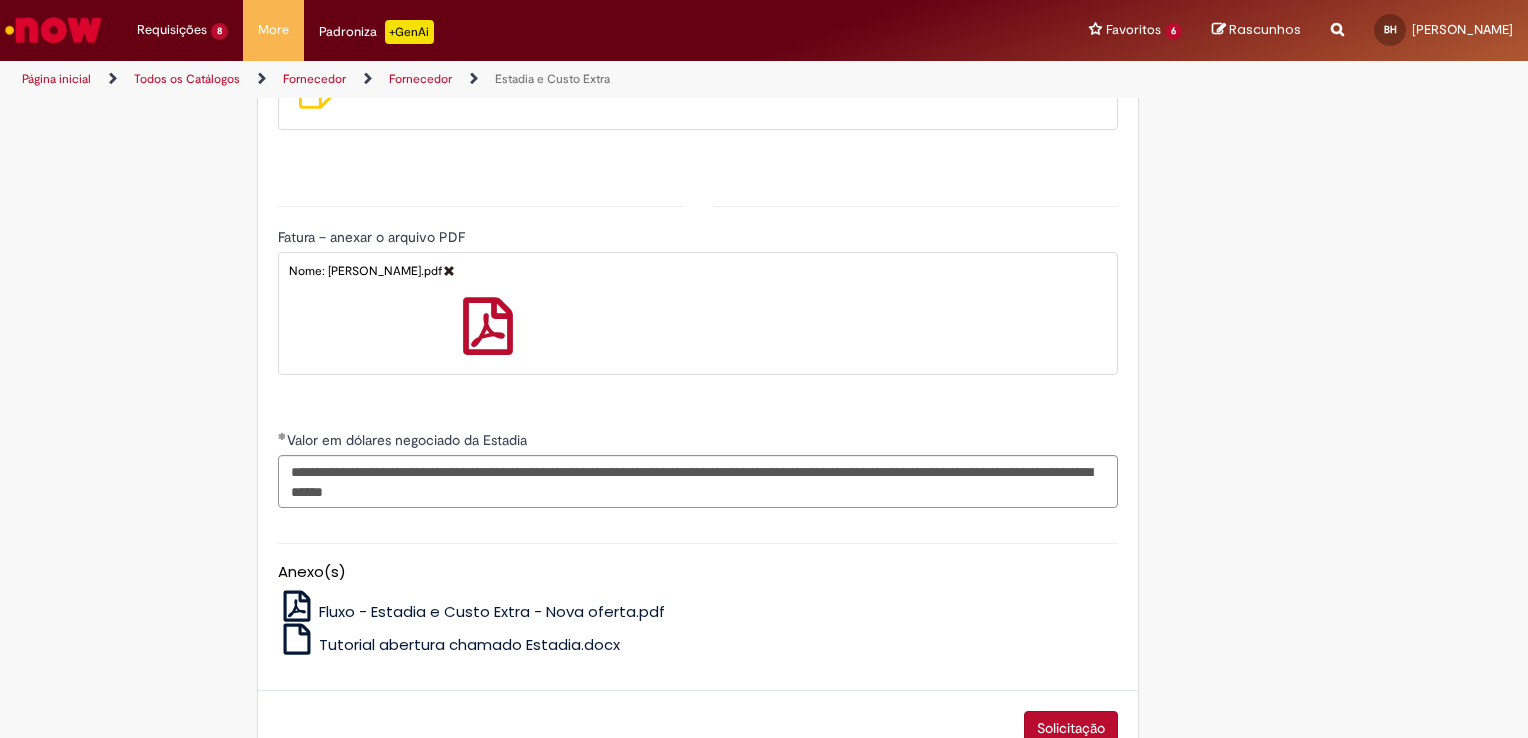scroll, scrollTop: 2244, scrollLeft: 0, axis: vertical 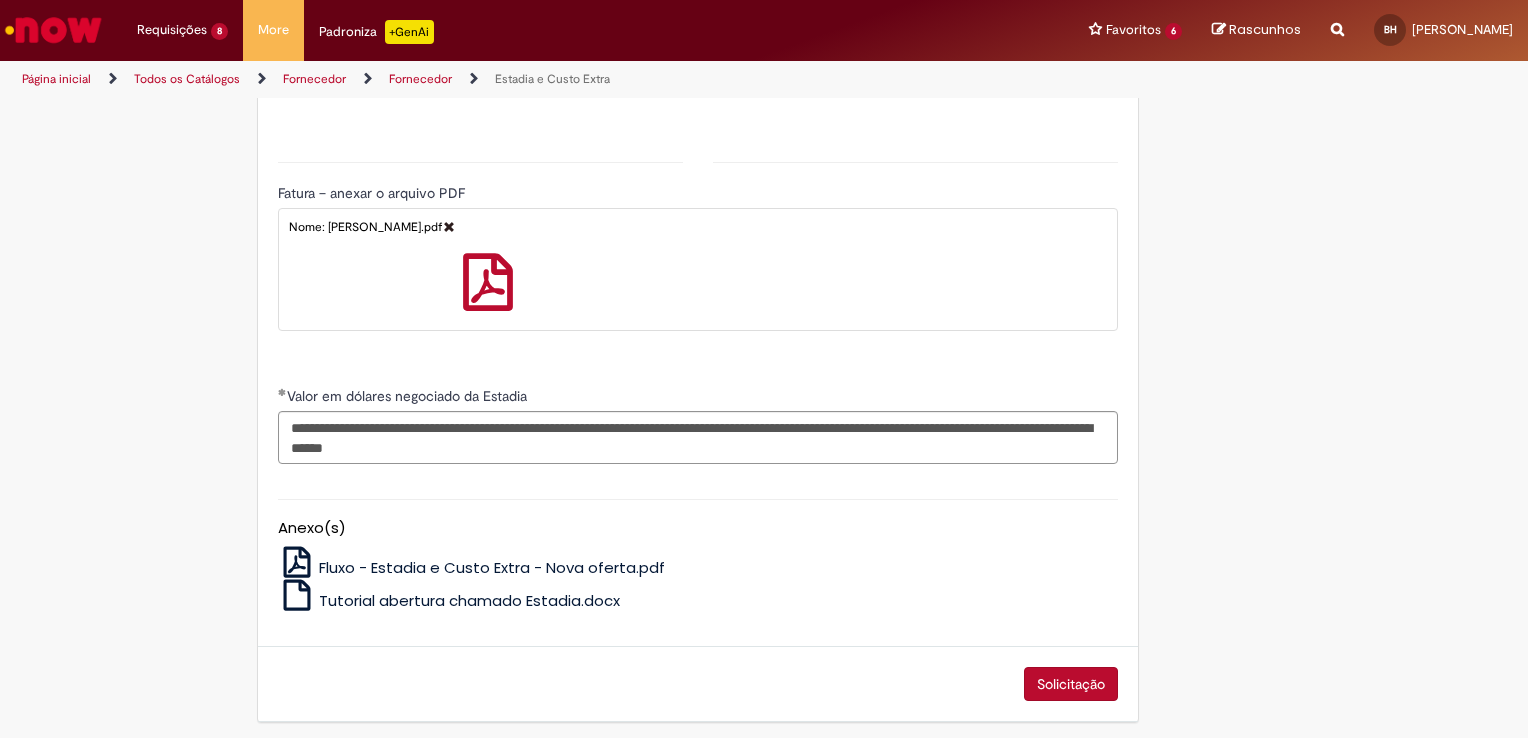 click on "Solicitação" at bounding box center [1071, 684] 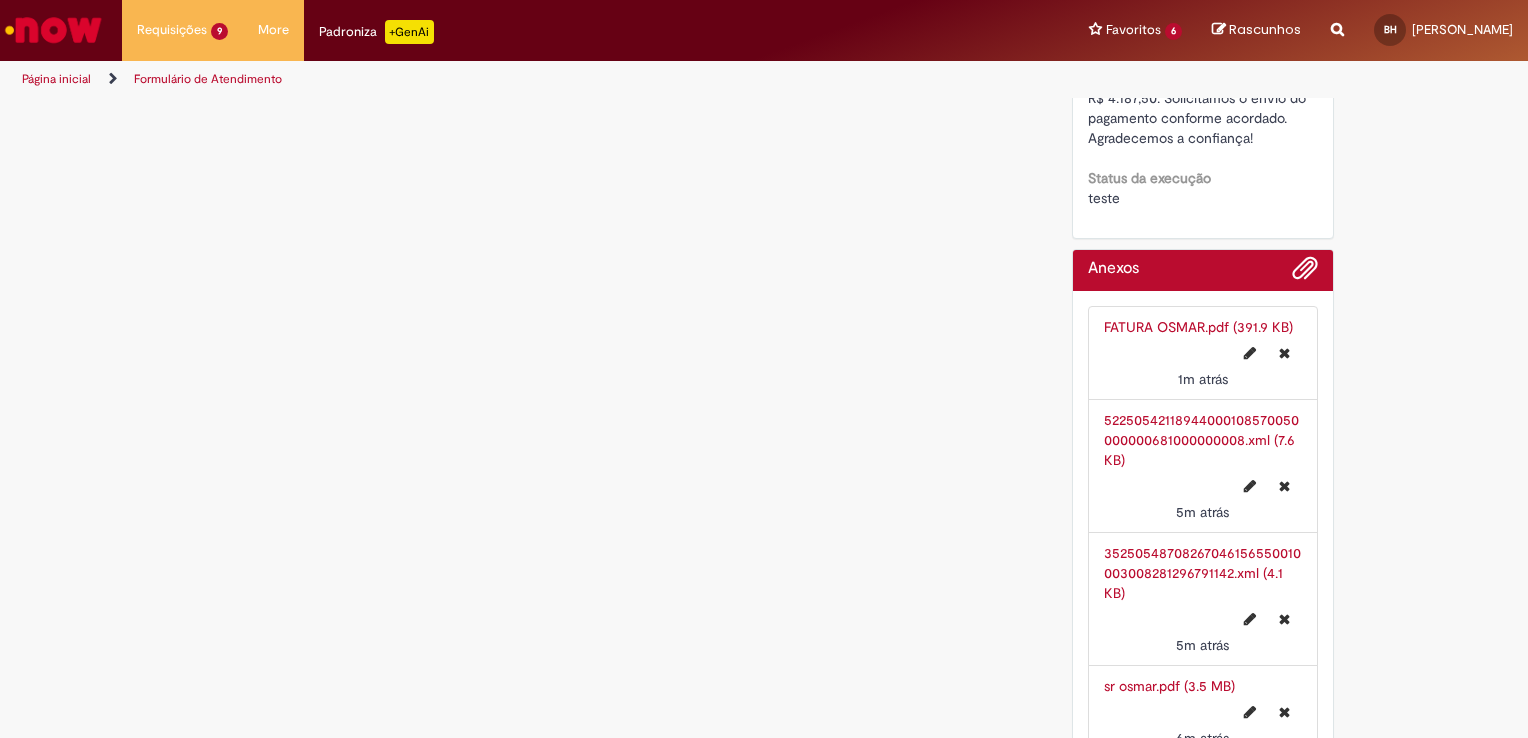 scroll, scrollTop: 0, scrollLeft: 0, axis: both 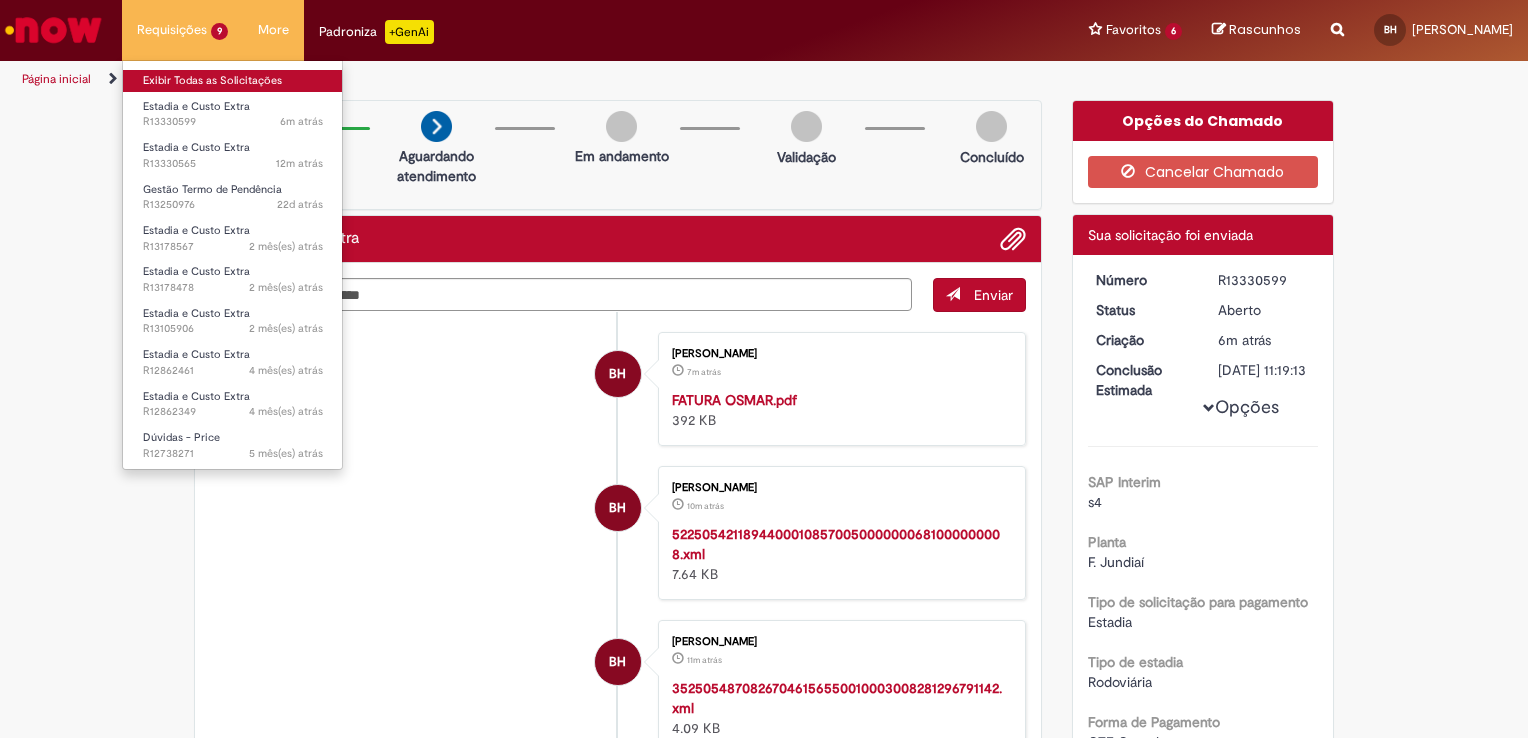 click on "Exibir Todas as Solicitações" at bounding box center (233, 81) 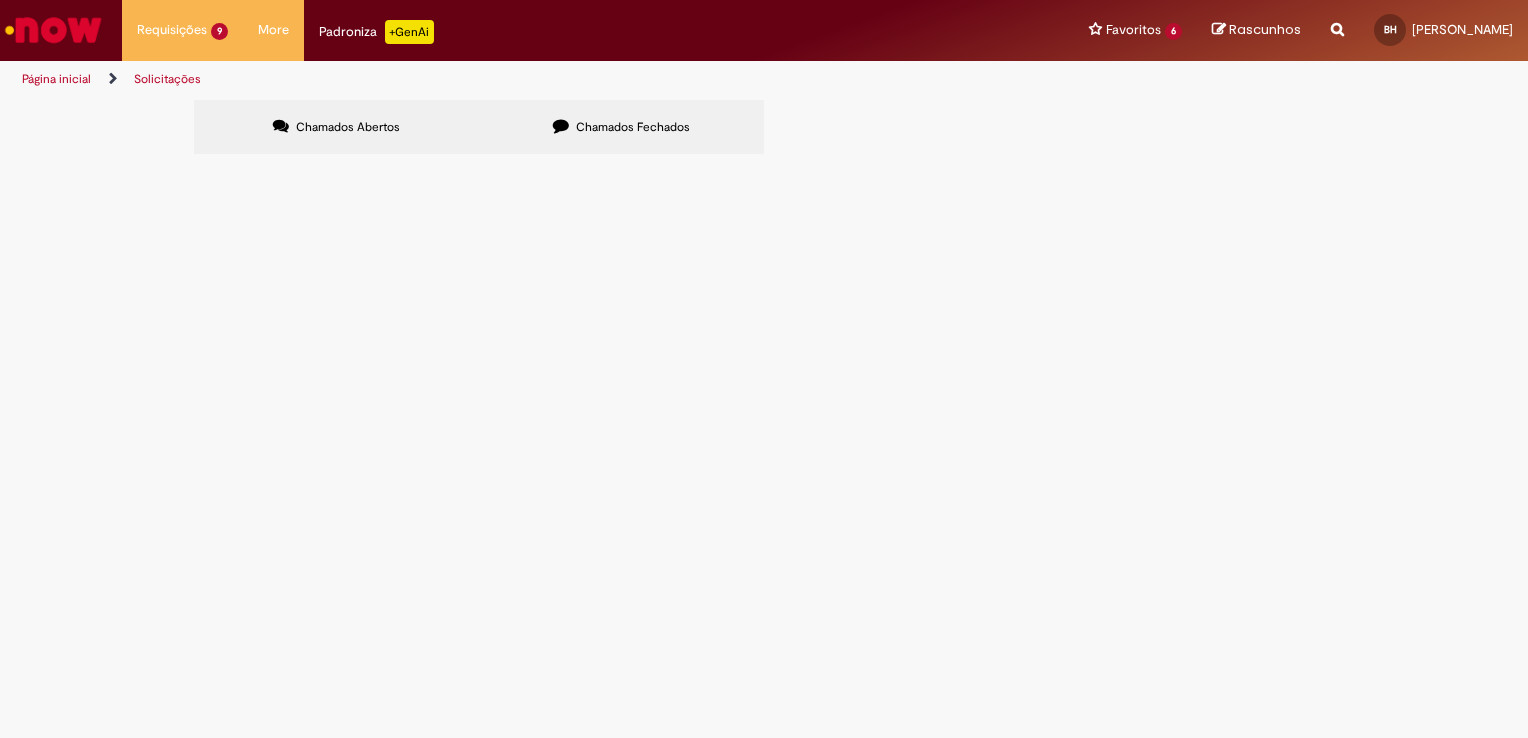 click on "Em Validação" at bounding box center (0, 0) 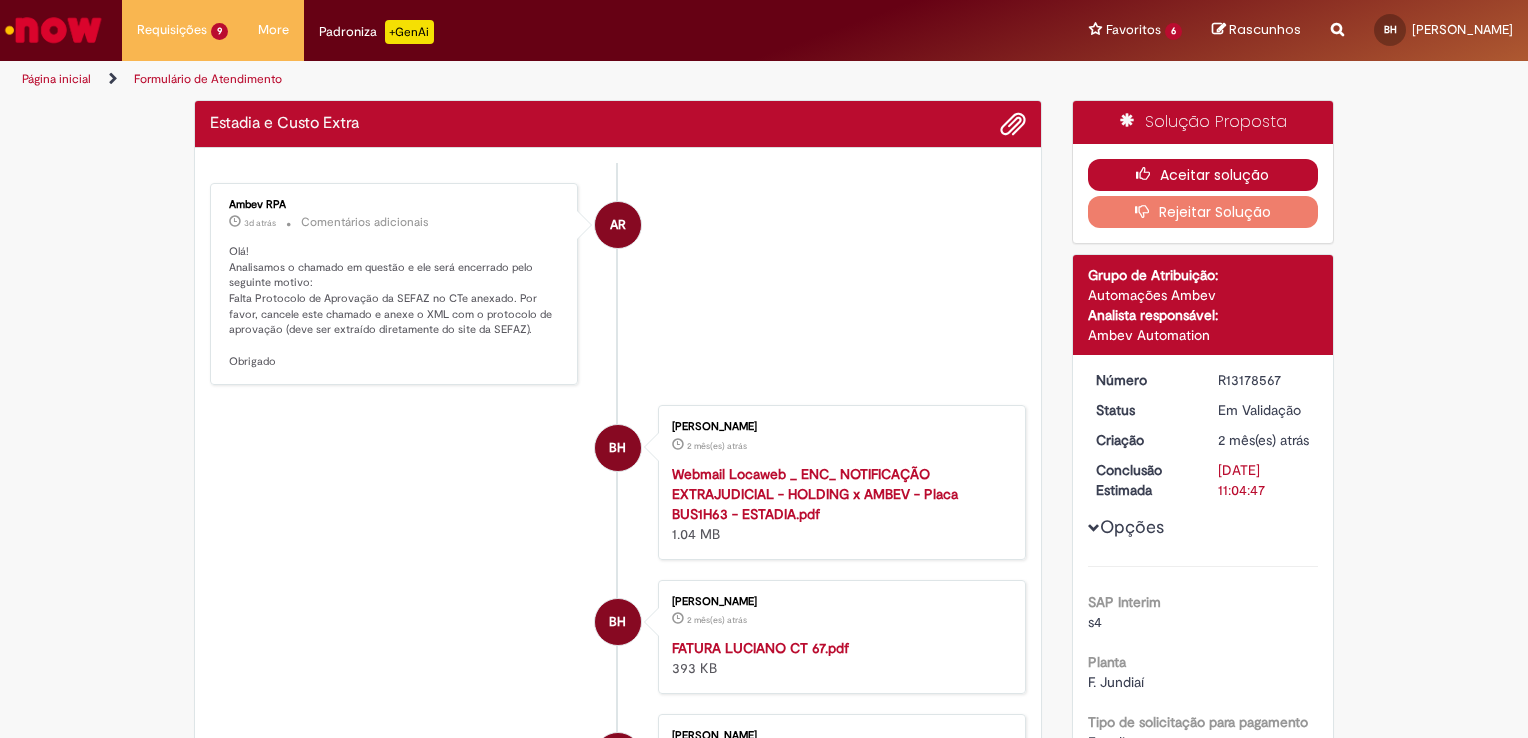 click on "Aceitar solução" at bounding box center [1203, 175] 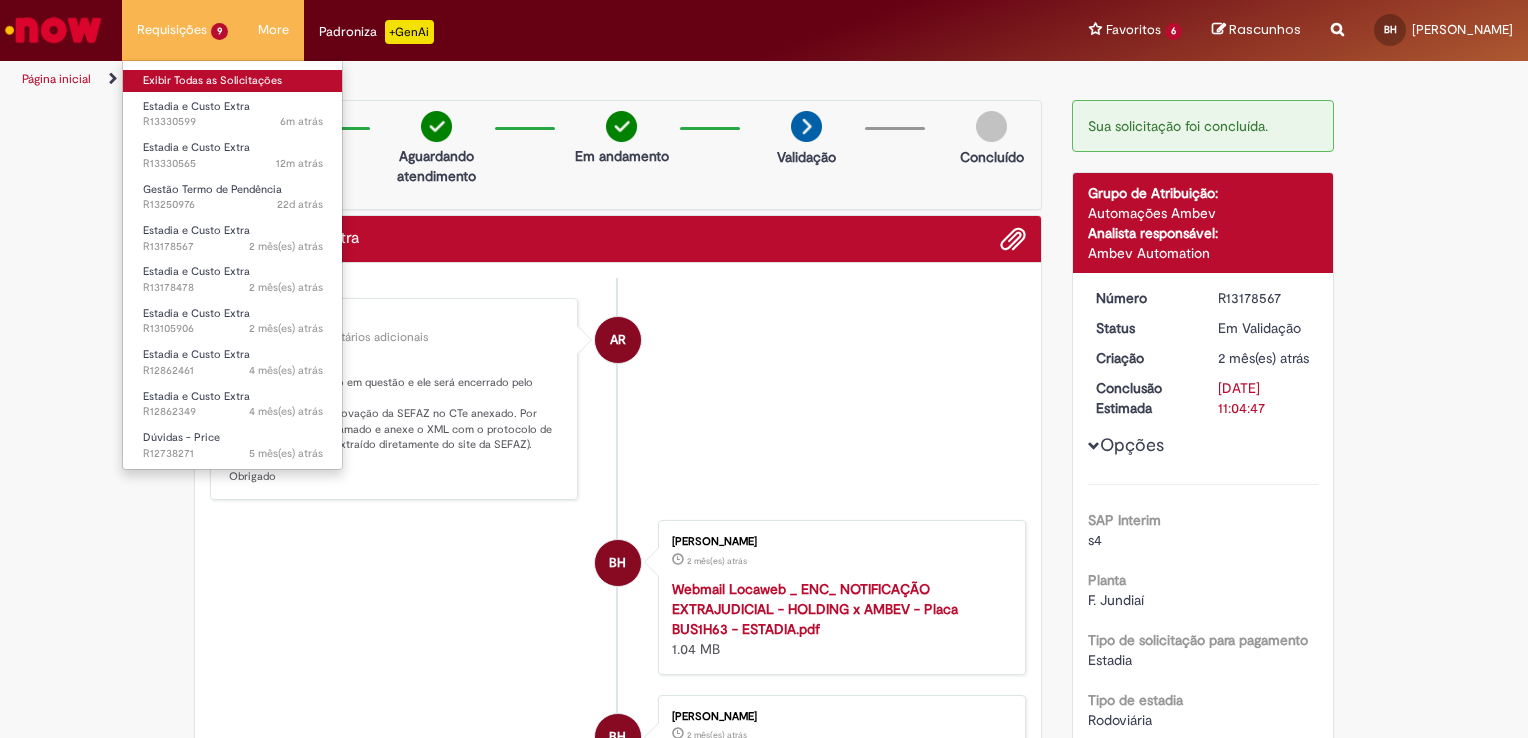 click on "Exibir Todas as Solicitações" at bounding box center [233, 81] 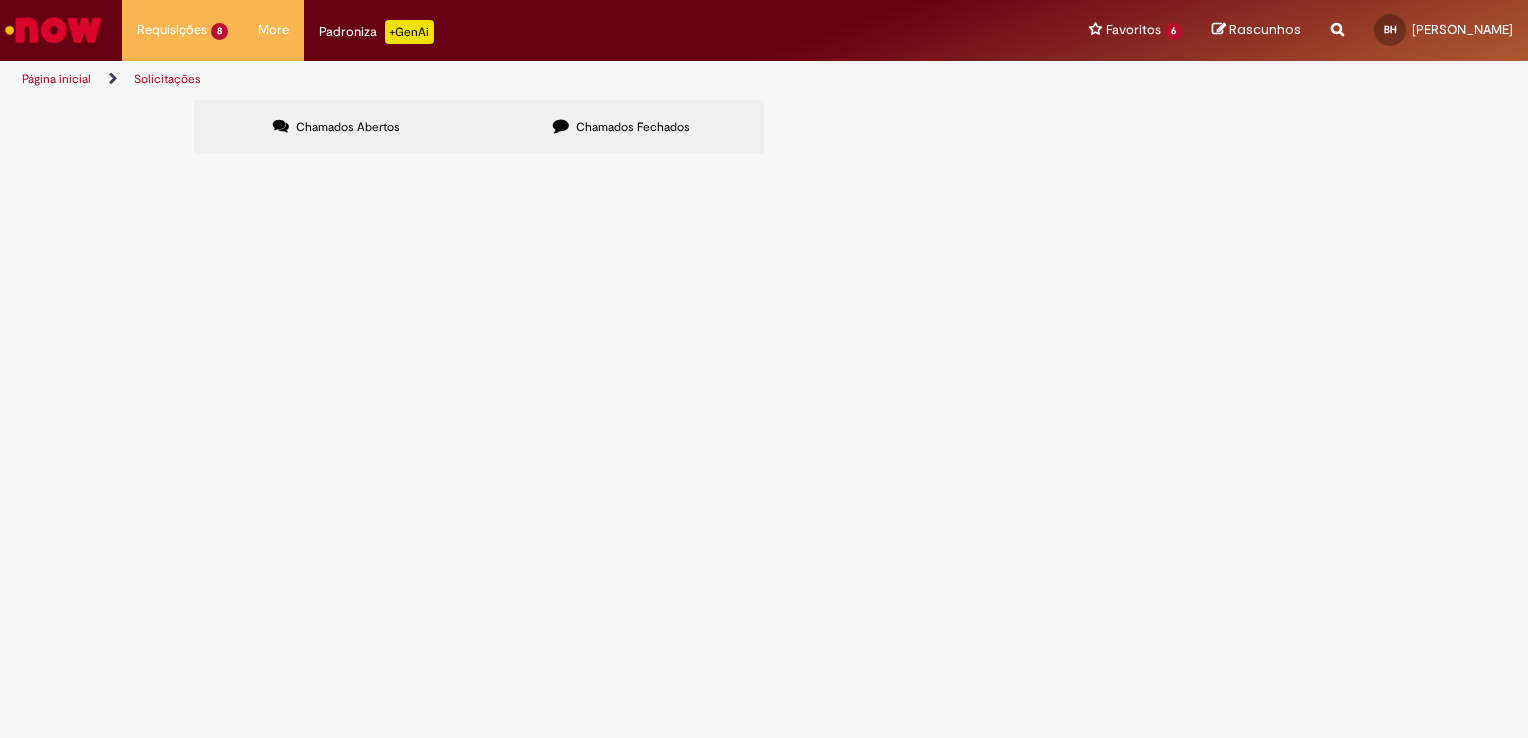 click on "Informações Adicionais Solicitadas" at bounding box center [0, 0] 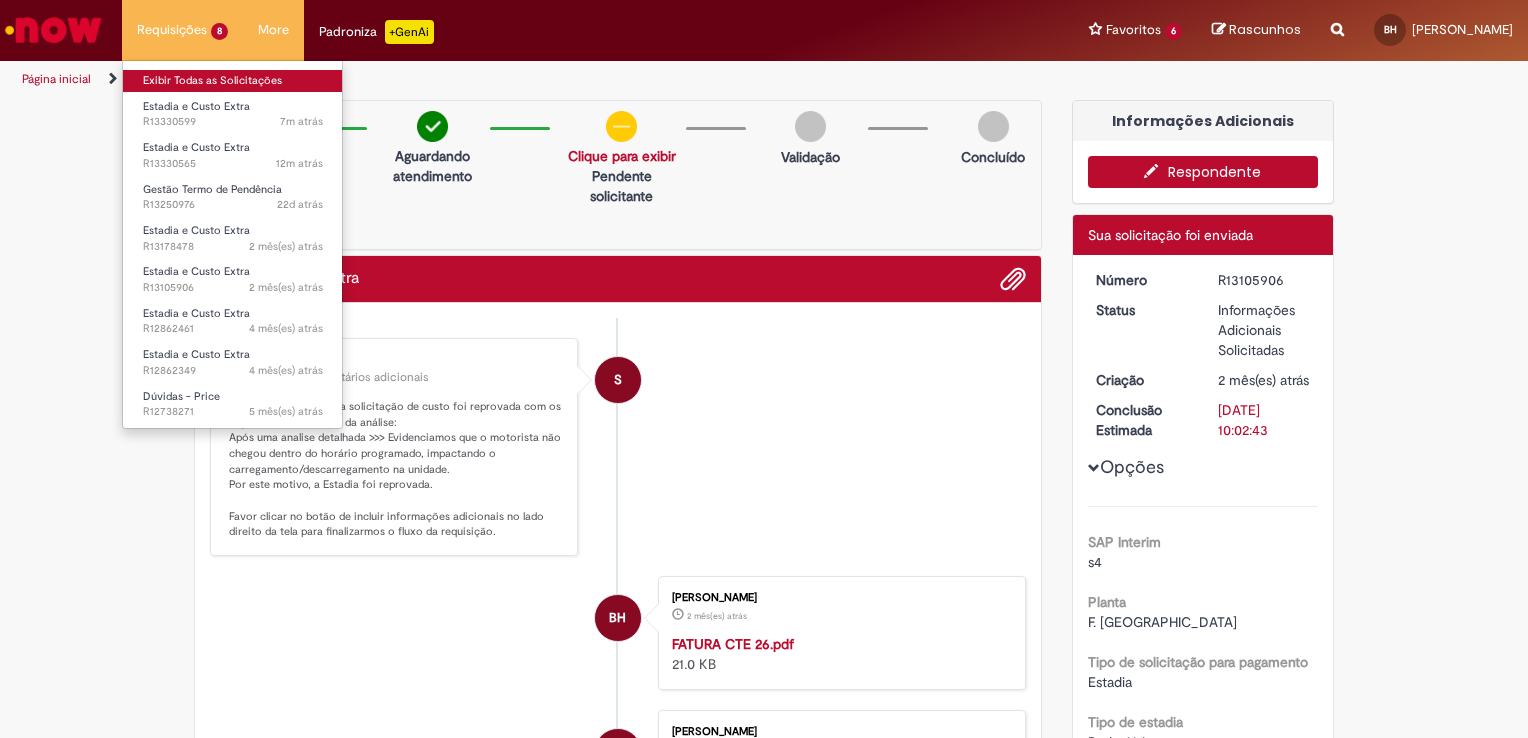 click on "Exibir Todas as Solicitações" at bounding box center (233, 81) 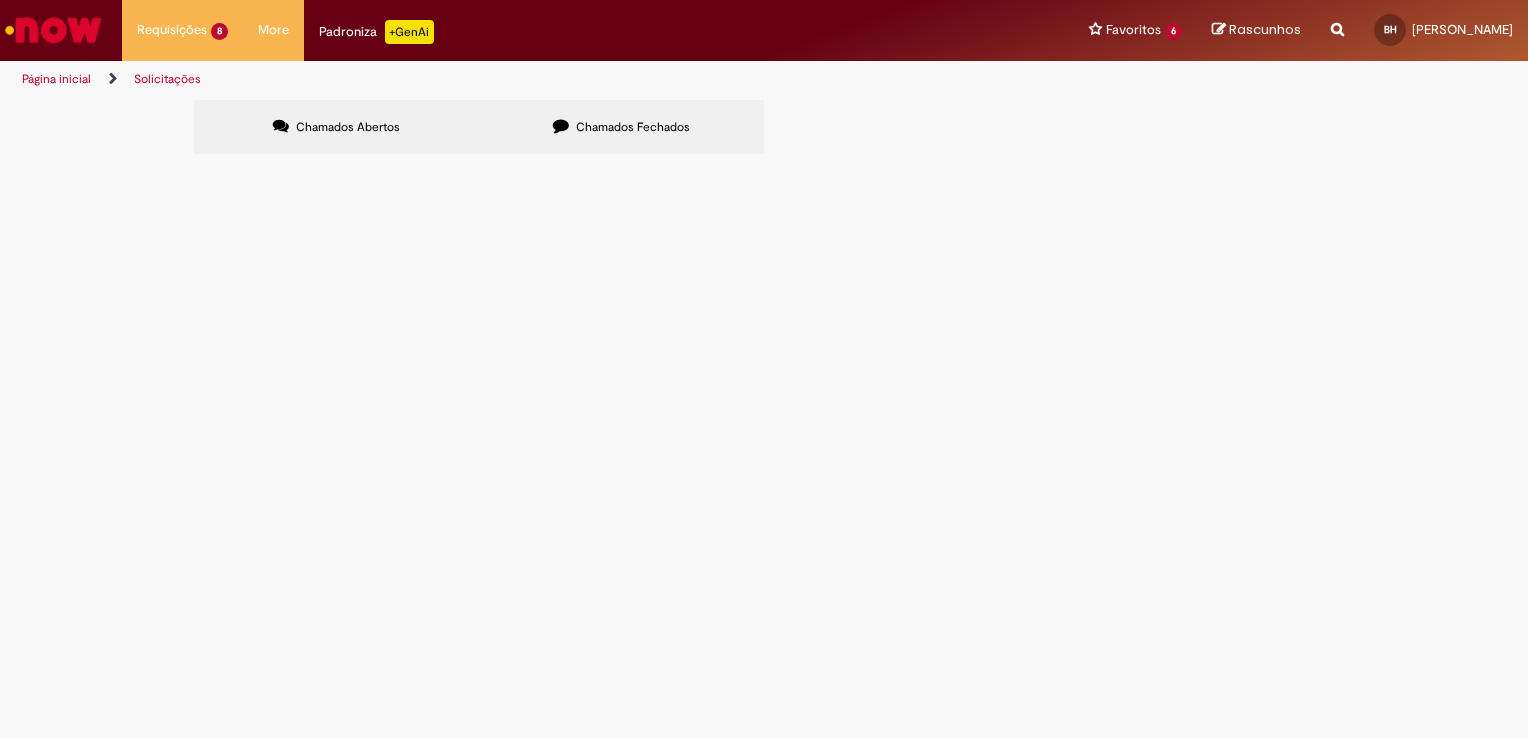 click on "Em Validação" at bounding box center [0, 0] 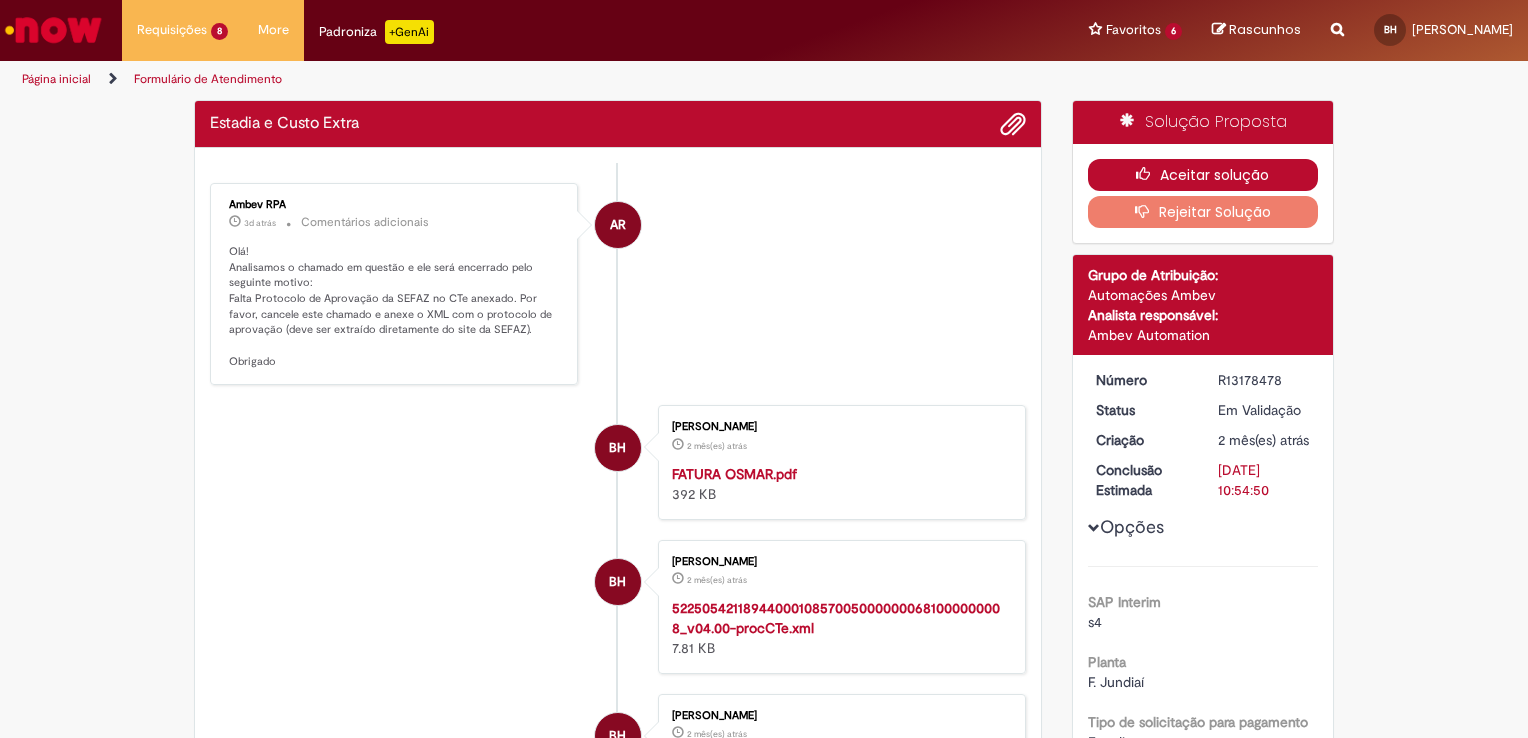click at bounding box center [1148, 174] 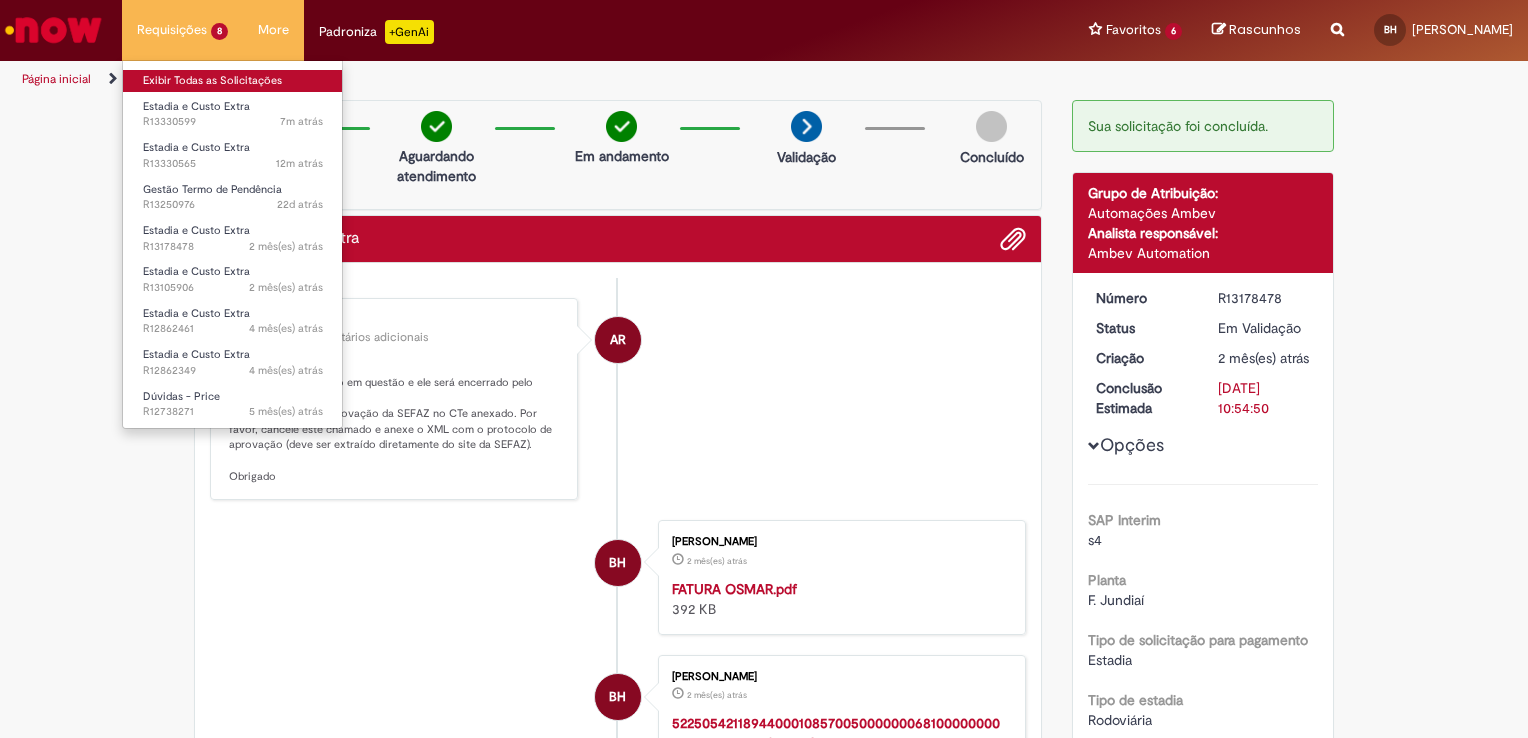 click on "Exibir Todas as Solicitações" at bounding box center (233, 81) 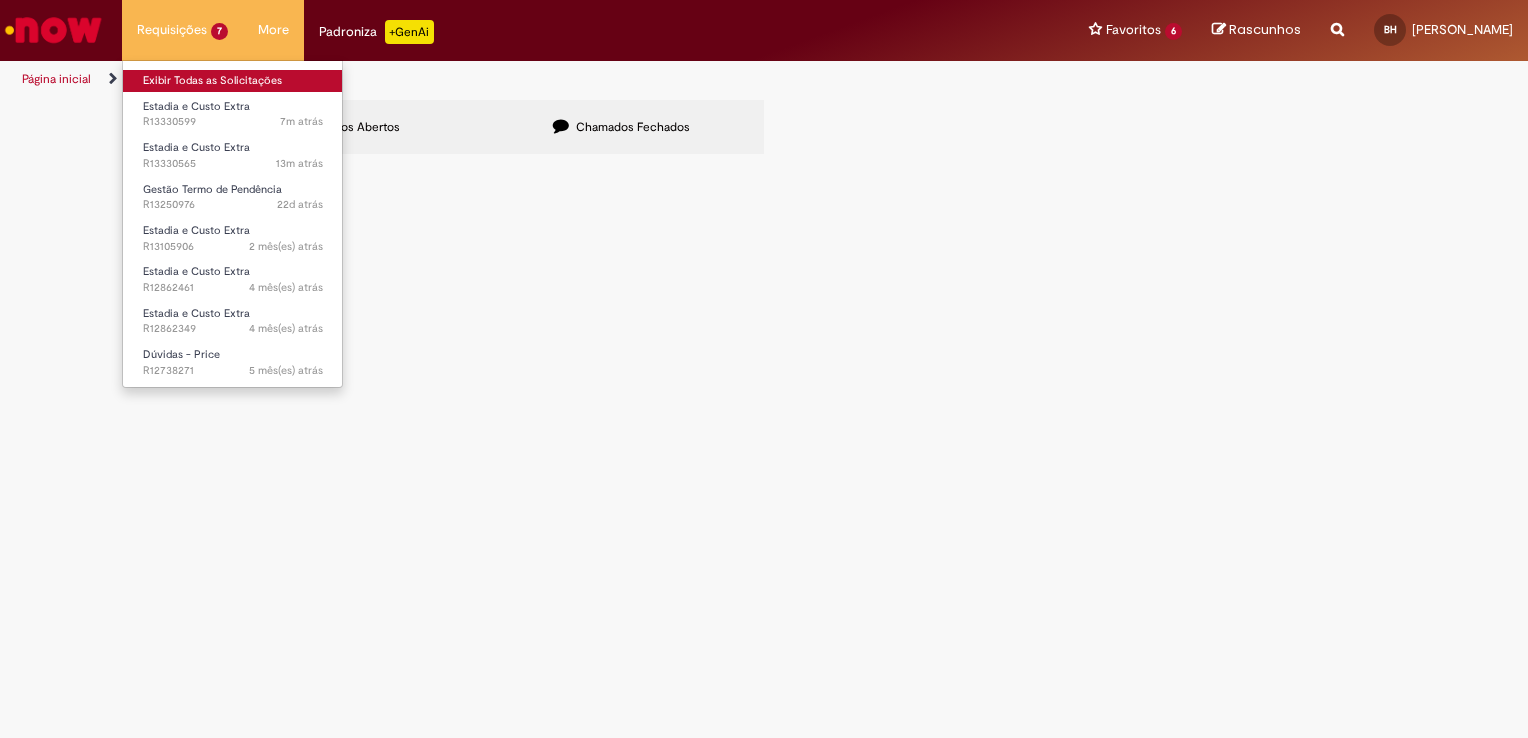 click on "Exibir Todas as Solicitações" at bounding box center (233, 81) 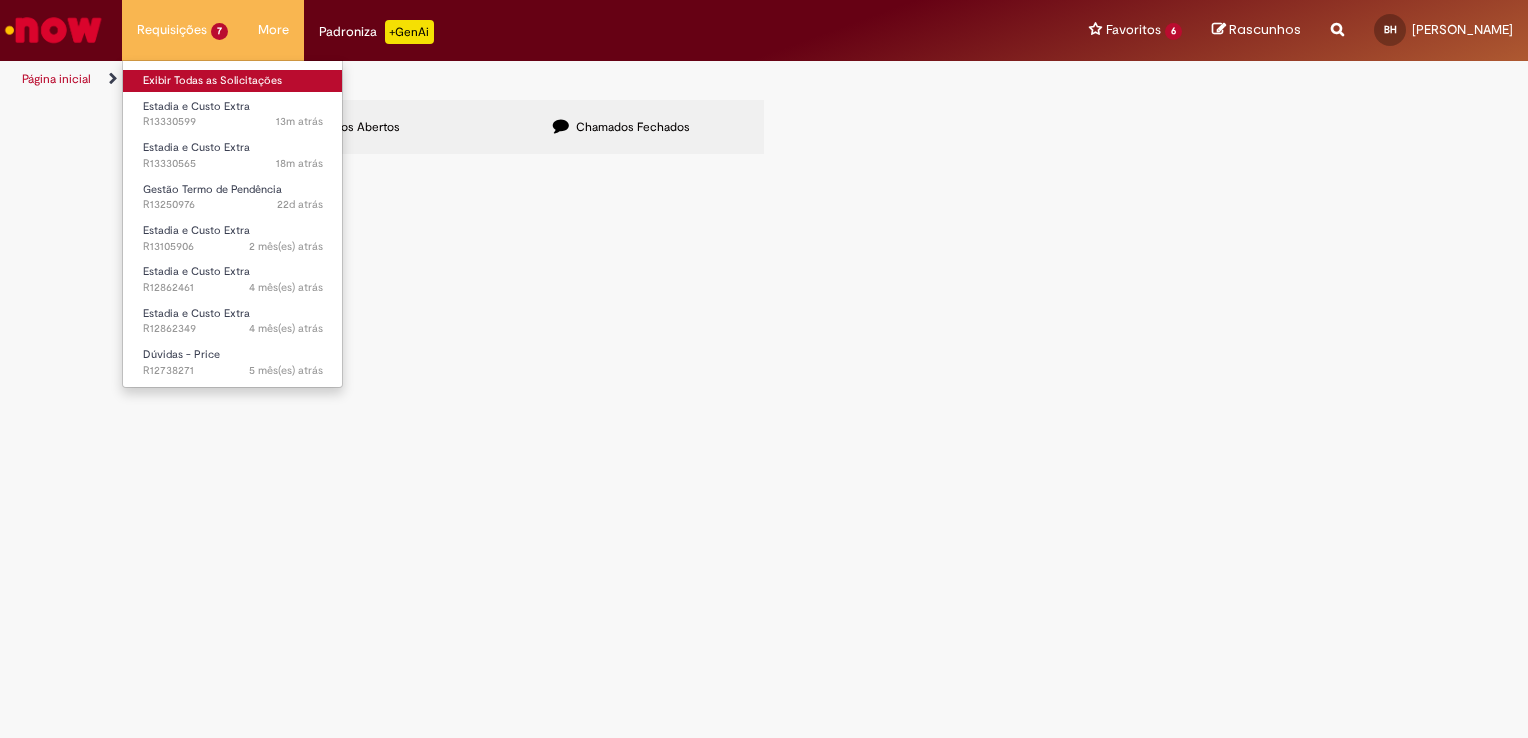 click on "Exibir Todas as Solicitações" at bounding box center (233, 81) 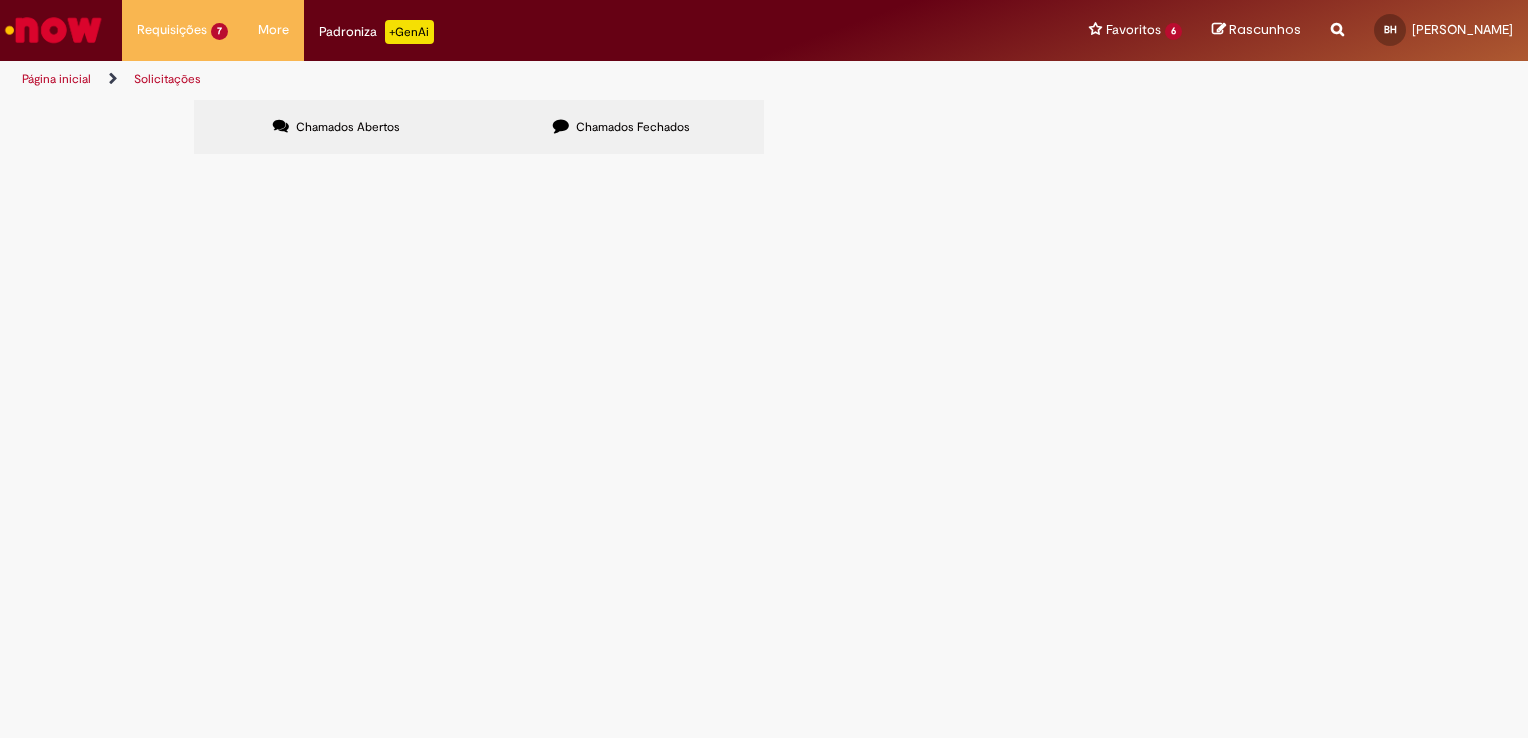 scroll, scrollTop: 31, scrollLeft: 0, axis: vertical 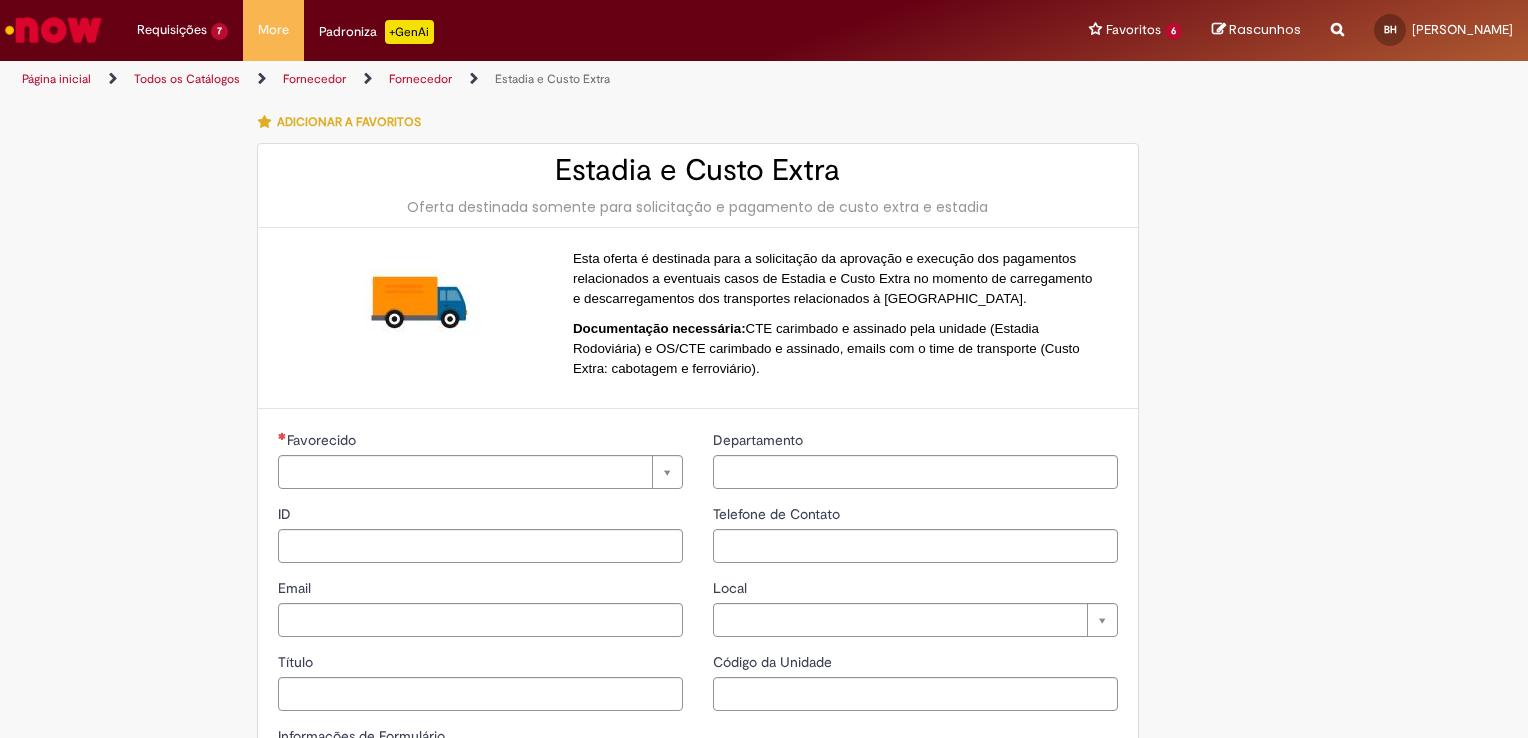 type on "**********" 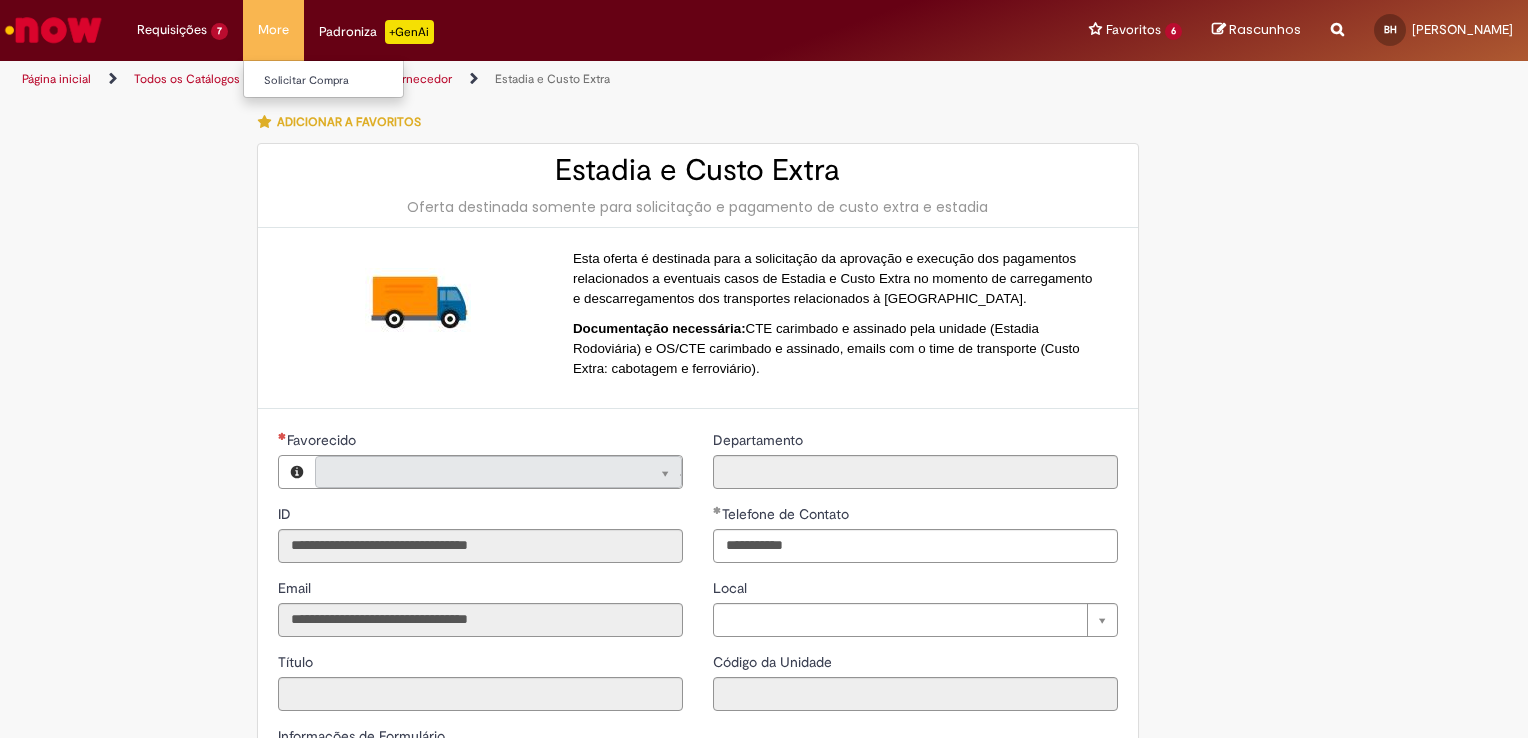 type on "**********" 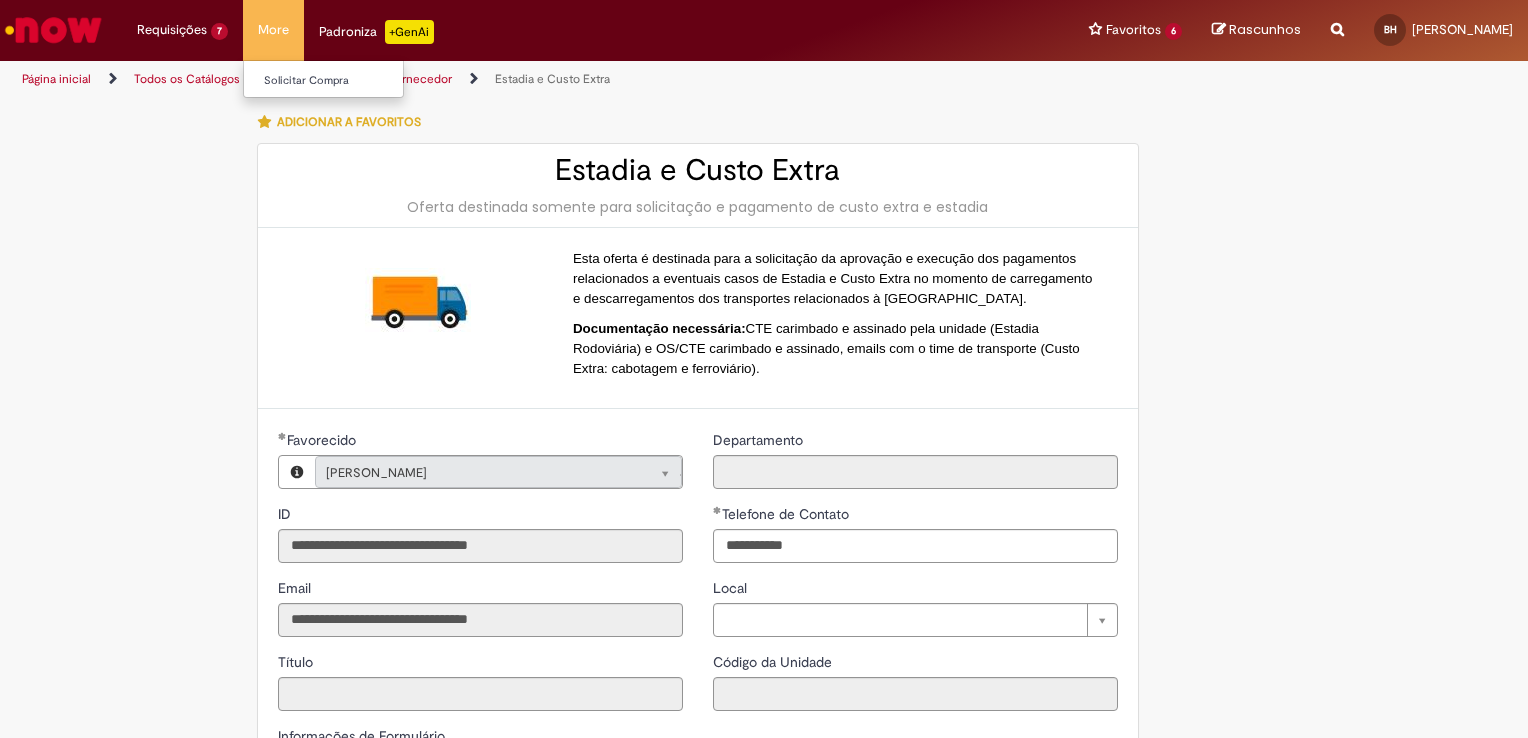 type on "**********" 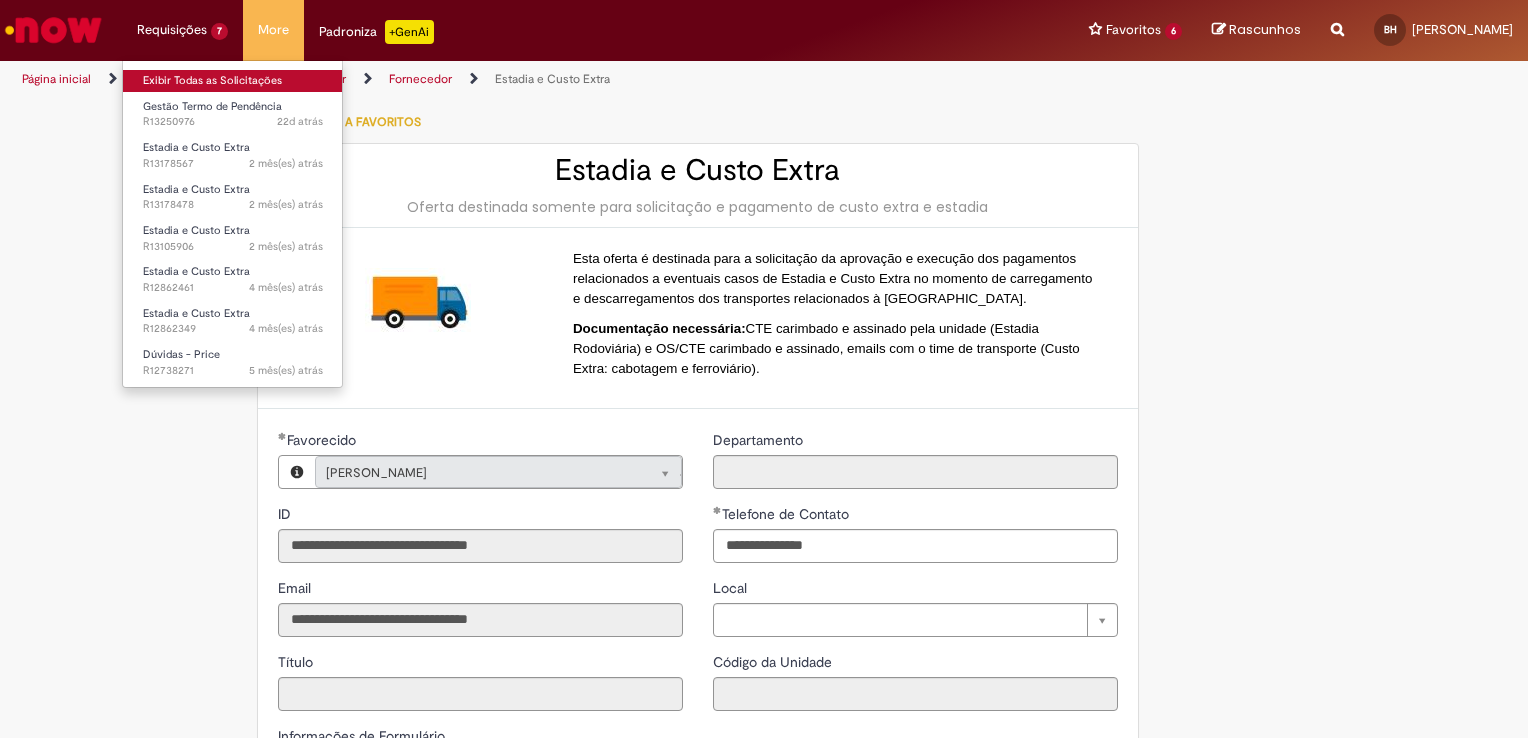 click on "Exibir Todas as Solicitações" at bounding box center [233, 81] 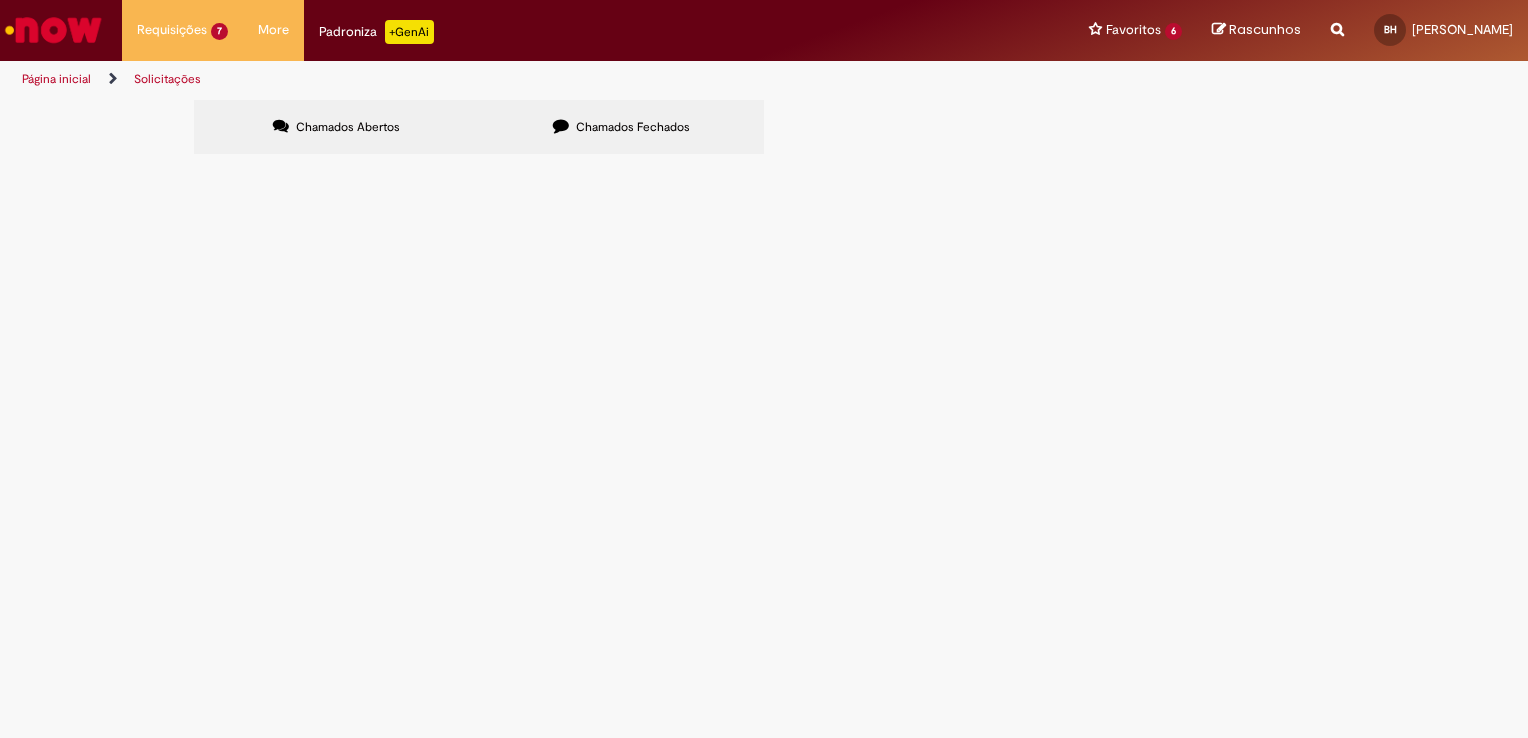 click on "Em Validação" at bounding box center [0, 0] 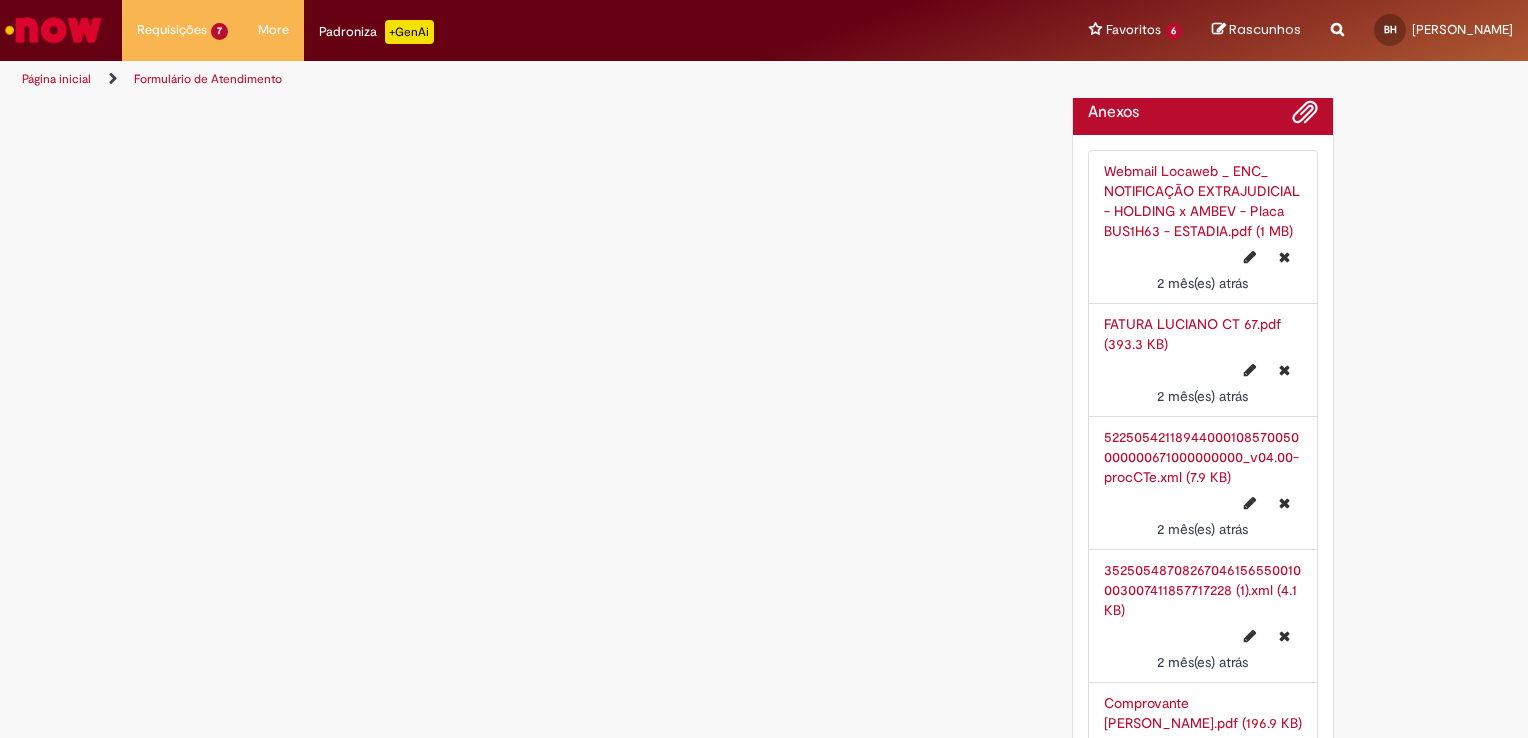 scroll, scrollTop: 2719, scrollLeft: 0, axis: vertical 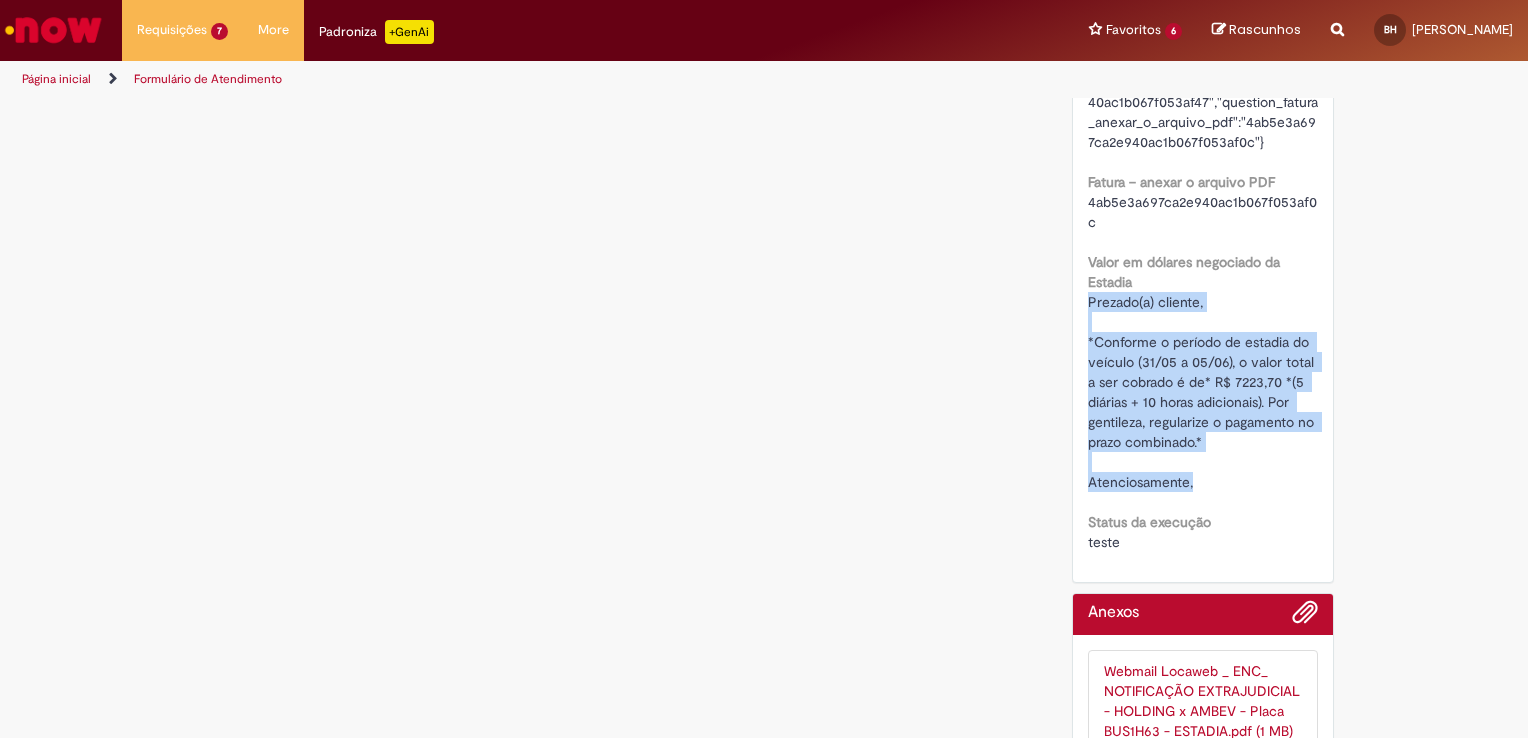 drag, startPoint x: 1081, startPoint y: 297, endPoint x: 1224, endPoint y: 472, distance: 225.99557 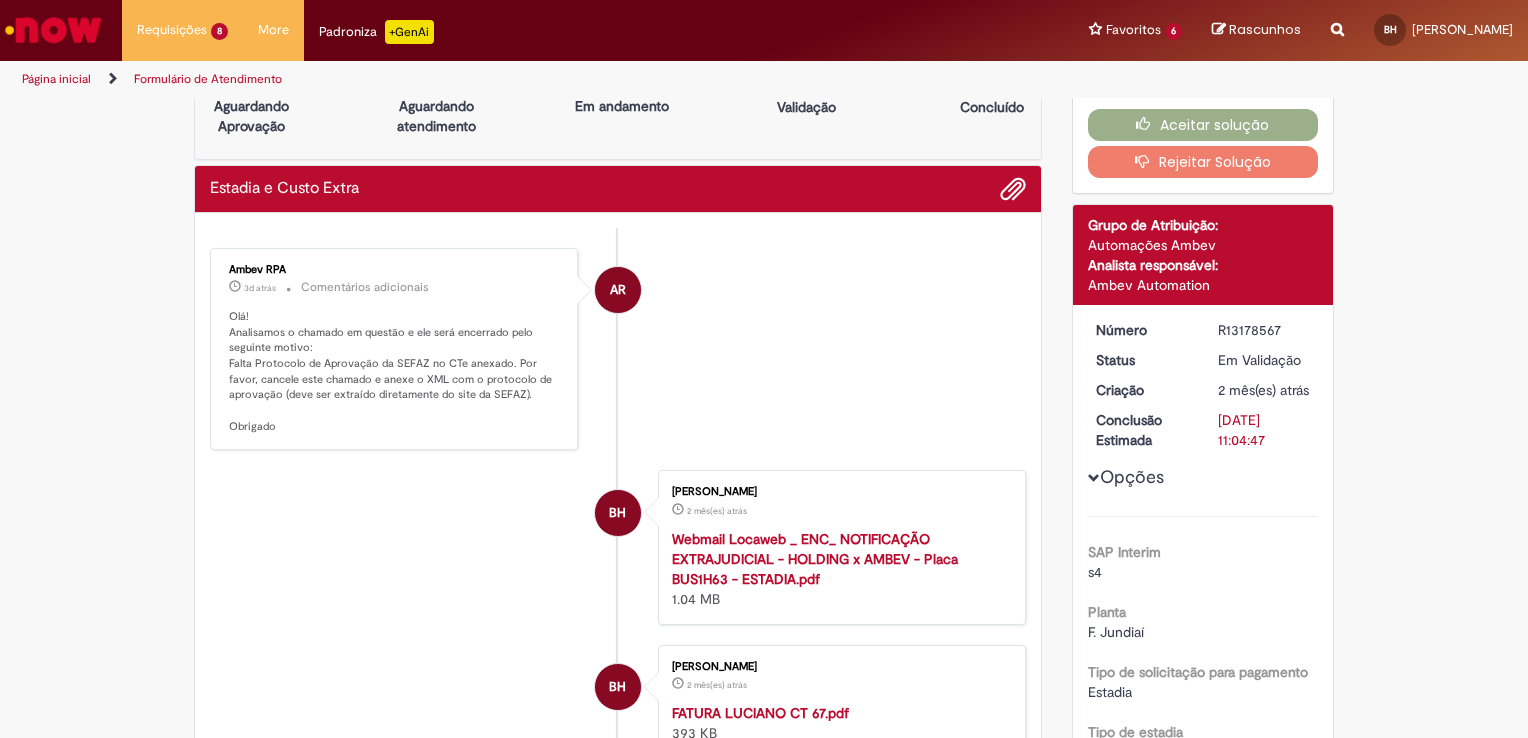 scroll, scrollTop: 0, scrollLeft: 0, axis: both 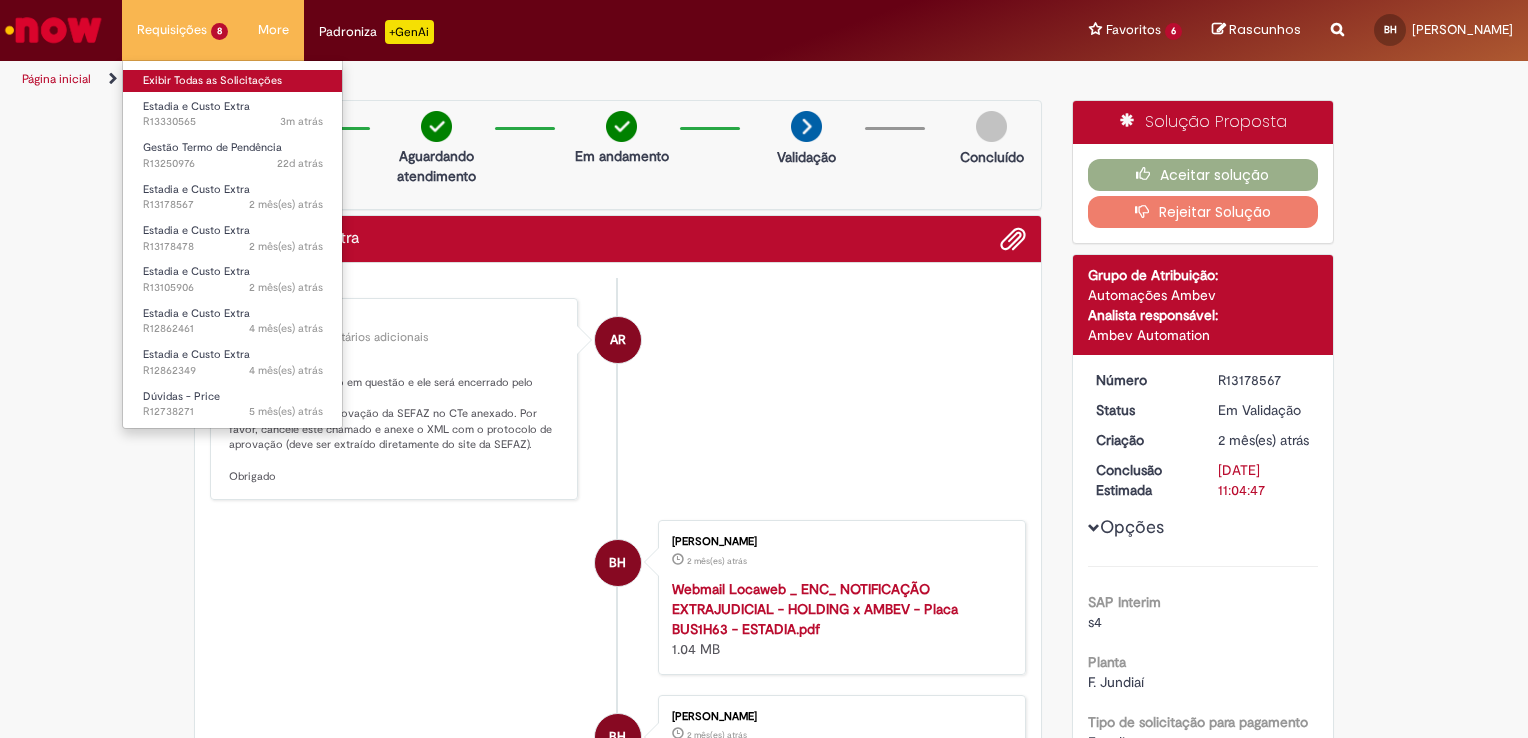 click on "Exibir Todas as Solicitações" at bounding box center [233, 81] 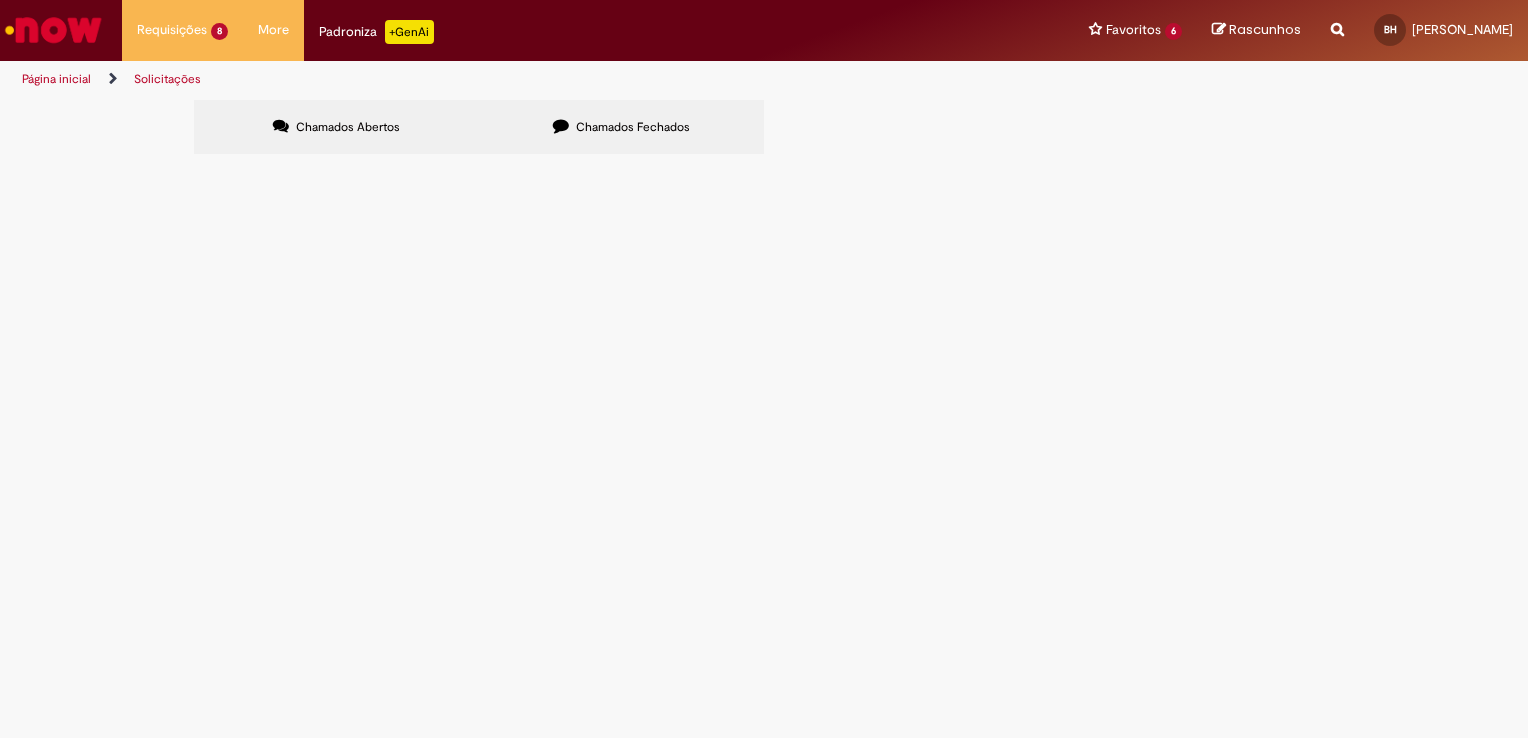 click on "Em Validação" at bounding box center [0, 0] 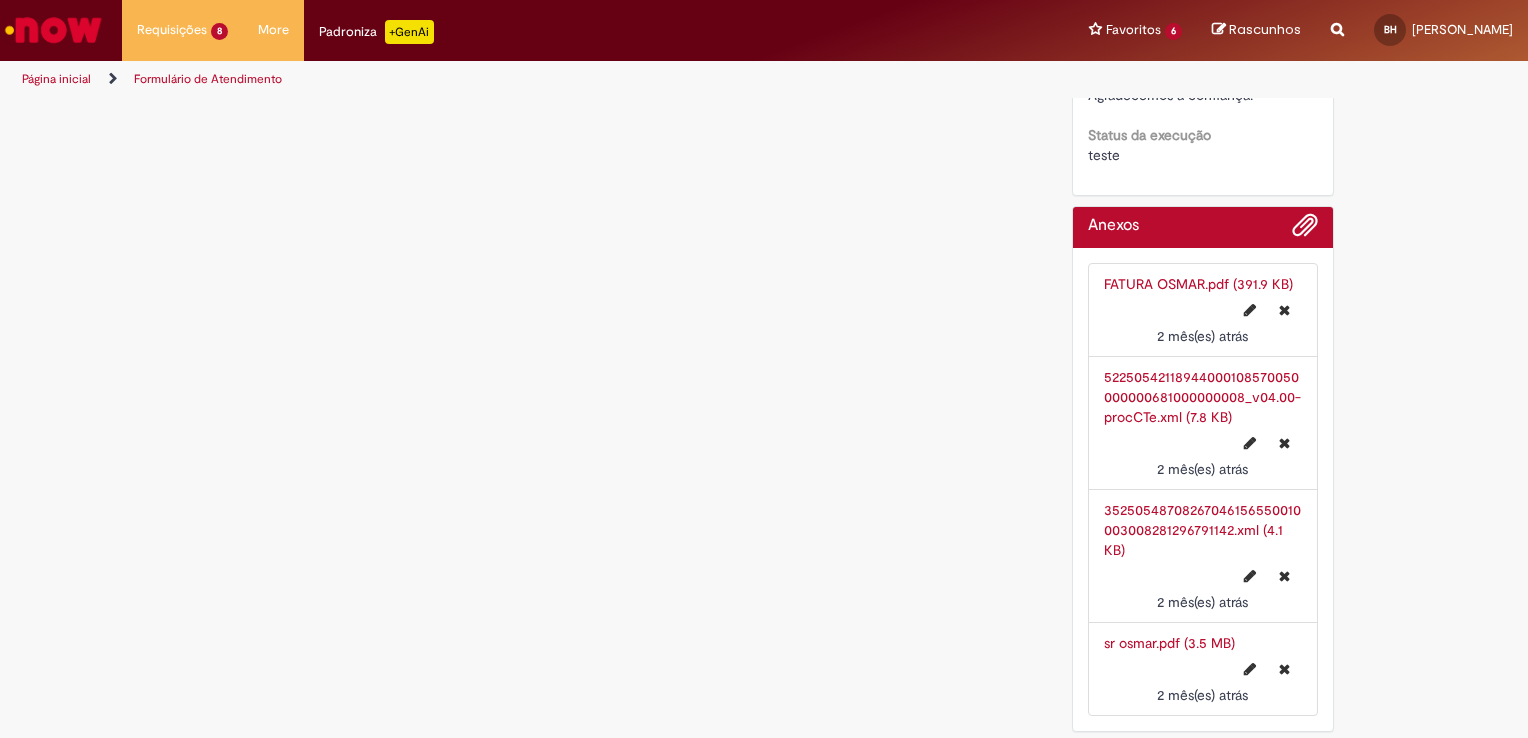 scroll, scrollTop: 2067, scrollLeft: 0, axis: vertical 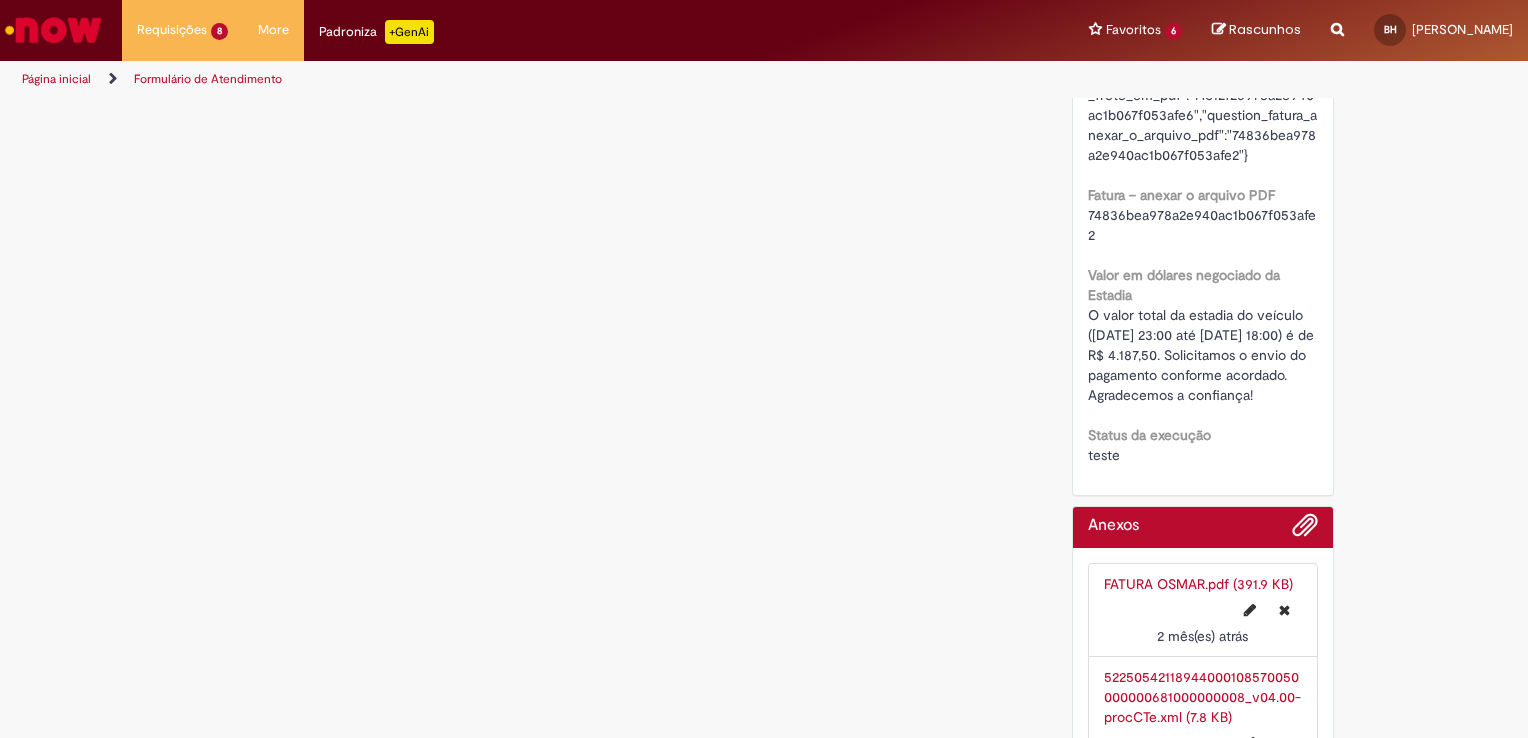 drag, startPoint x: 1080, startPoint y: 310, endPoint x: 1278, endPoint y: 395, distance: 215.47389 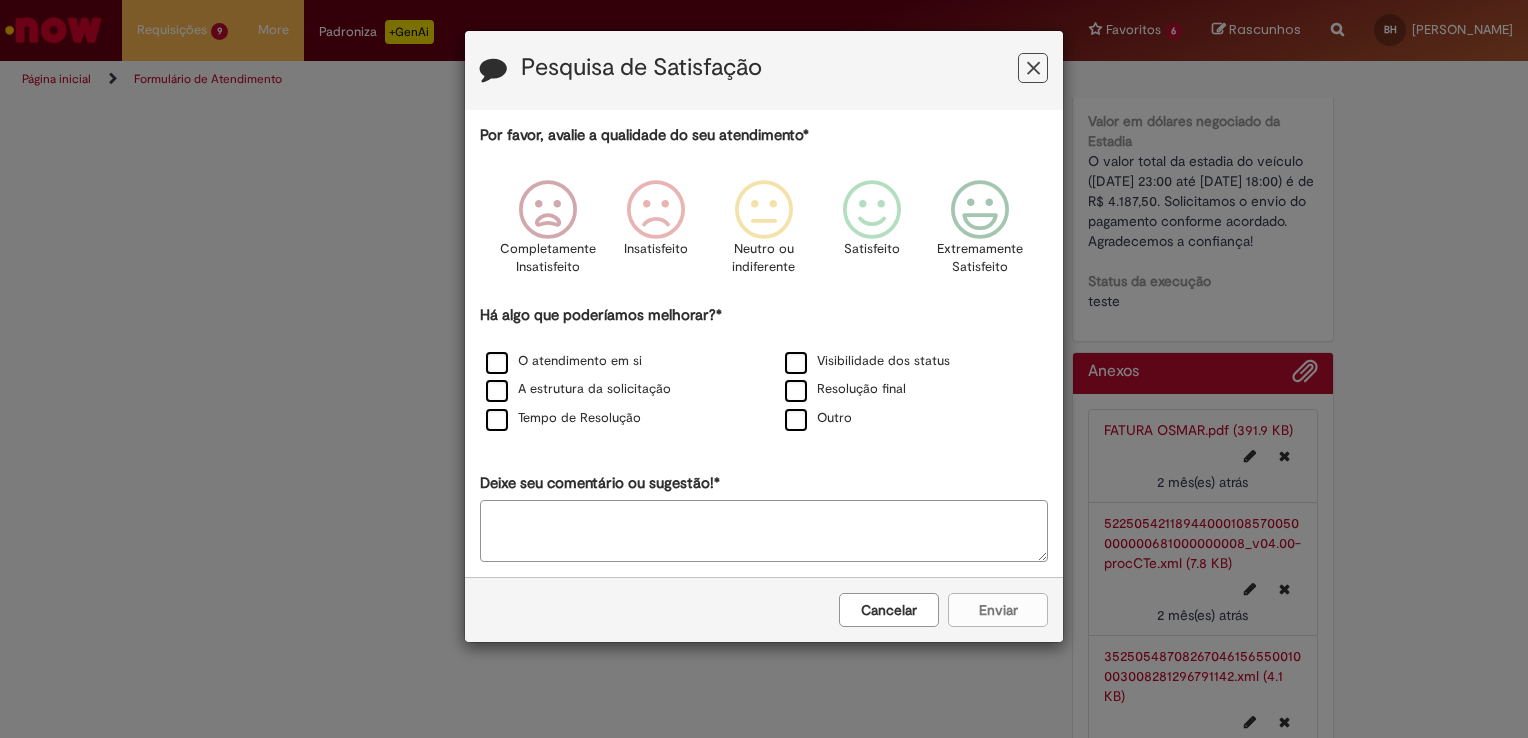 scroll, scrollTop: 1913, scrollLeft: 0, axis: vertical 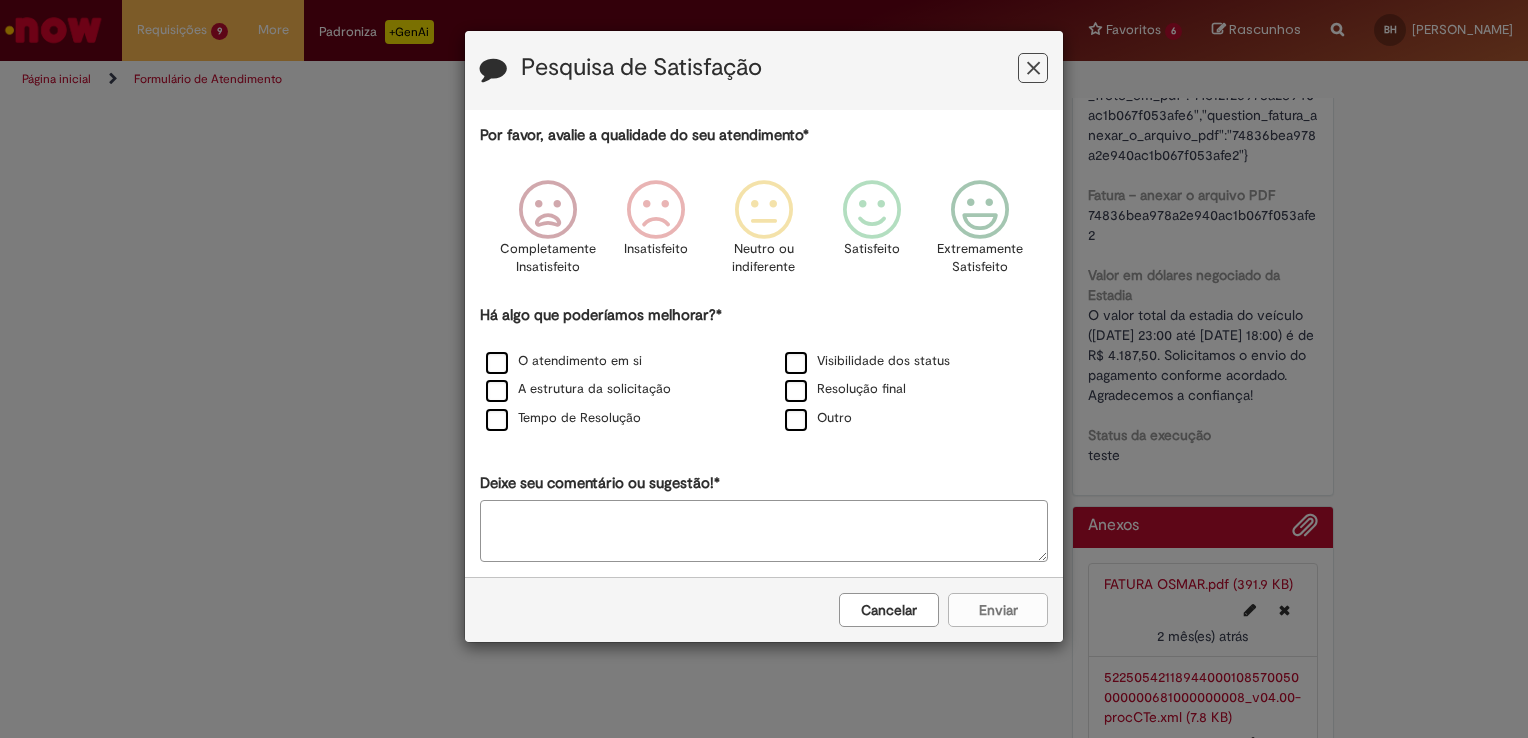 click at bounding box center (1033, 68) 